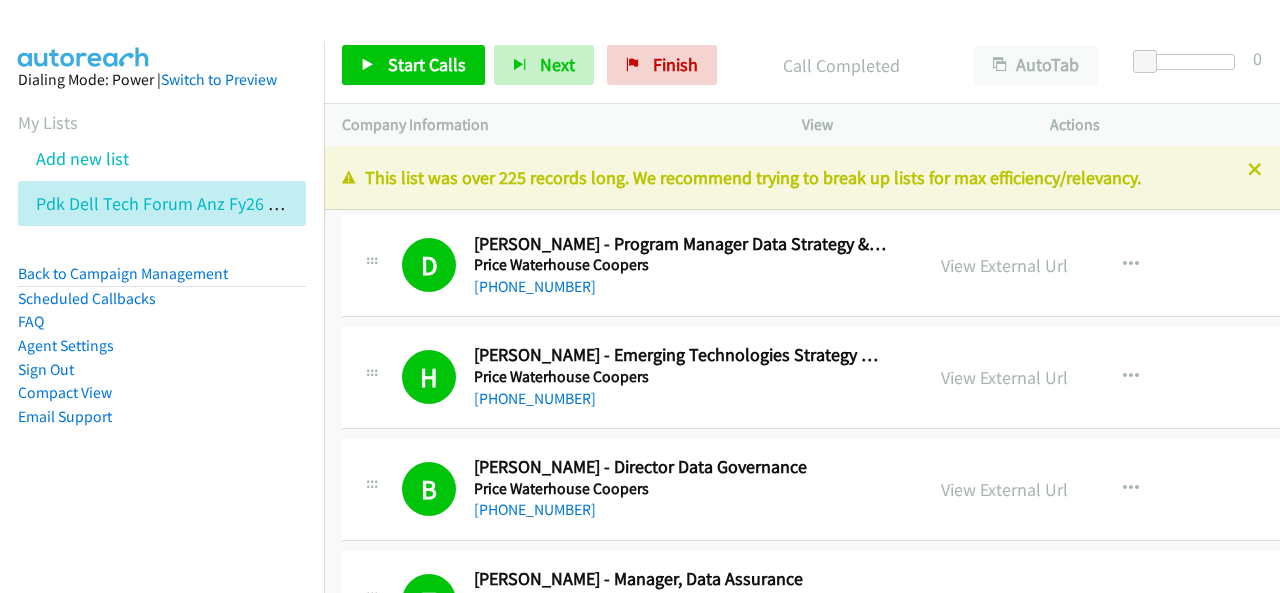 scroll, scrollTop: 0, scrollLeft: 0, axis: both 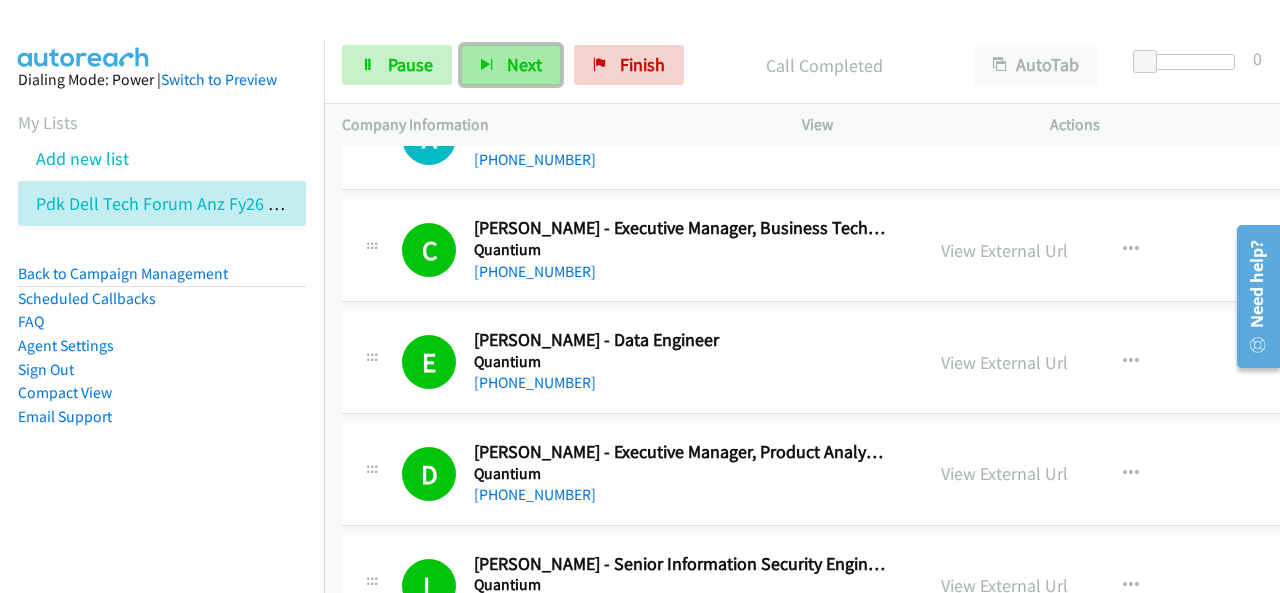 click on "Next" at bounding box center [524, 64] 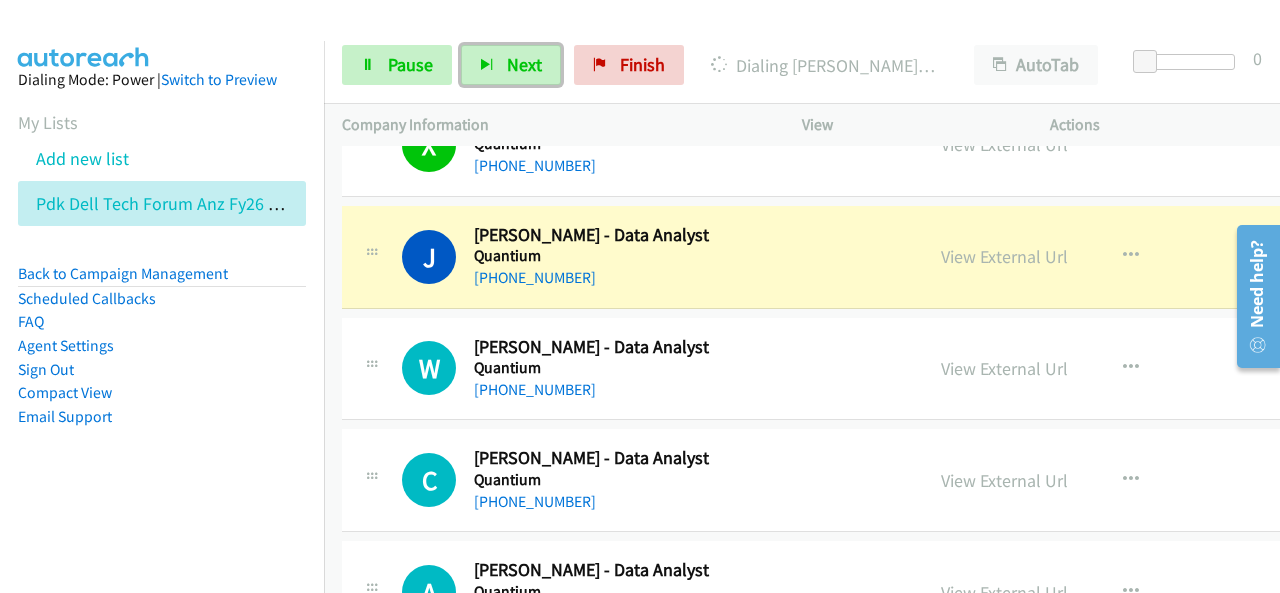 scroll, scrollTop: 16198, scrollLeft: 0, axis: vertical 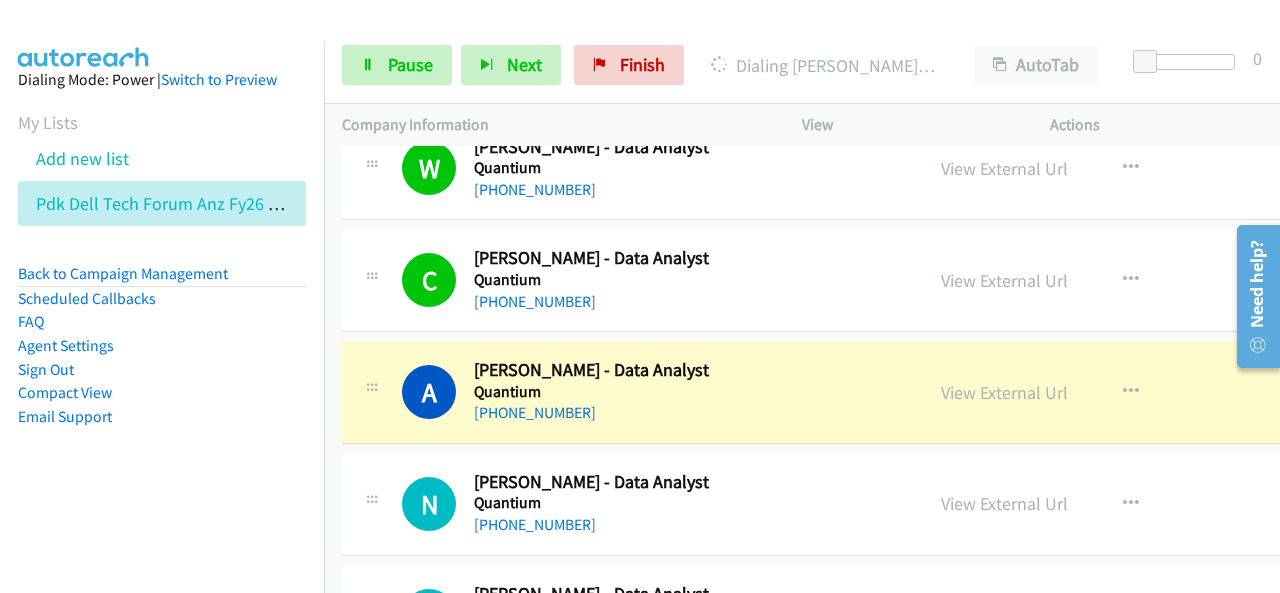 click on "Compact View" at bounding box center (162, 393) 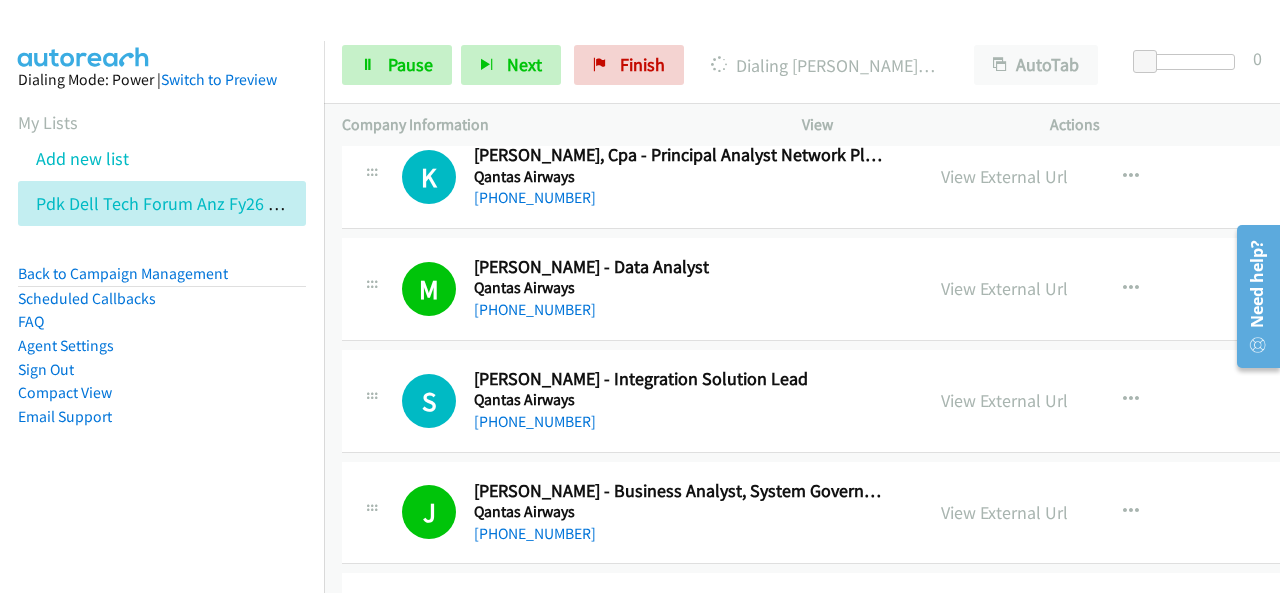 scroll, scrollTop: 8298, scrollLeft: 0, axis: vertical 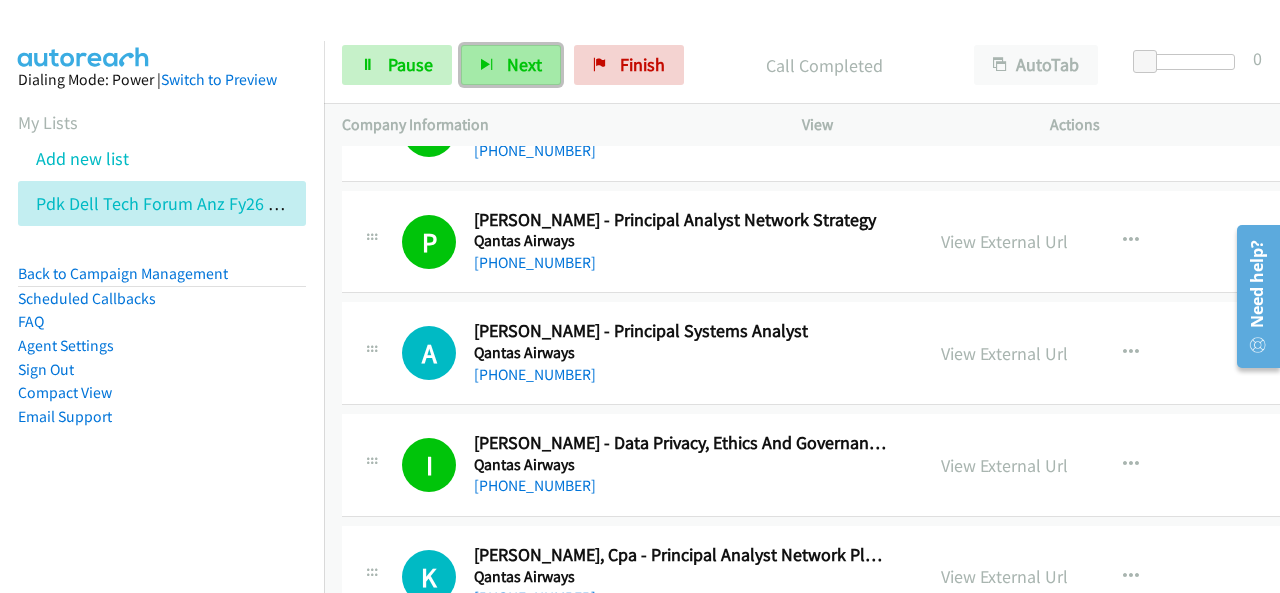 click on "Next" at bounding box center (511, 65) 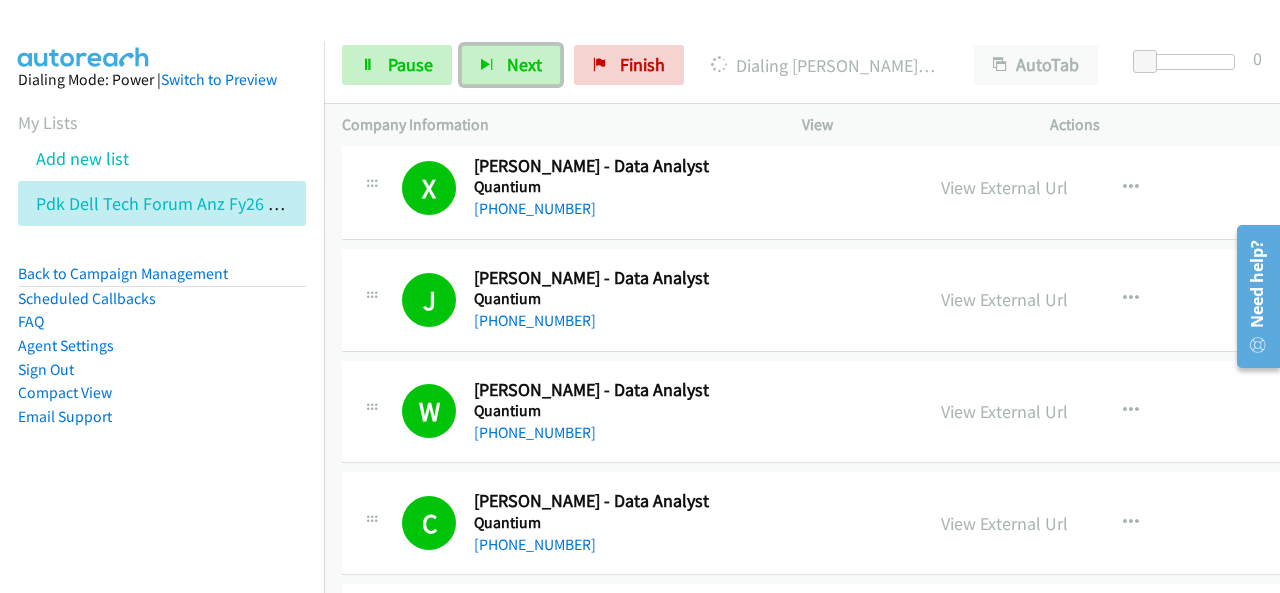 scroll, scrollTop: 16198, scrollLeft: 0, axis: vertical 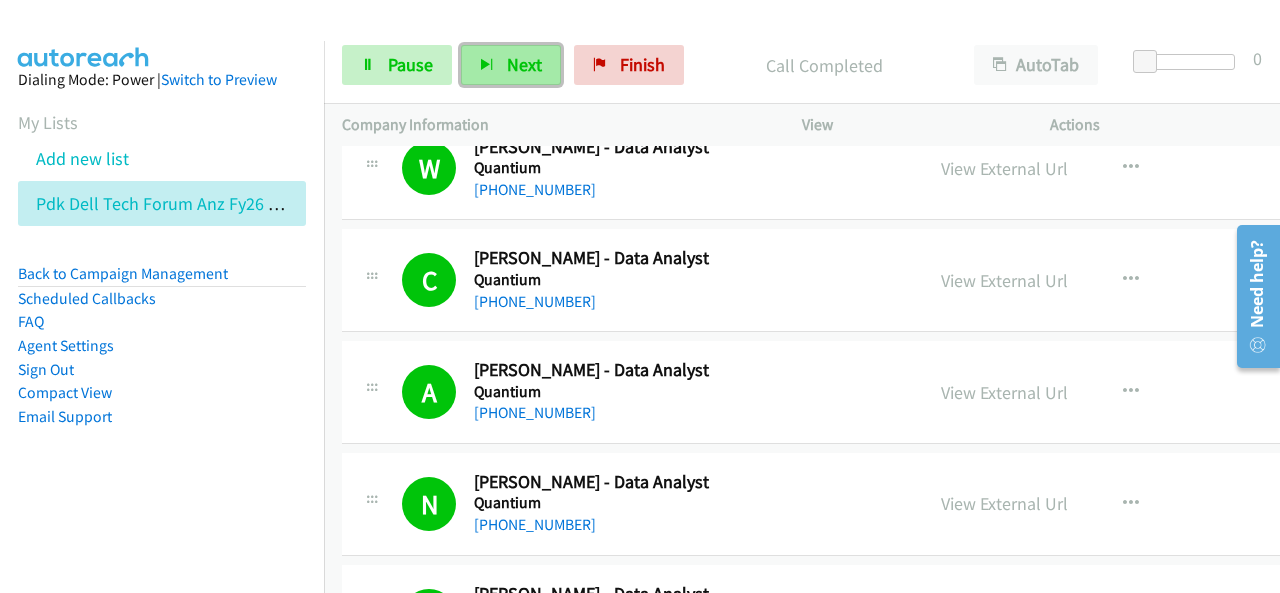 click on "Next" at bounding box center [524, 64] 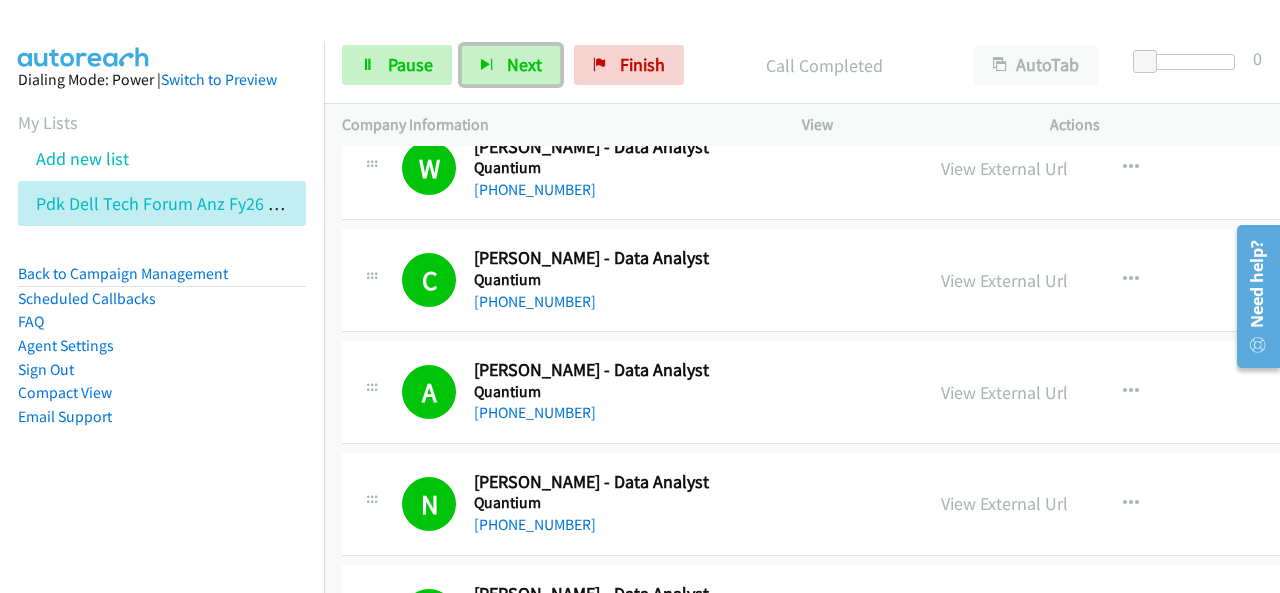 scroll, scrollTop: 16598, scrollLeft: 0, axis: vertical 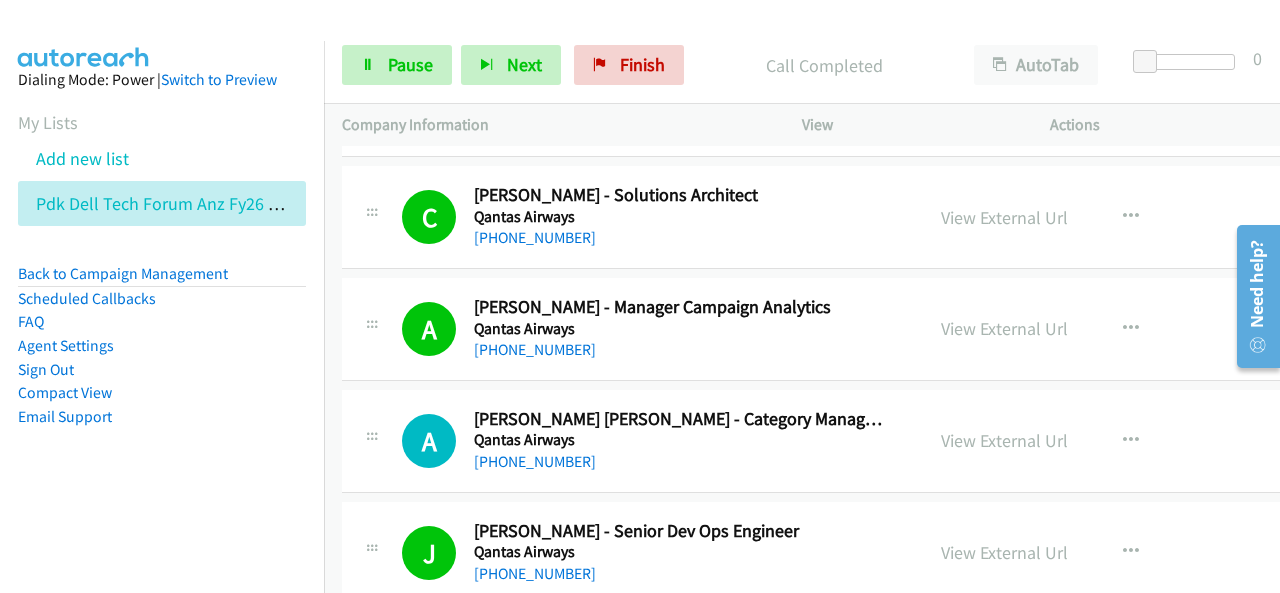 click on "Compact View" at bounding box center [162, 393] 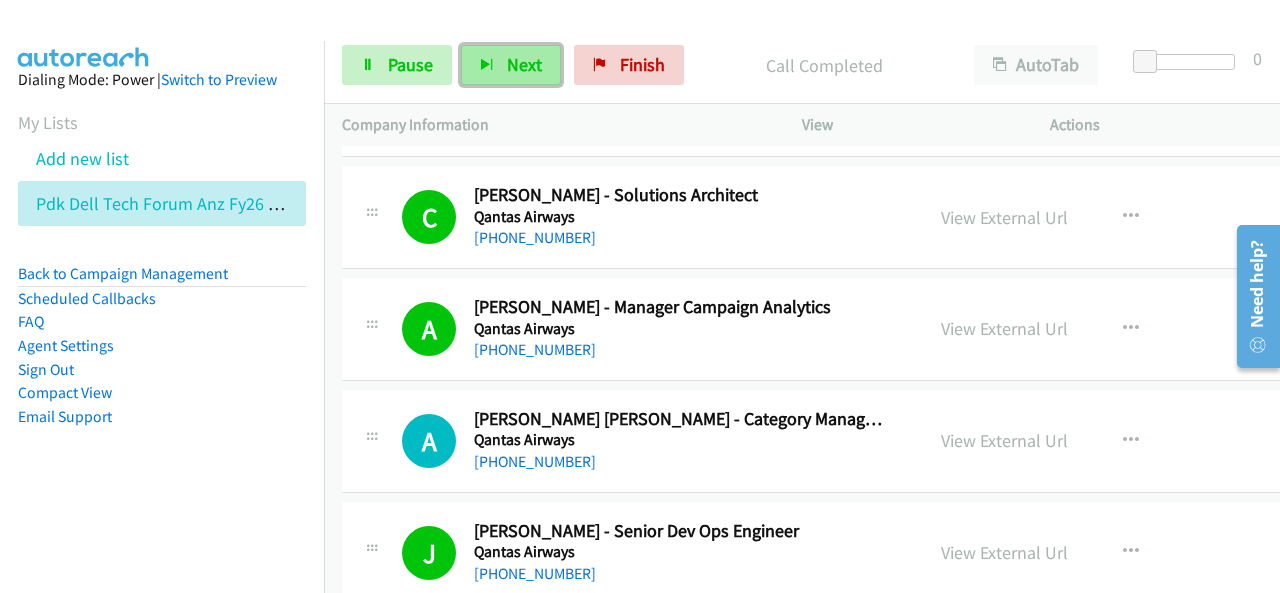 click on "Next" at bounding box center (511, 65) 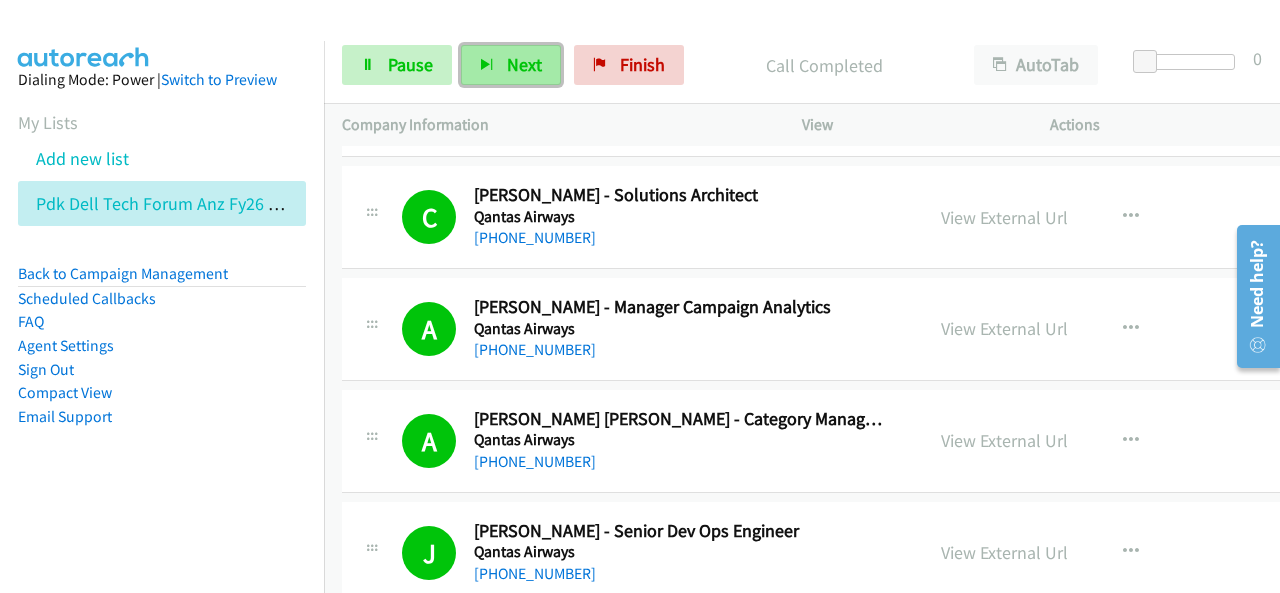 click on "Next" at bounding box center [524, 64] 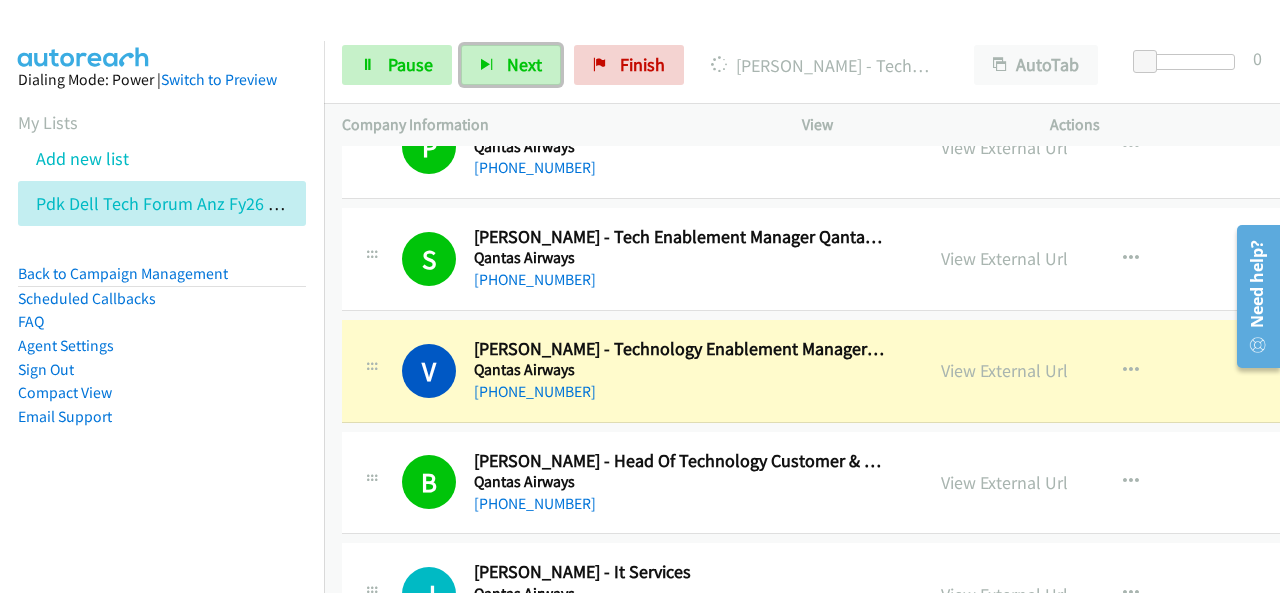 scroll, scrollTop: 7598, scrollLeft: 0, axis: vertical 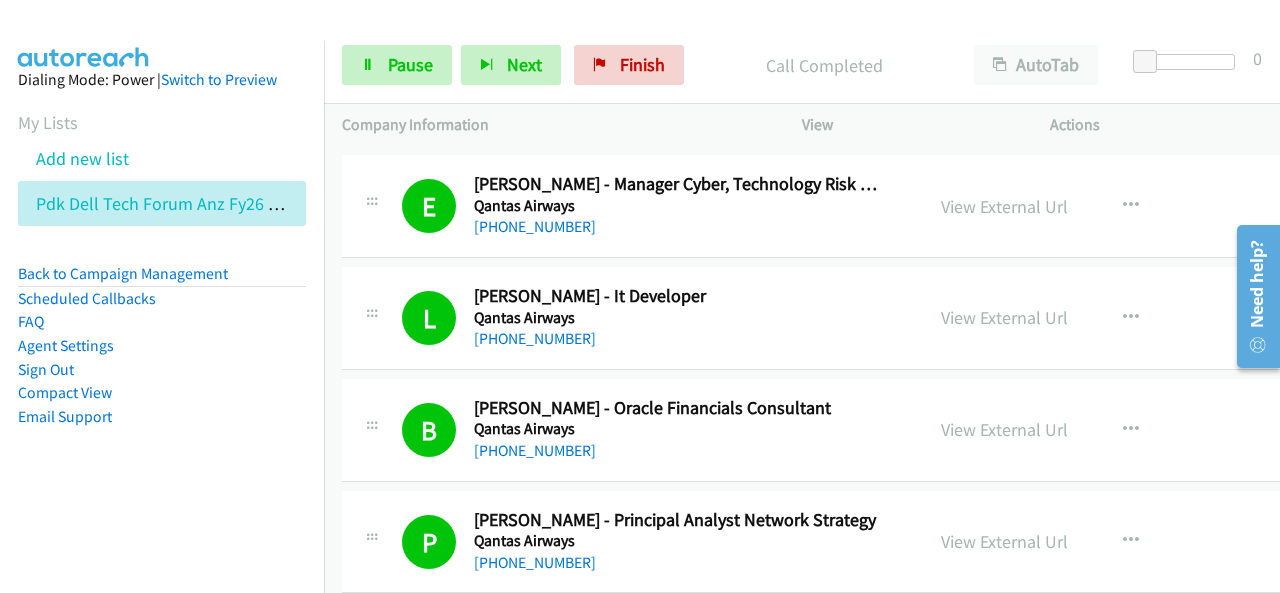 click on "Start Calls
Pause
Next
Finish" at bounding box center [517, 65] 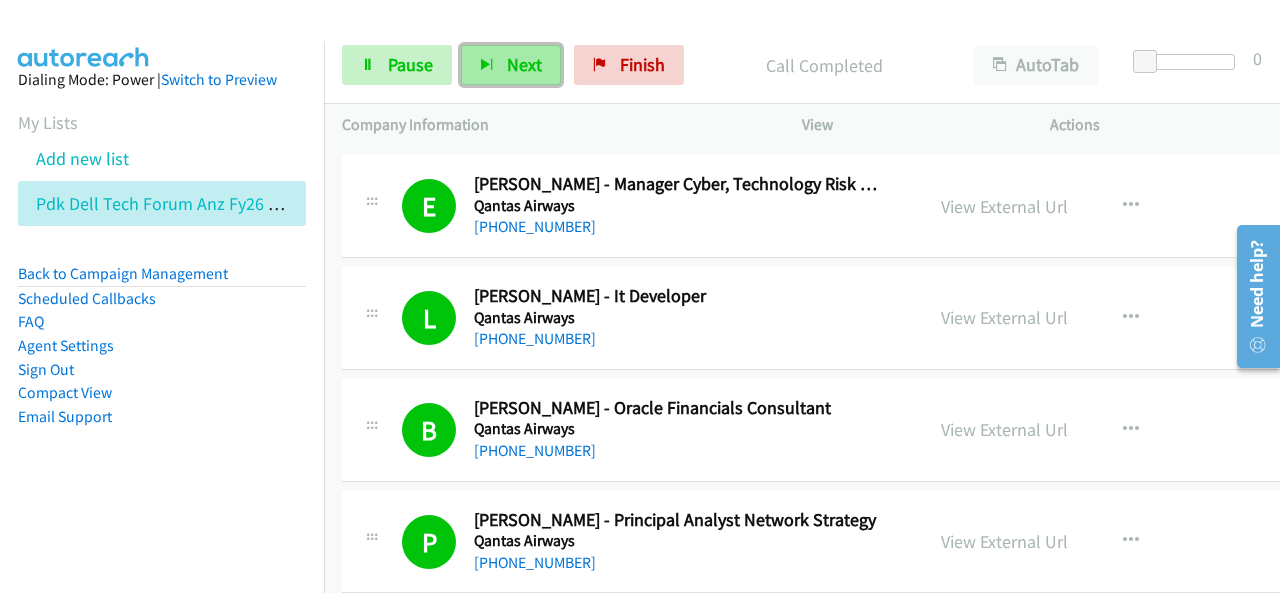 click on "Next" at bounding box center [511, 65] 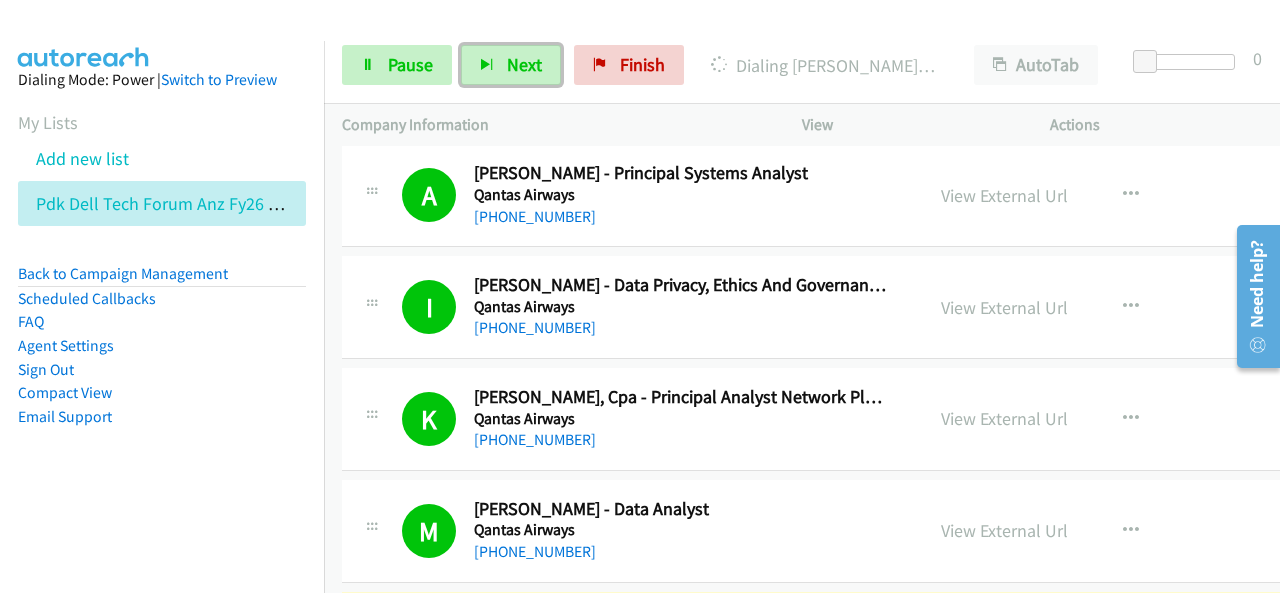 scroll, scrollTop: 8498, scrollLeft: 0, axis: vertical 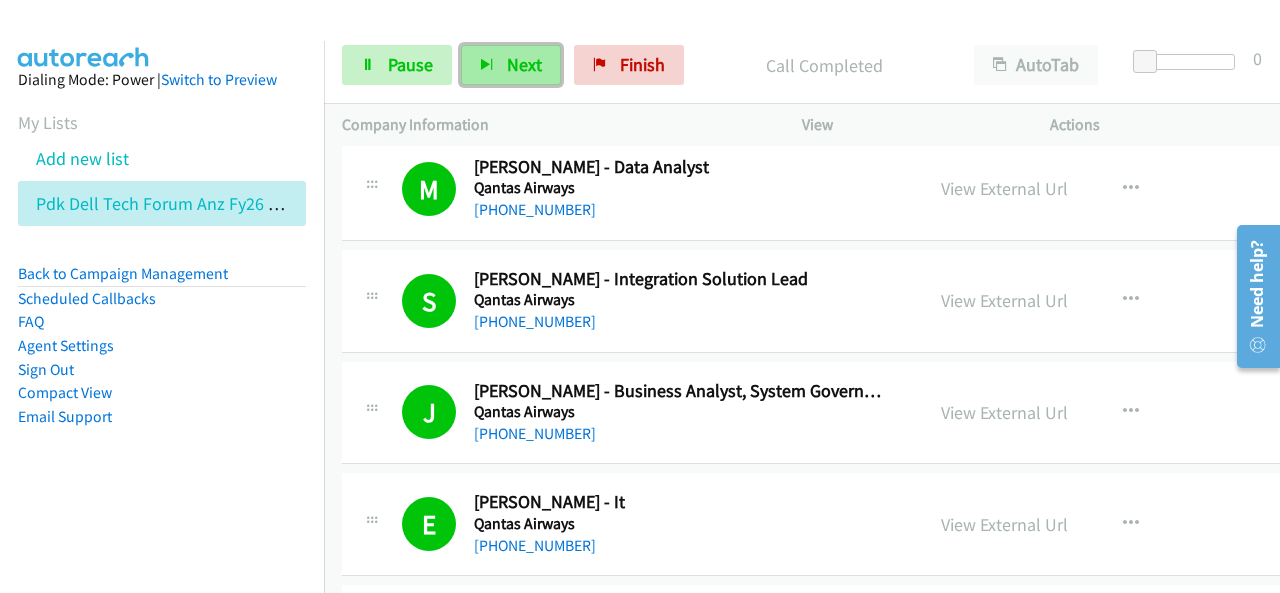 click on "Next" at bounding box center (524, 64) 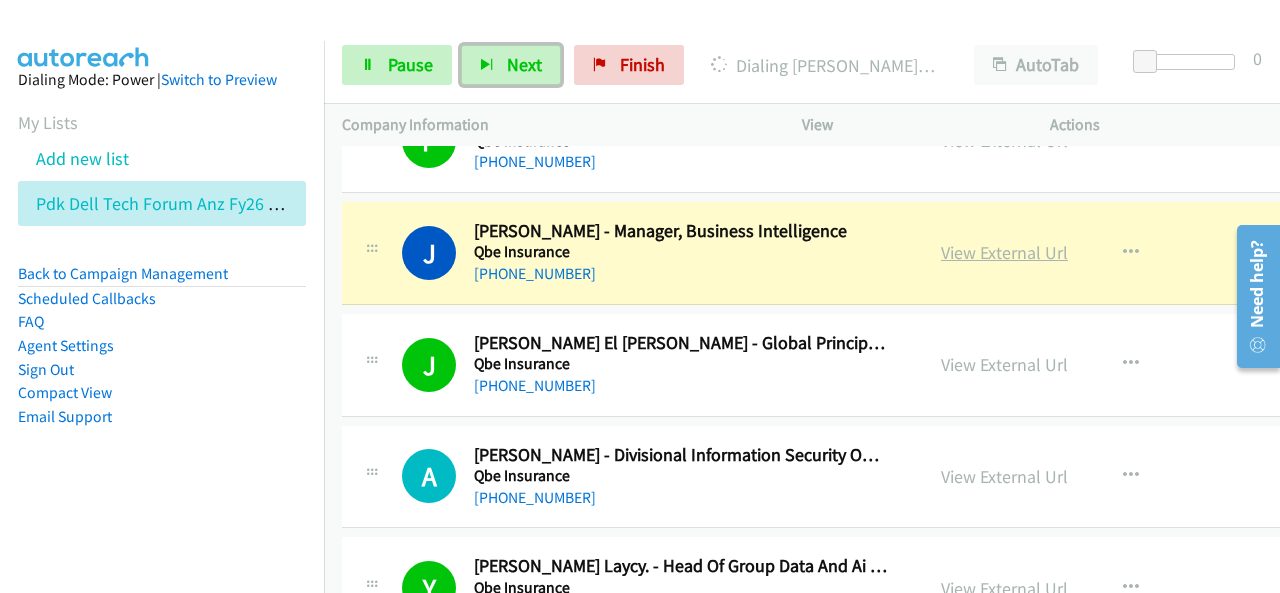 scroll, scrollTop: 10498, scrollLeft: 0, axis: vertical 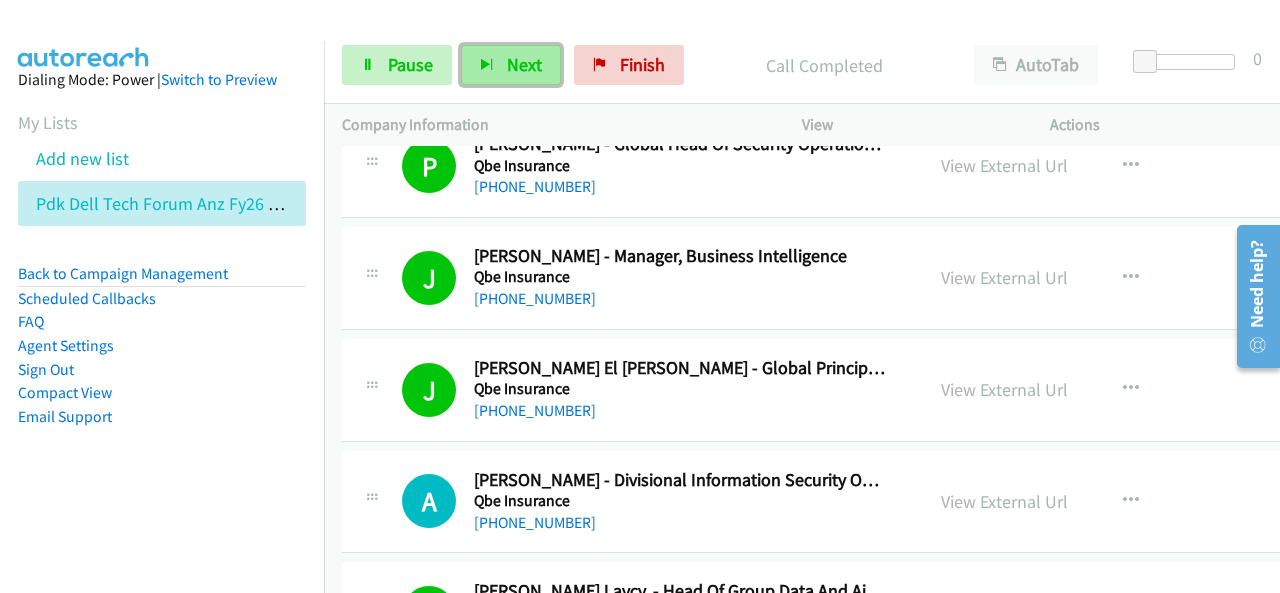 click at bounding box center (487, 66) 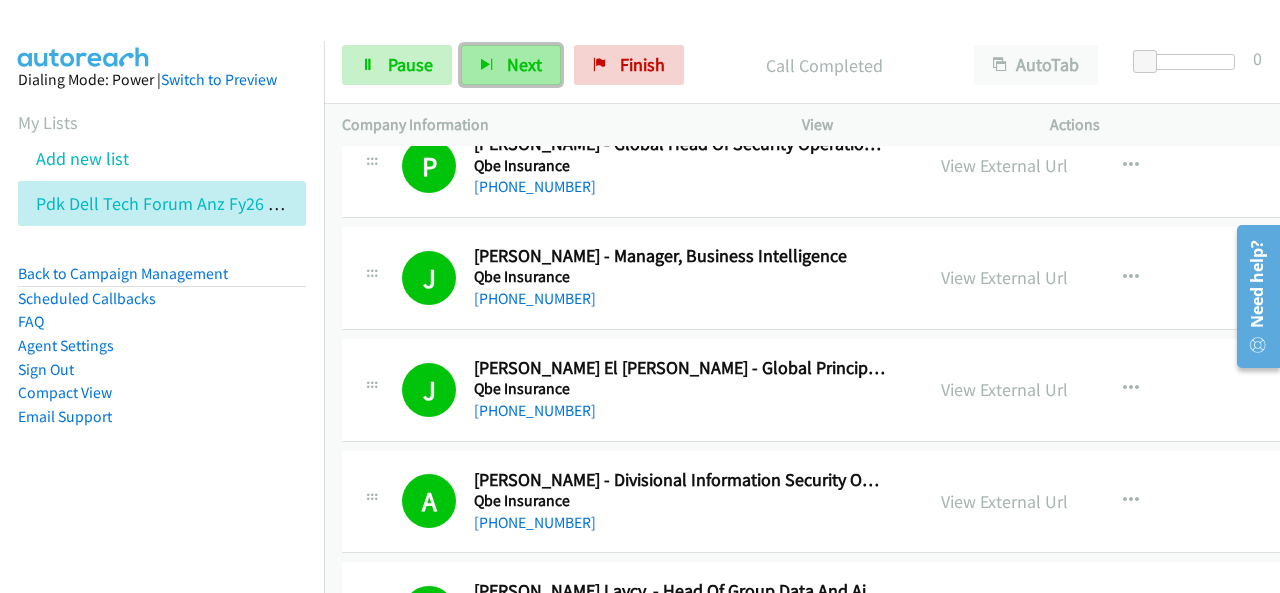 click on "Next" at bounding box center [524, 64] 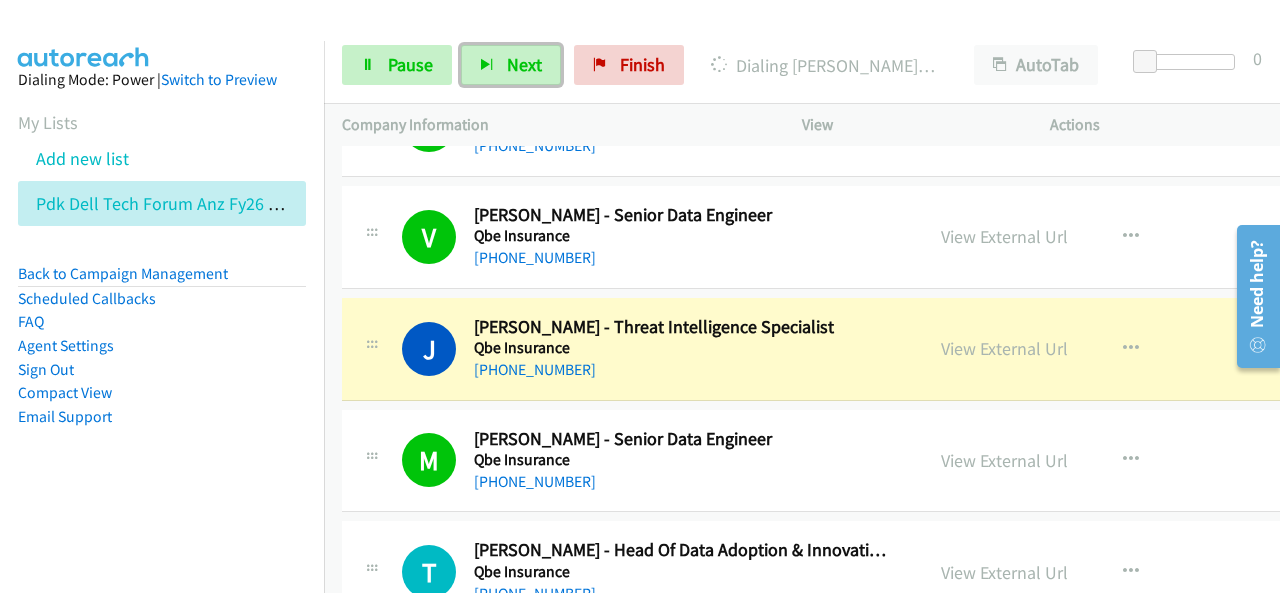 scroll, scrollTop: 11198, scrollLeft: 0, axis: vertical 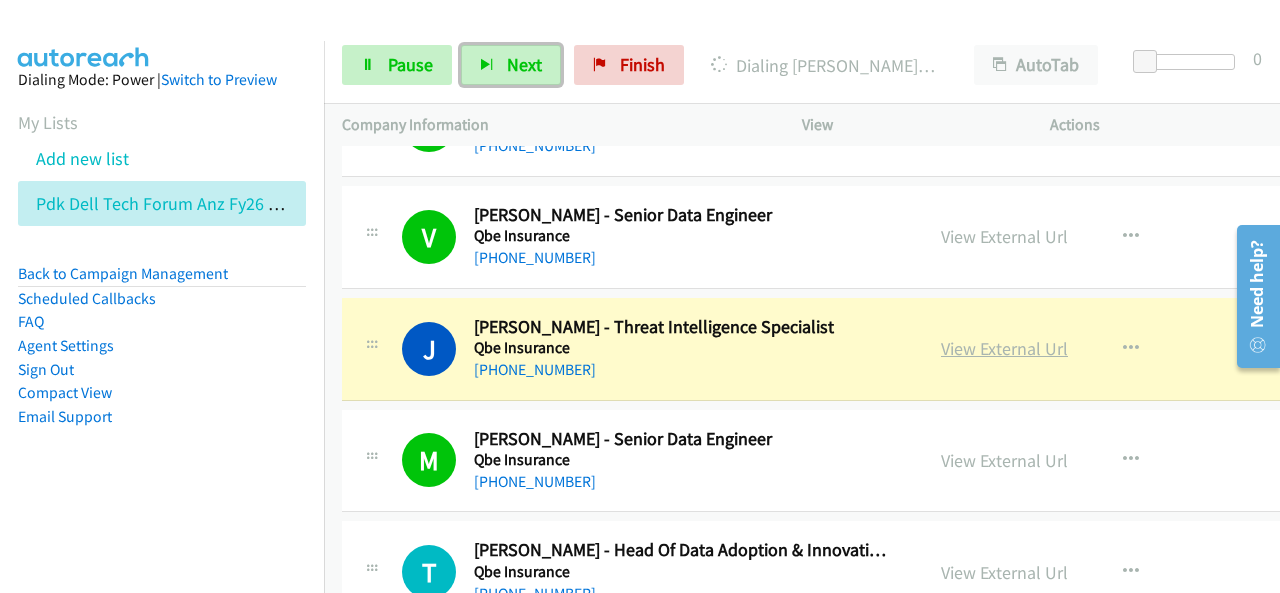 click on "View External Url" at bounding box center (1004, 348) 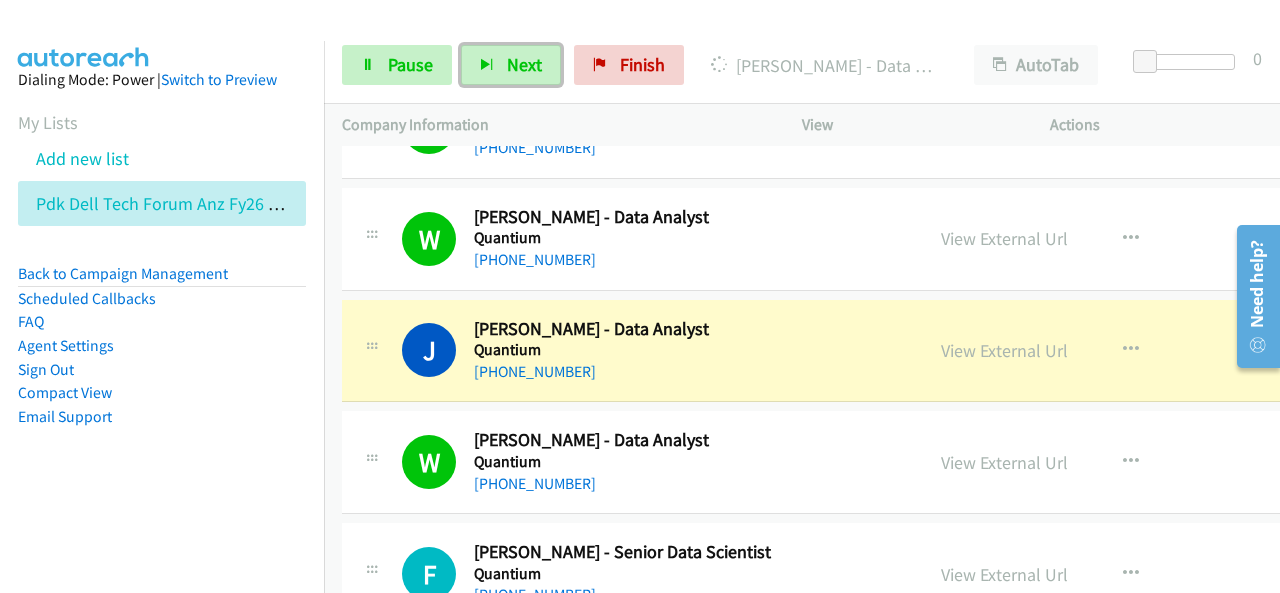 scroll, scrollTop: 12998, scrollLeft: 0, axis: vertical 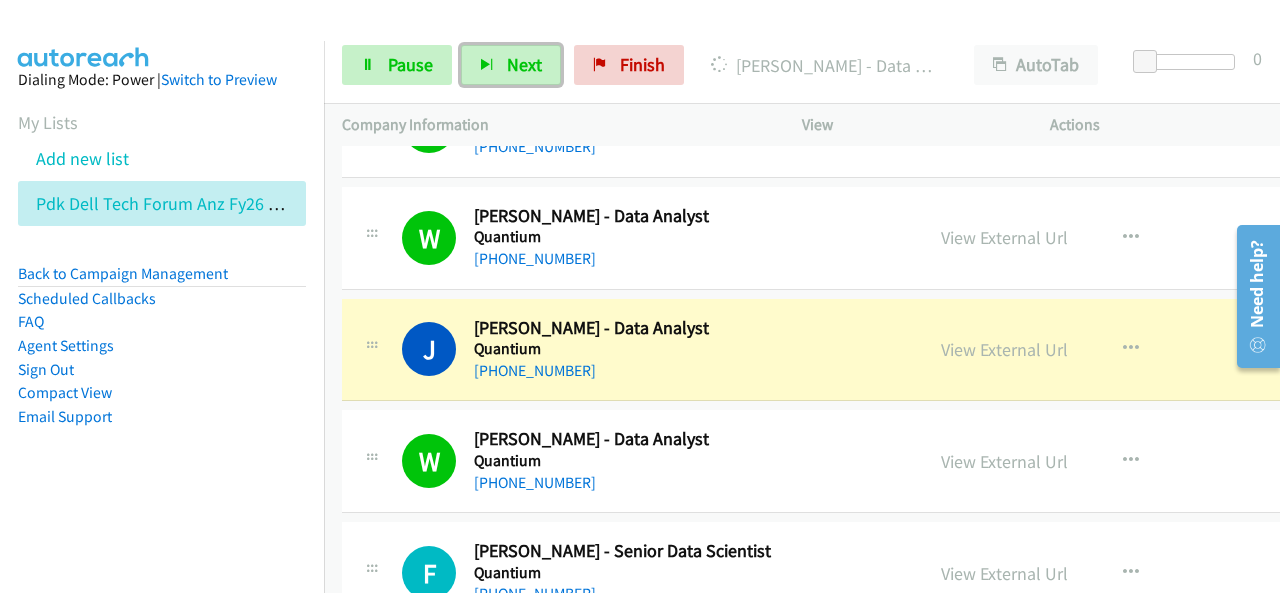 click on "Quantium" at bounding box center (680, 349) 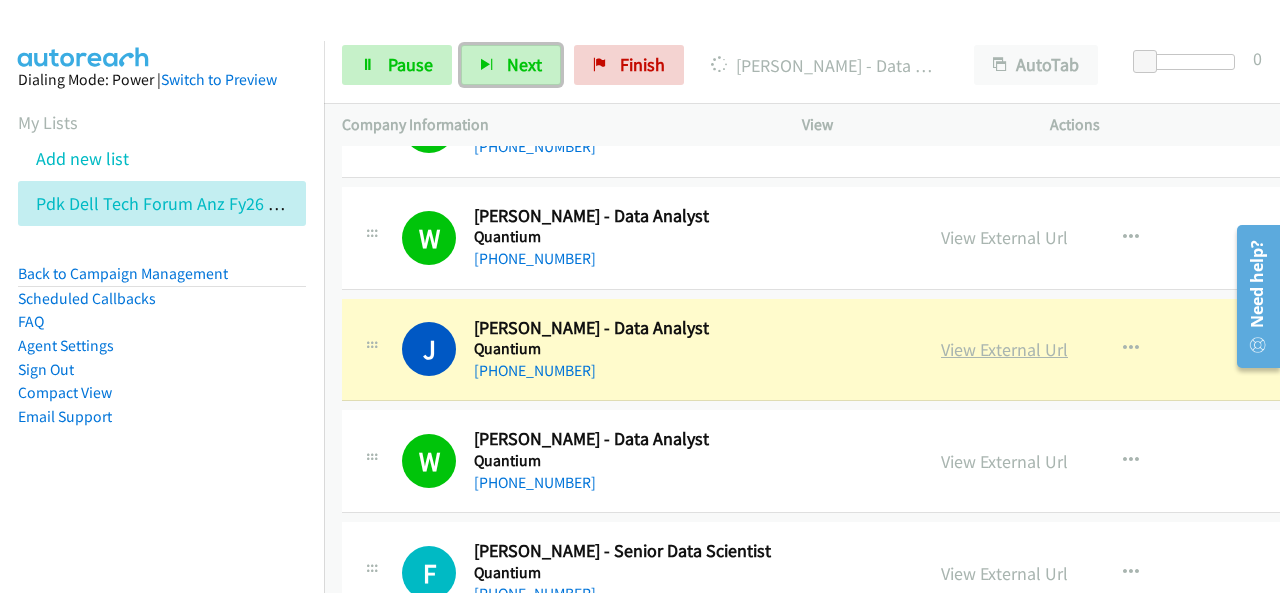 click on "View External Url" at bounding box center [1004, 349] 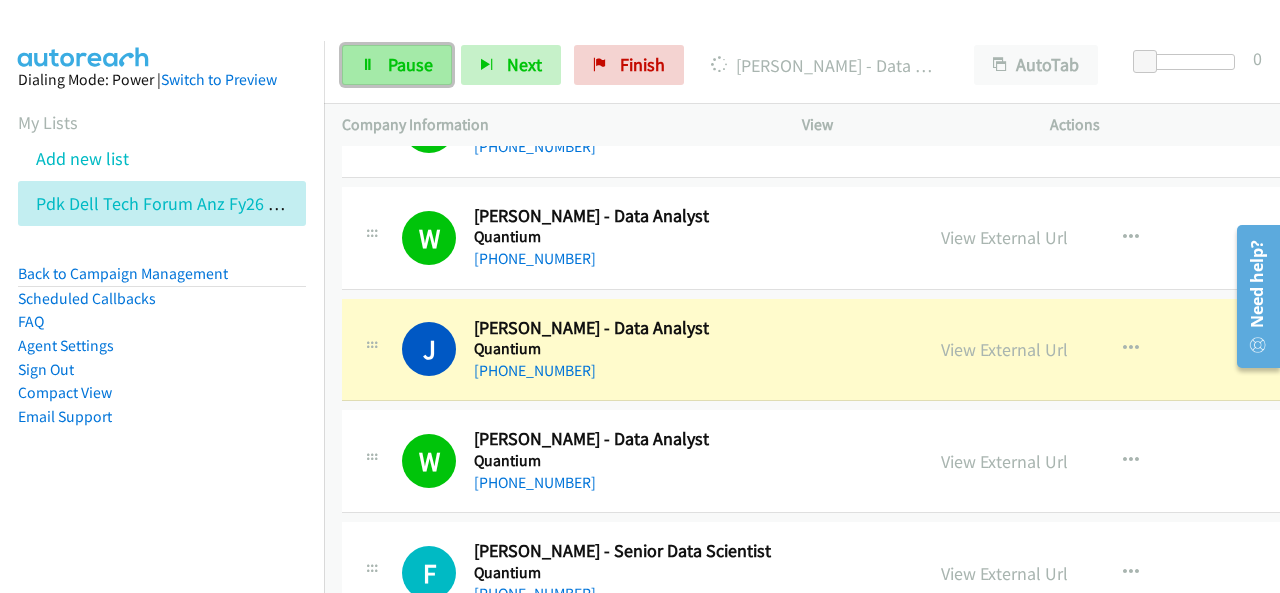 click on "Pause" at bounding box center [410, 64] 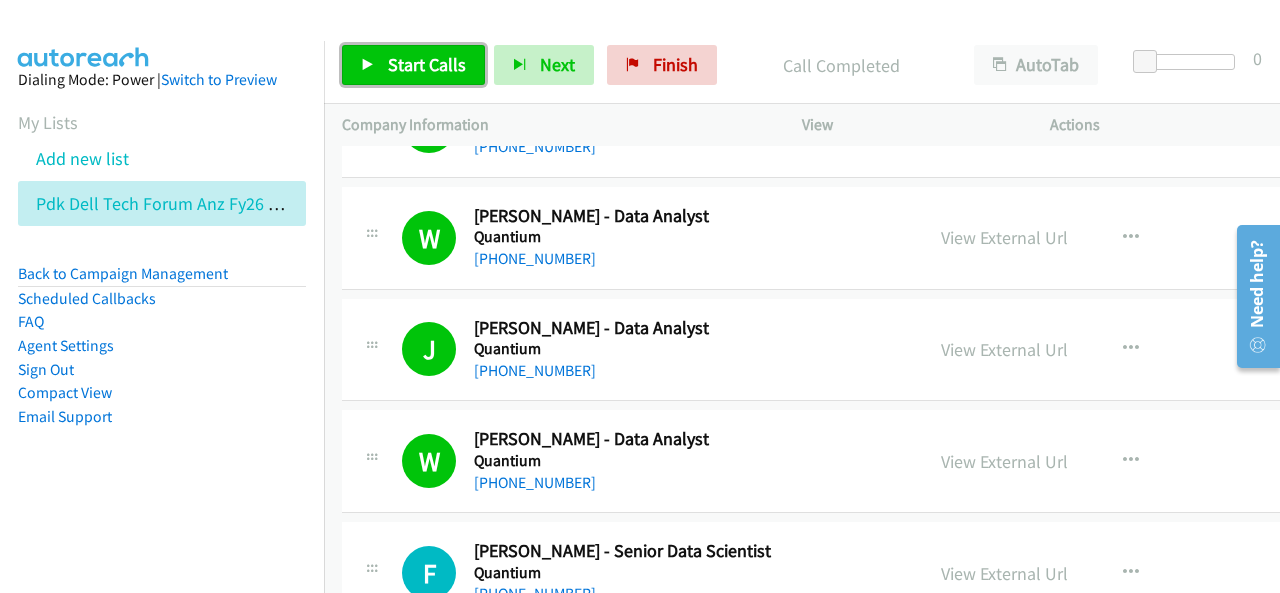 click on "Start Calls" at bounding box center [413, 65] 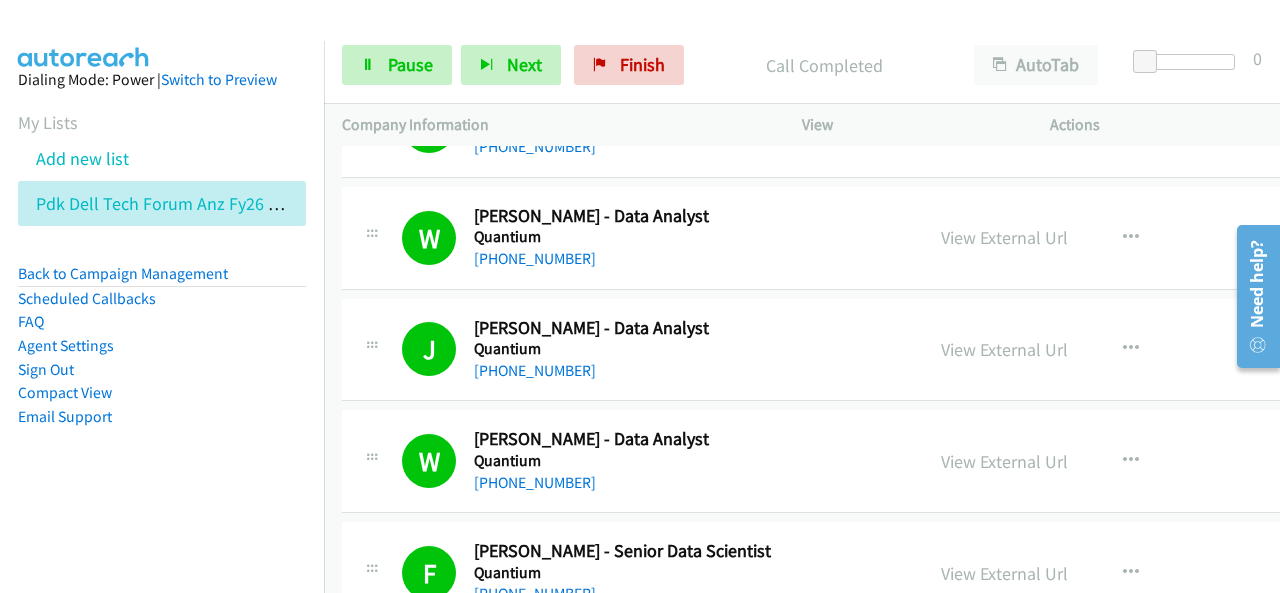 click on "FAQ" at bounding box center (162, 322) 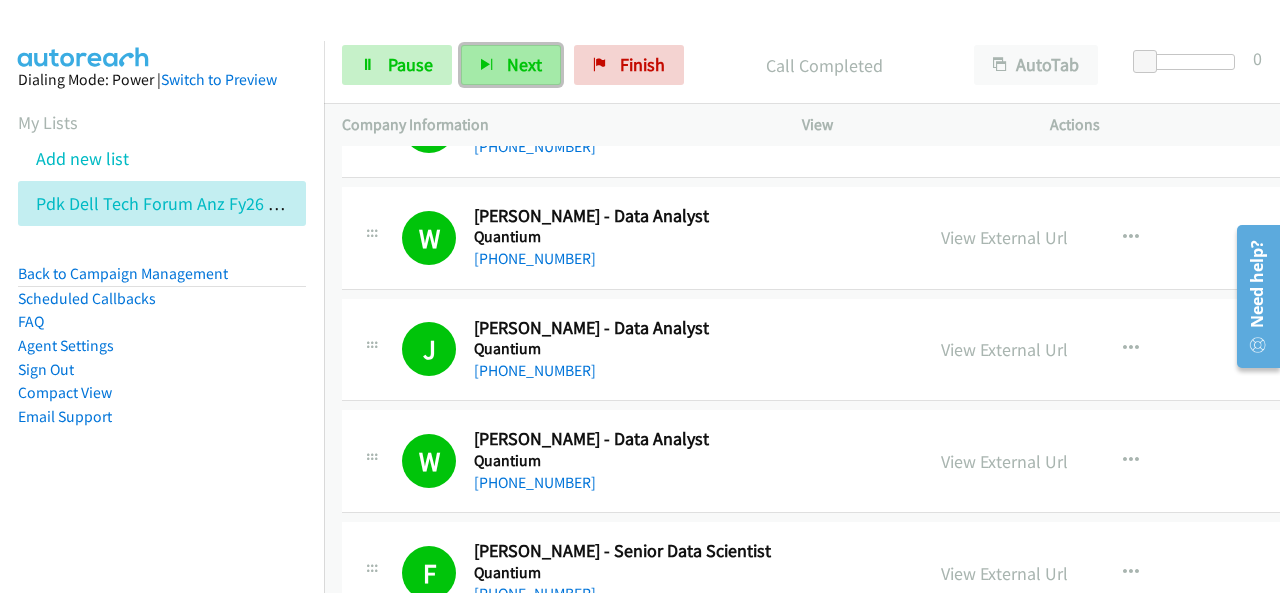 click on "Next" at bounding box center [524, 64] 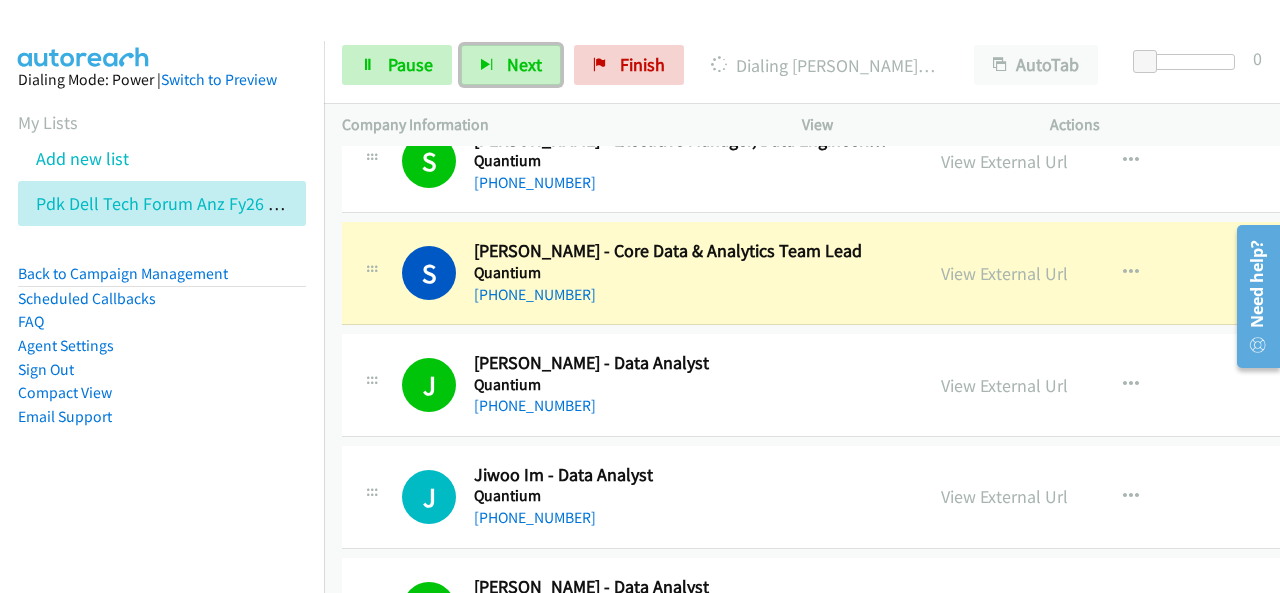 scroll, scrollTop: 14398, scrollLeft: 0, axis: vertical 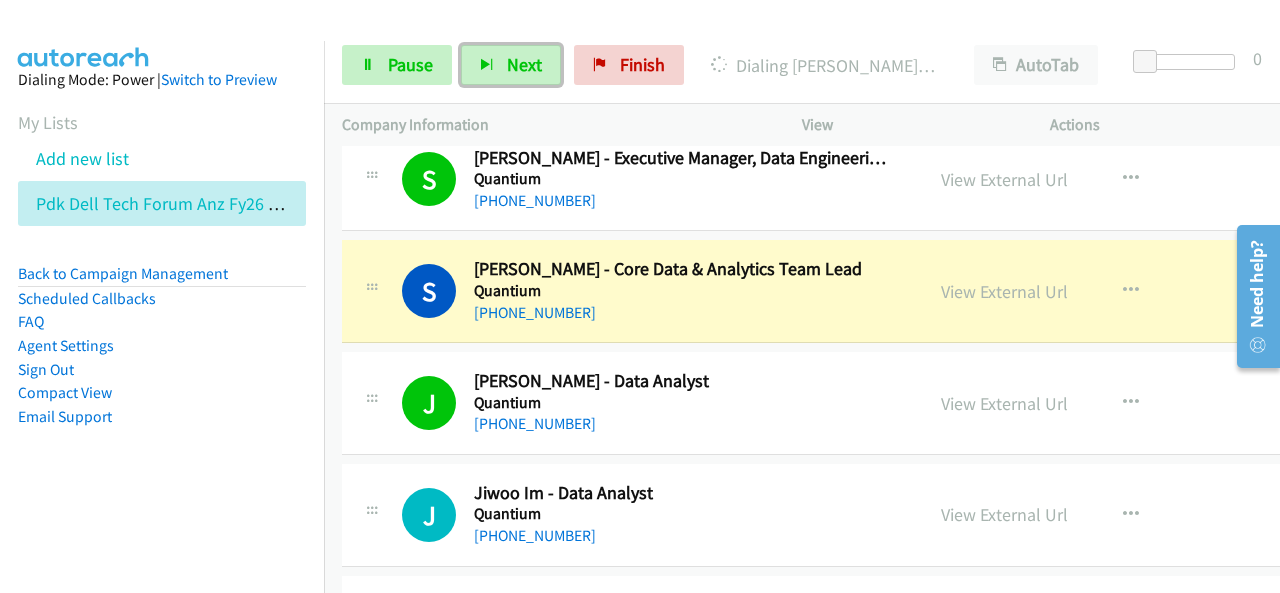 click on "Quantium" at bounding box center (680, 291) 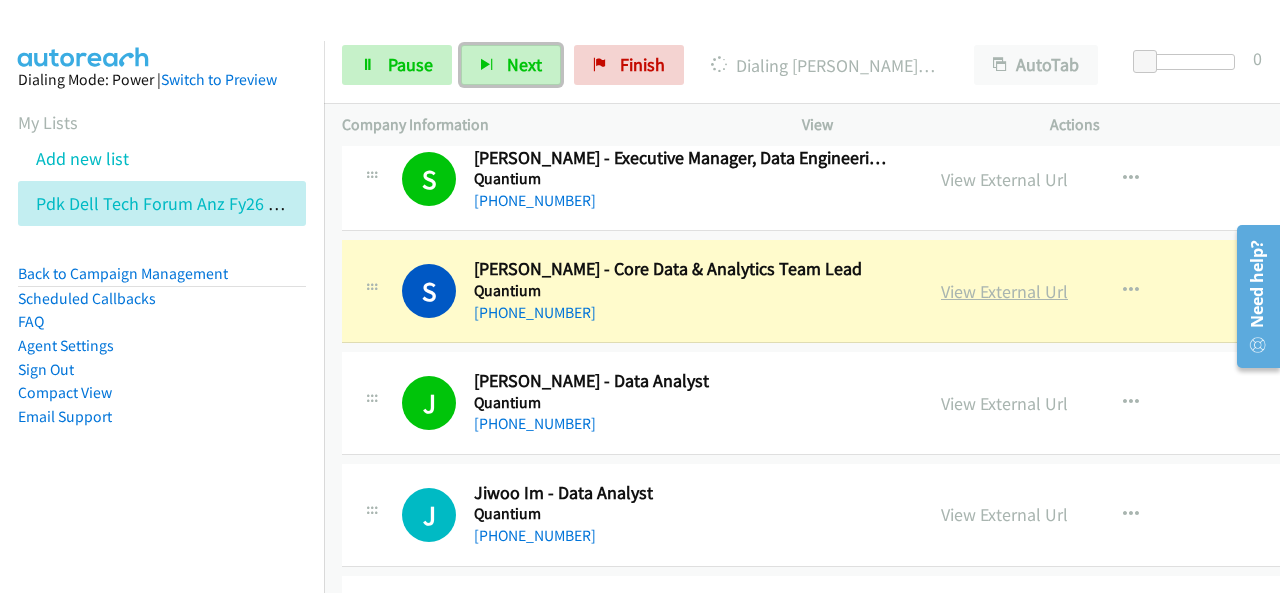 click on "View External Url" at bounding box center [1004, 291] 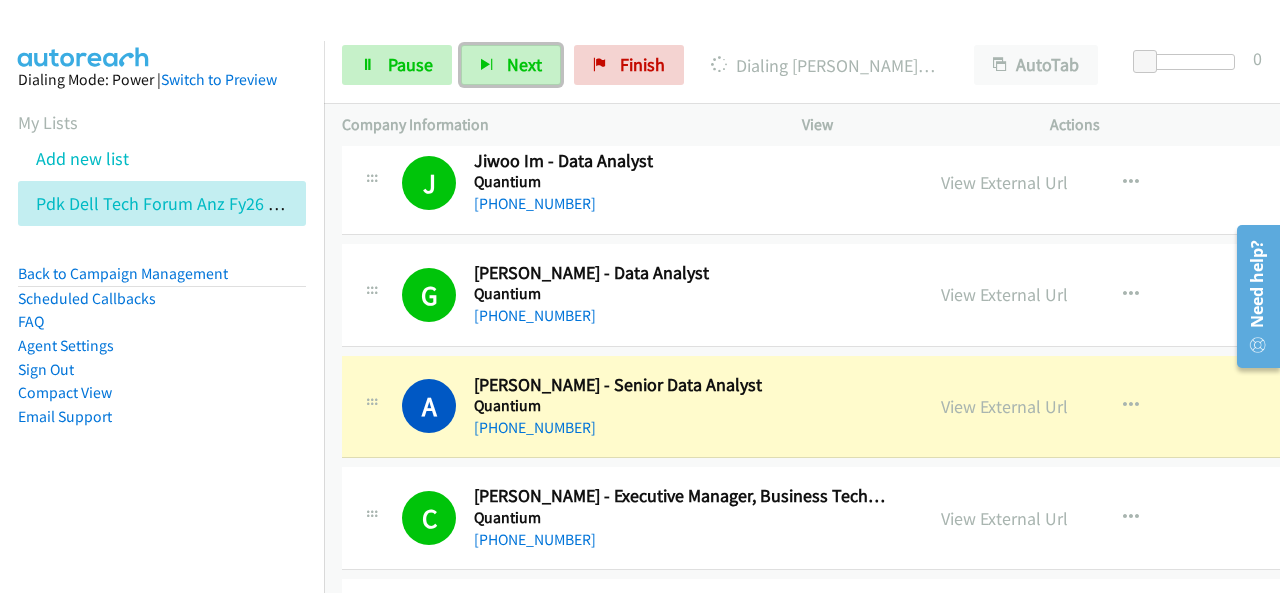 scroll, scrollTop: 14798, scrollLeft: 0, axis: vertical 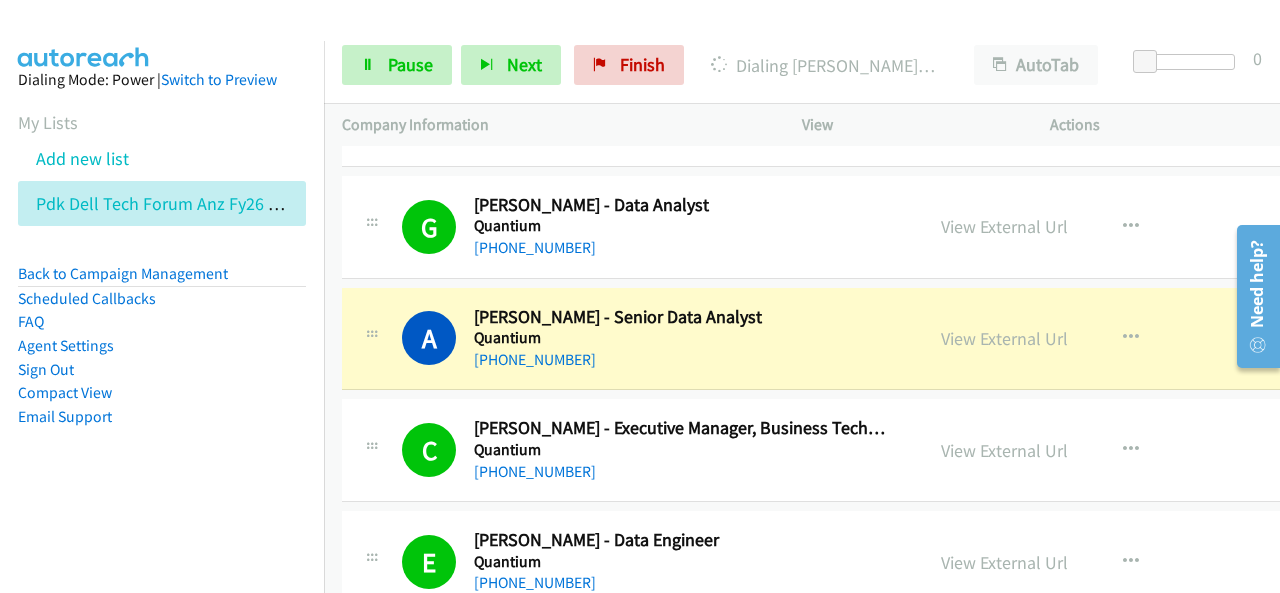 click on "Dialing Mode: Power
|
Switch to Preview
My Lists
Add new list
Pdk Dell Tech Forum Anz Fy26 Q3 Sydney In Person 2 September   Enterprise
Back to Campaign Management
Scheduled Callbacks
FAQ
Agent Settings
Sign Out
Compact View
Email Support" at bounding box center [162, 280] 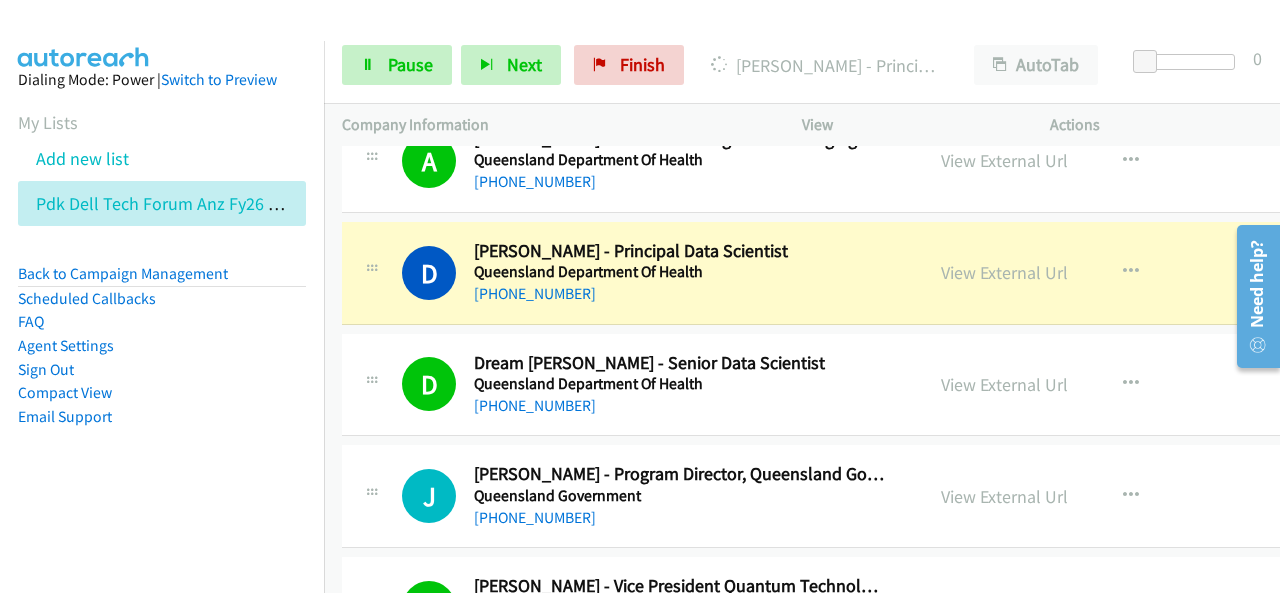 scroll, scrollTop: 17798, scrollLeft: 0, axis: vertical 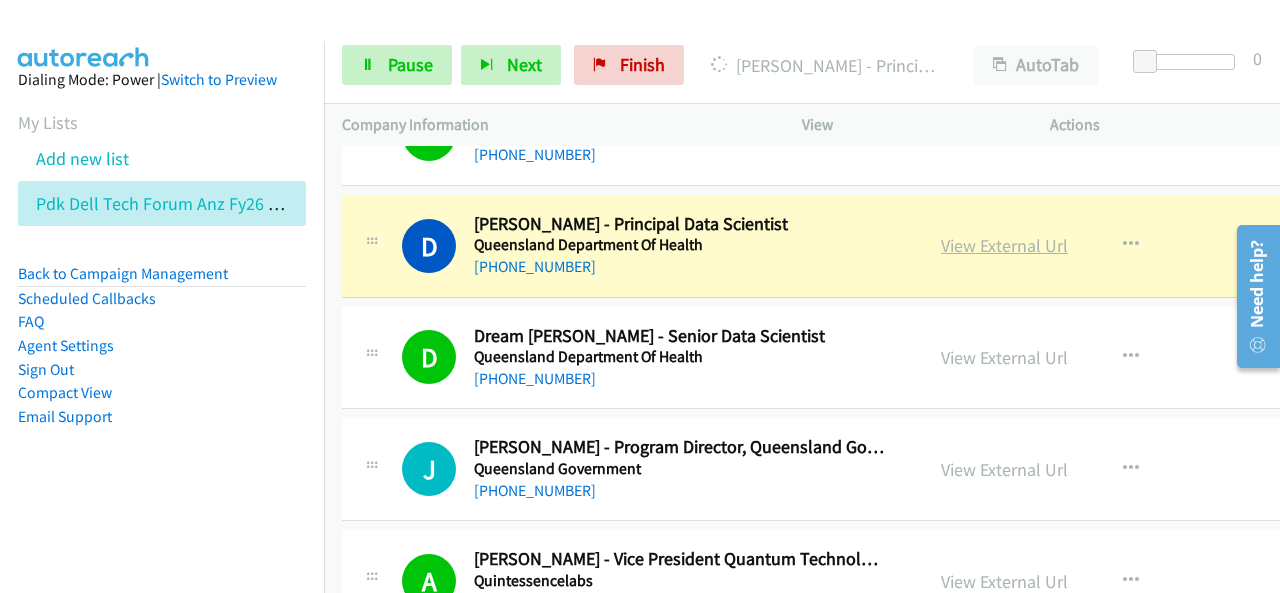 click on "View External Url" at bounding box center [1004, 245] 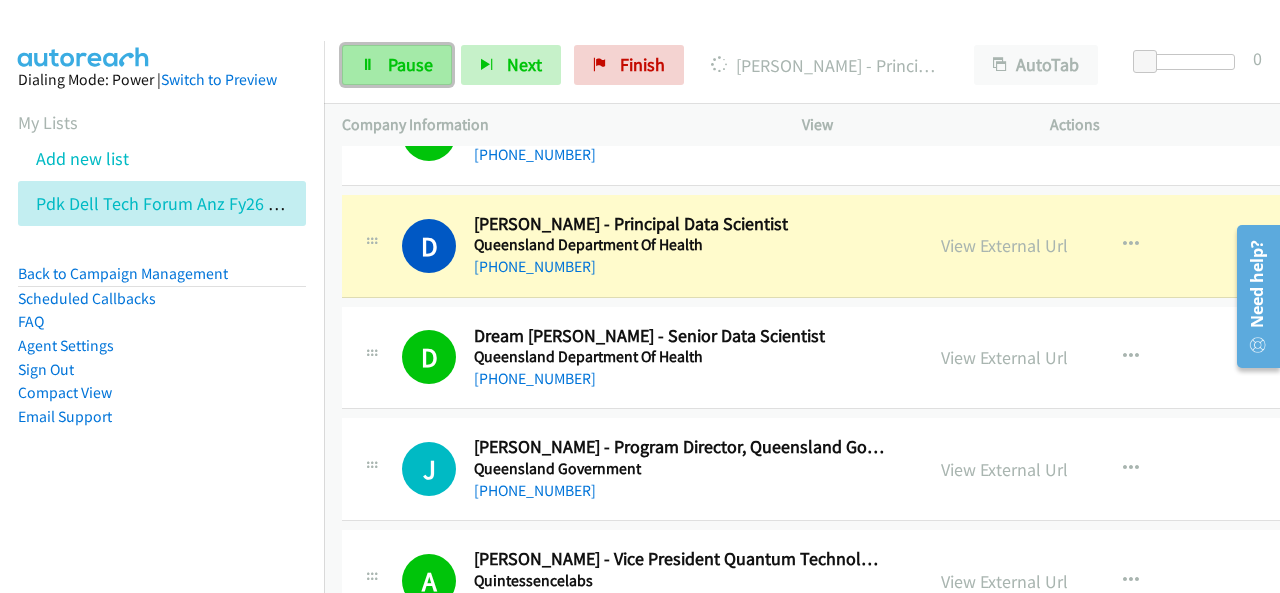 click on "Pause" at bounding box center [397, 65] 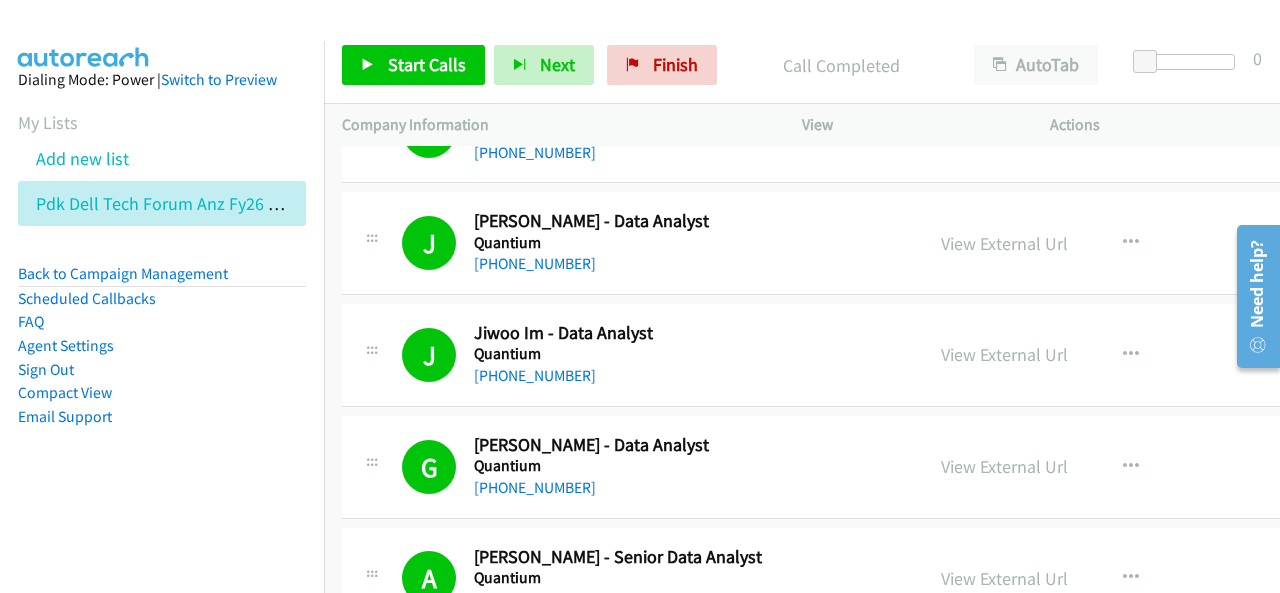 scroll, scrollTop: 14498, scrollLeft: 0, axis: vertical 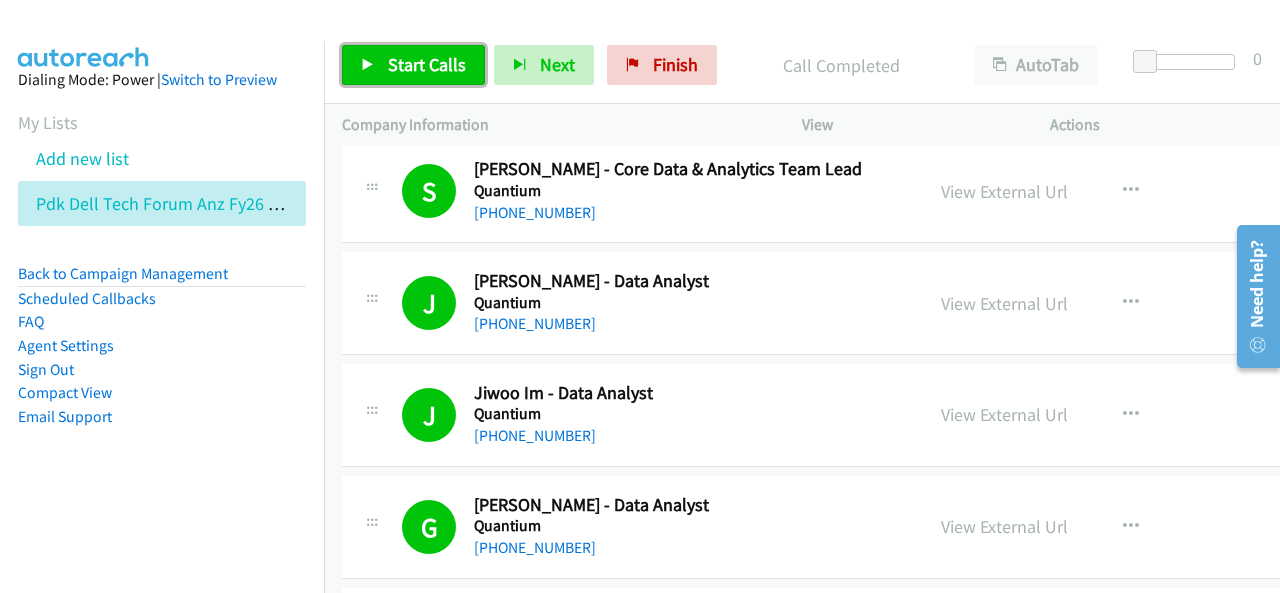 click on "Start Calls" at bounding box center (427, 64) 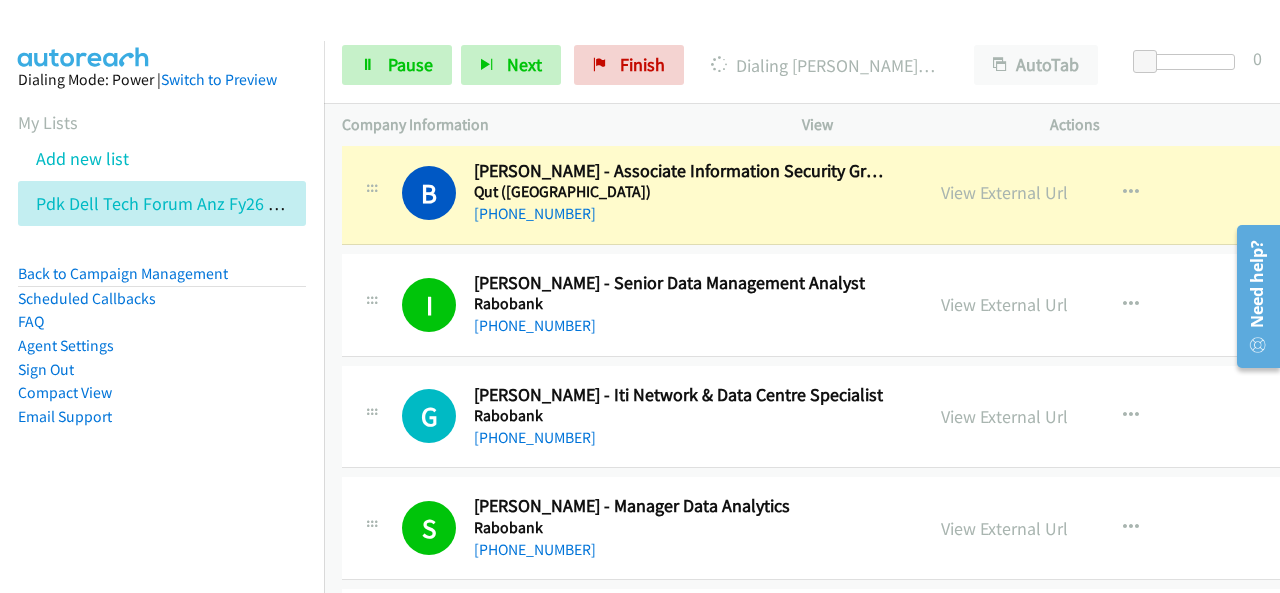 scroll, scrollTop: 18198, scrollLeft: 0, axis: vertical 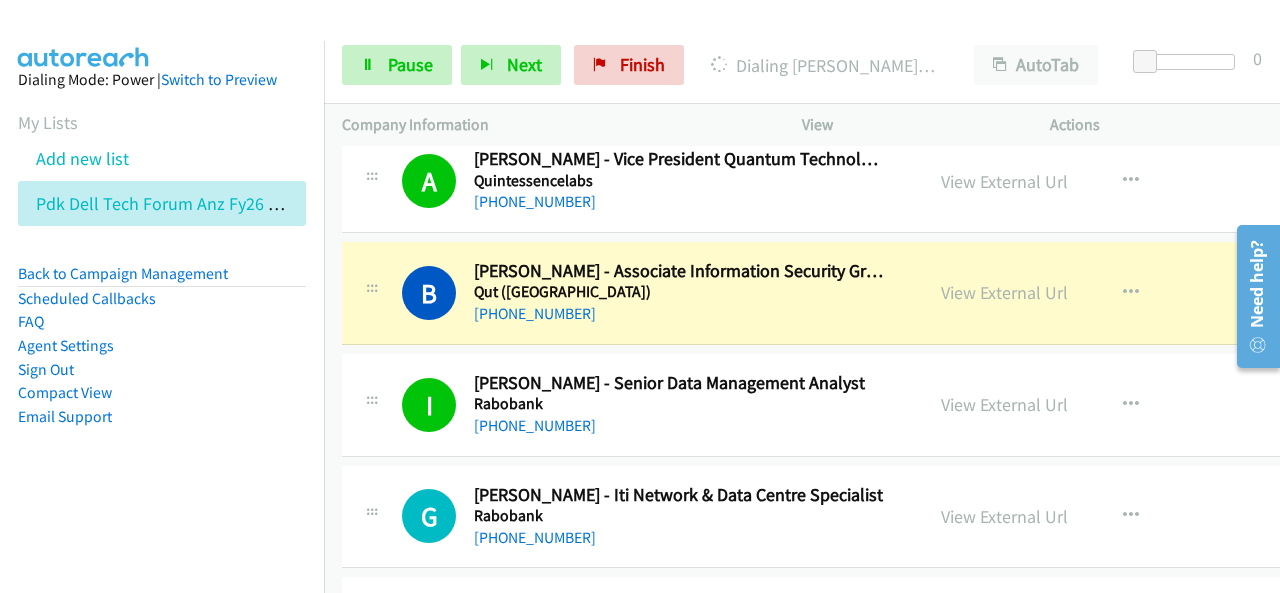 click on "+61 490 030 500" at bounding box center [680, 314] 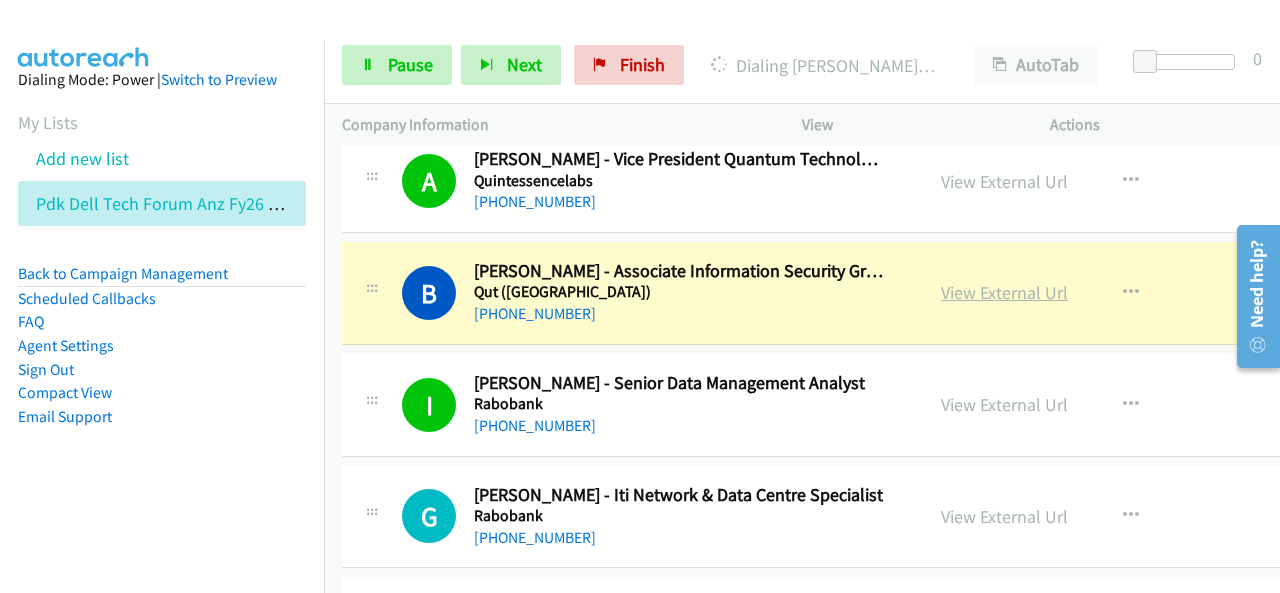 click on "View External Url" at bounding box center [1004, 292] 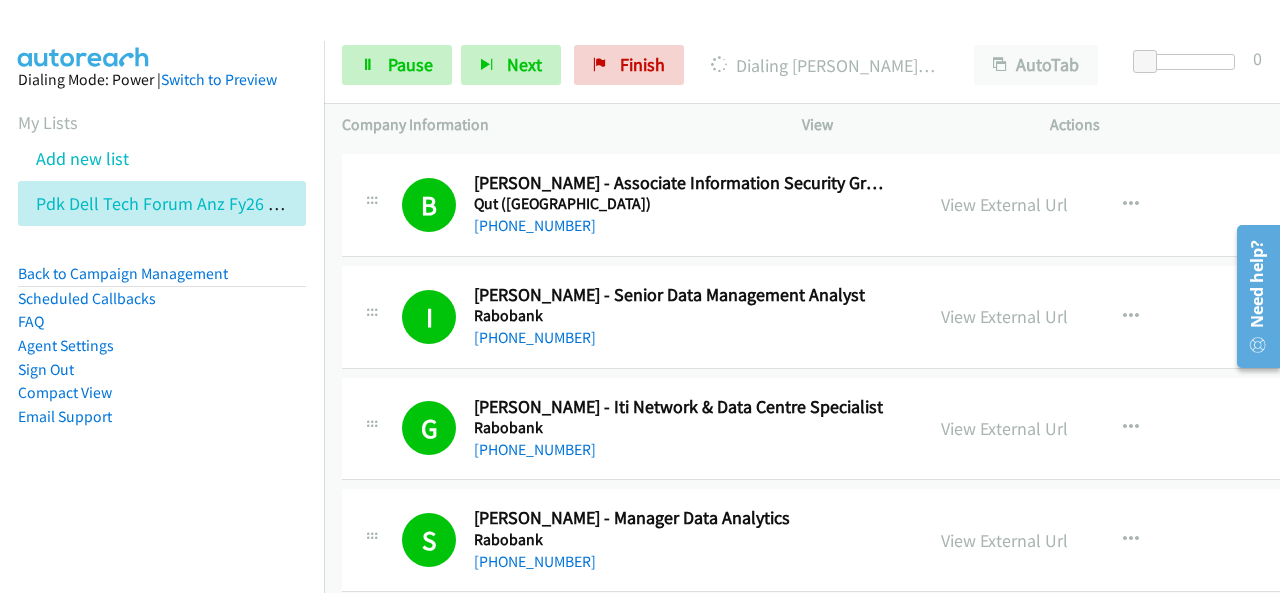 scroll, scrollTop: 18398, scrollLeft: 0, axis: vertical 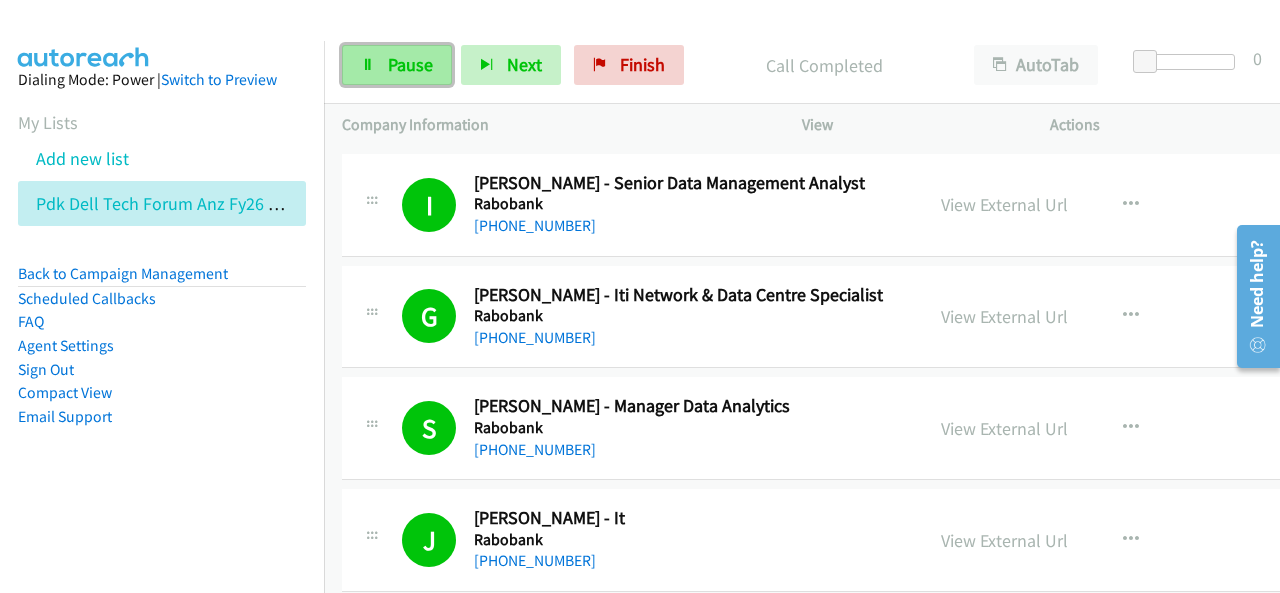 click on "Pause" at bounding box center [410, 64] 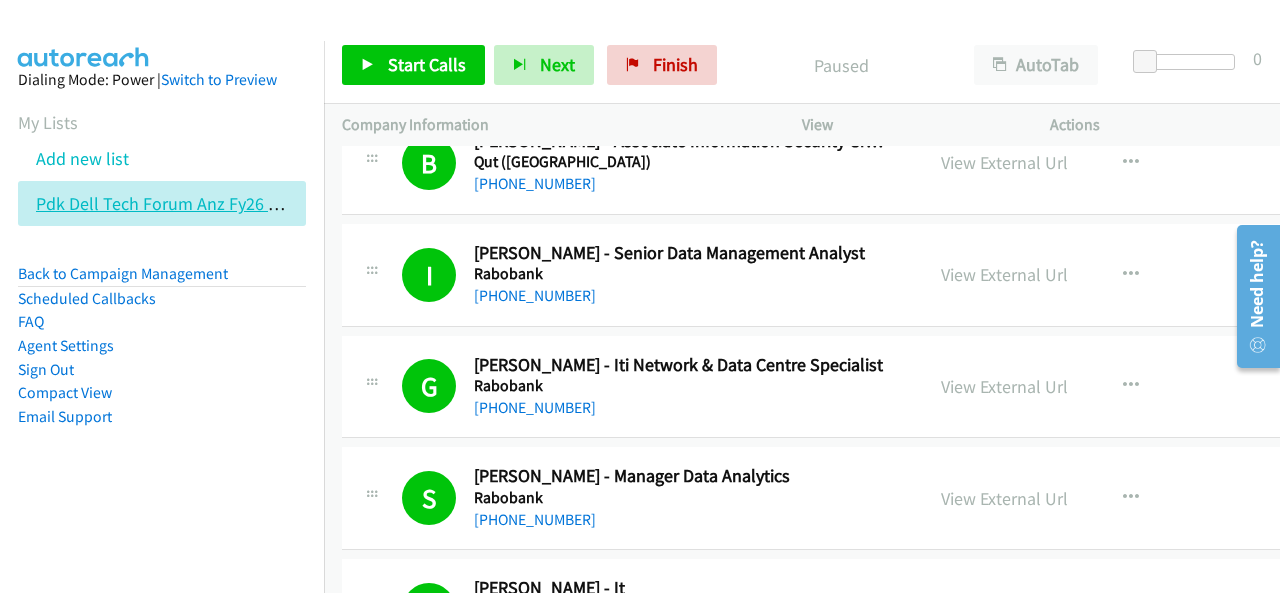 scroll, scrollTop: 18298, scrollLeft: 0, axis: vertical 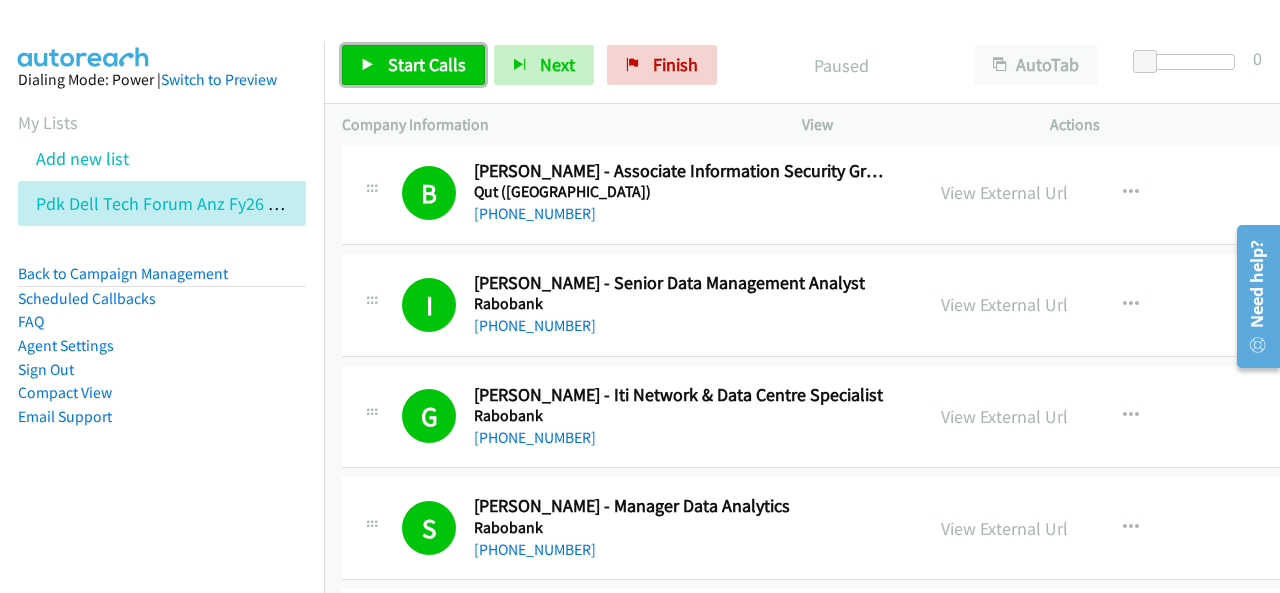 click on "Start Calls" at bounding box center [413, 65] 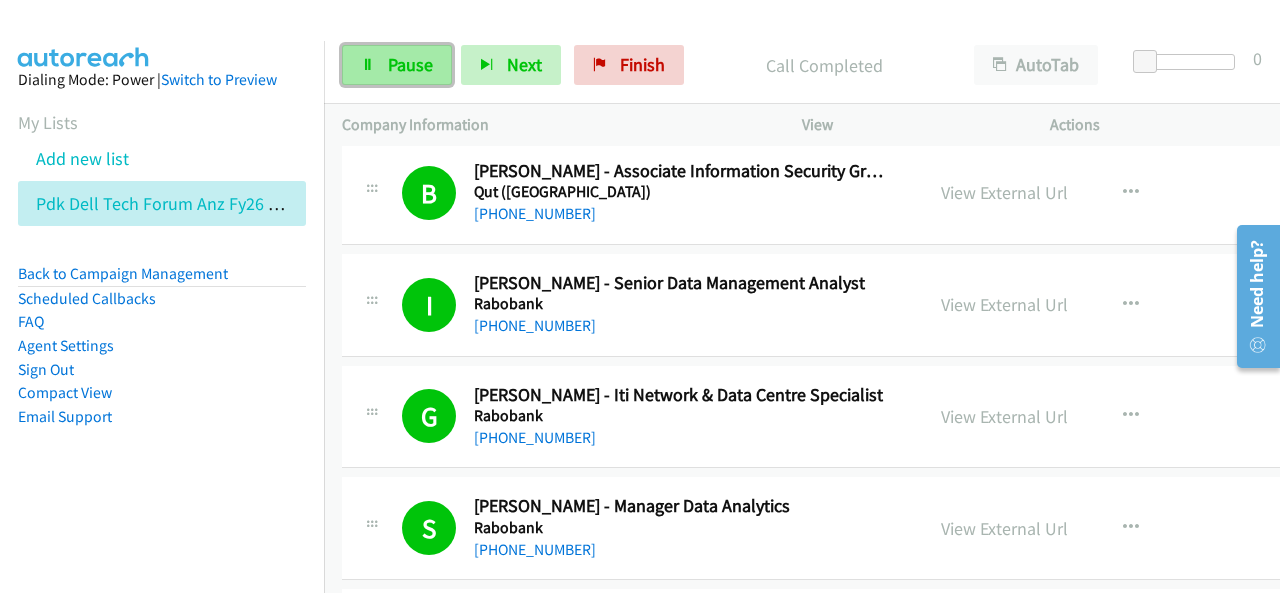 click on "Pause" at bounding box center (397, 65) 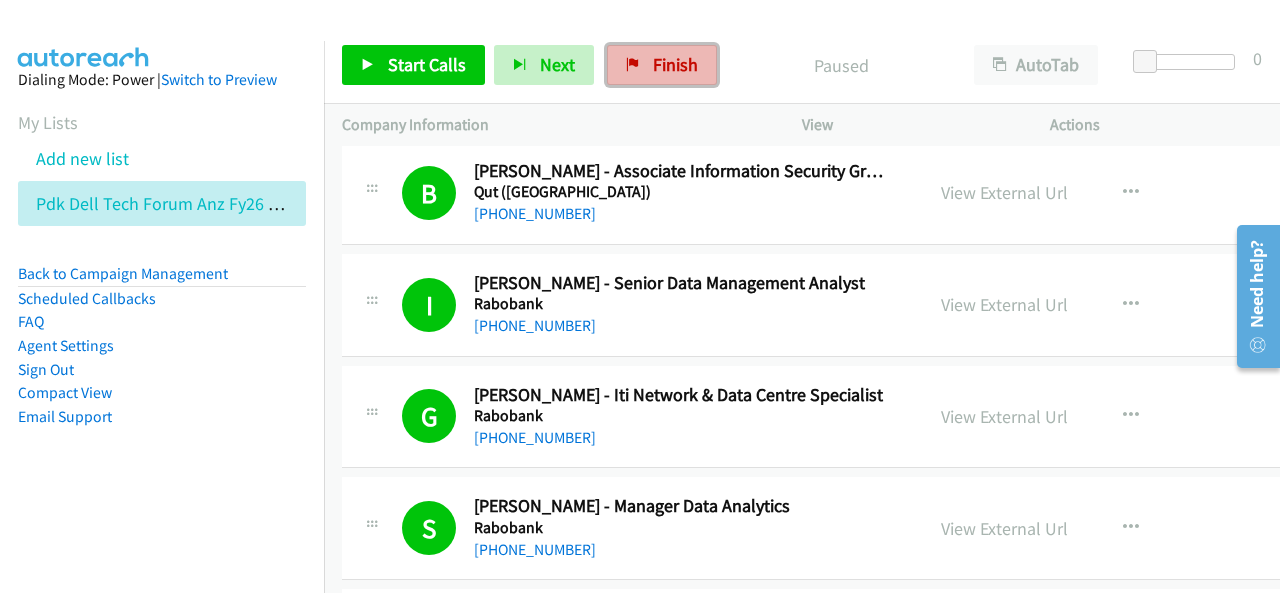 click on "Finish" at bounding box center (662, 65) 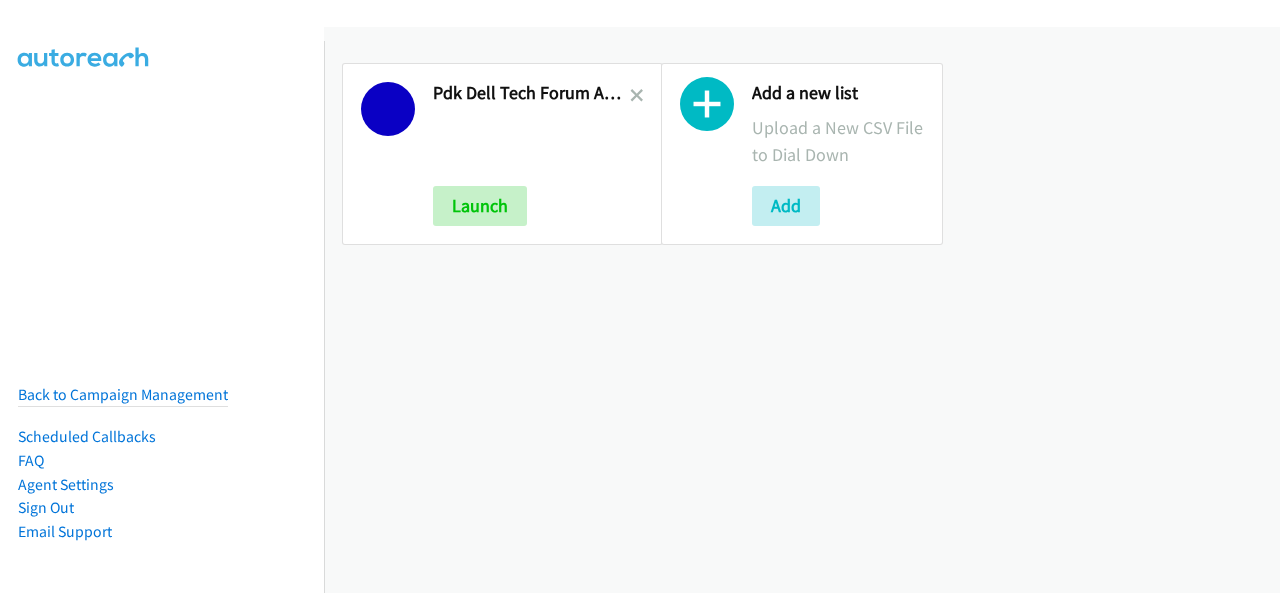 scroll, scrollTop: 0, scrollLeft: 0, axis: both 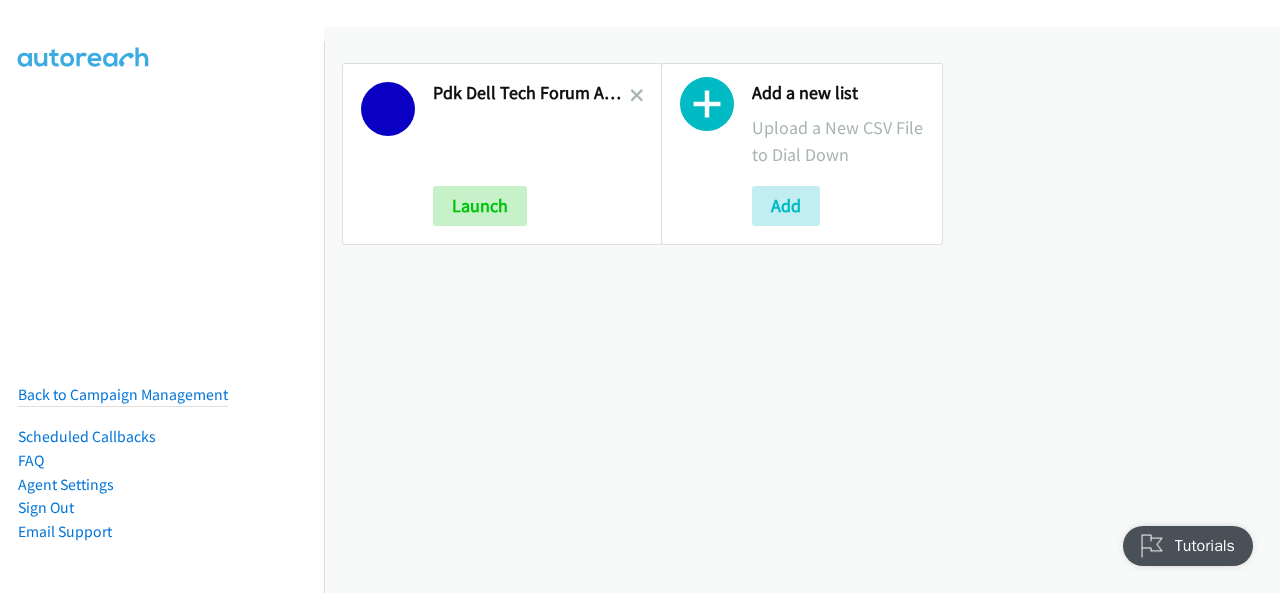 click at bounding box center (637, 95) 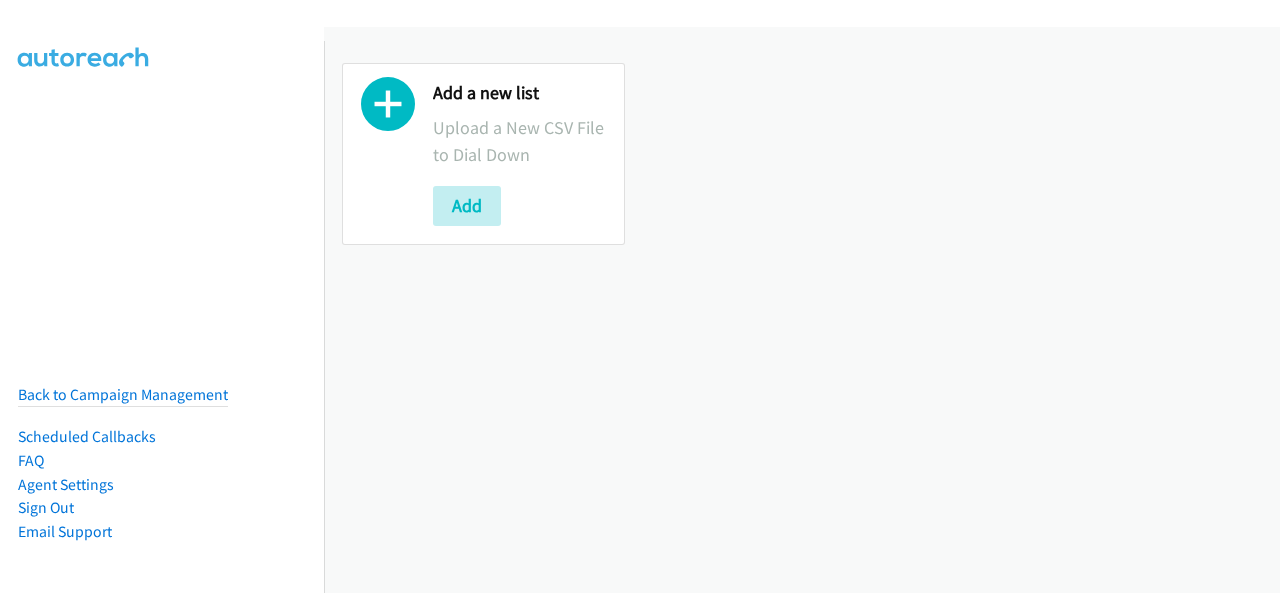 scroll, scrollTop: 0, scrollLeft: 0, axis: both 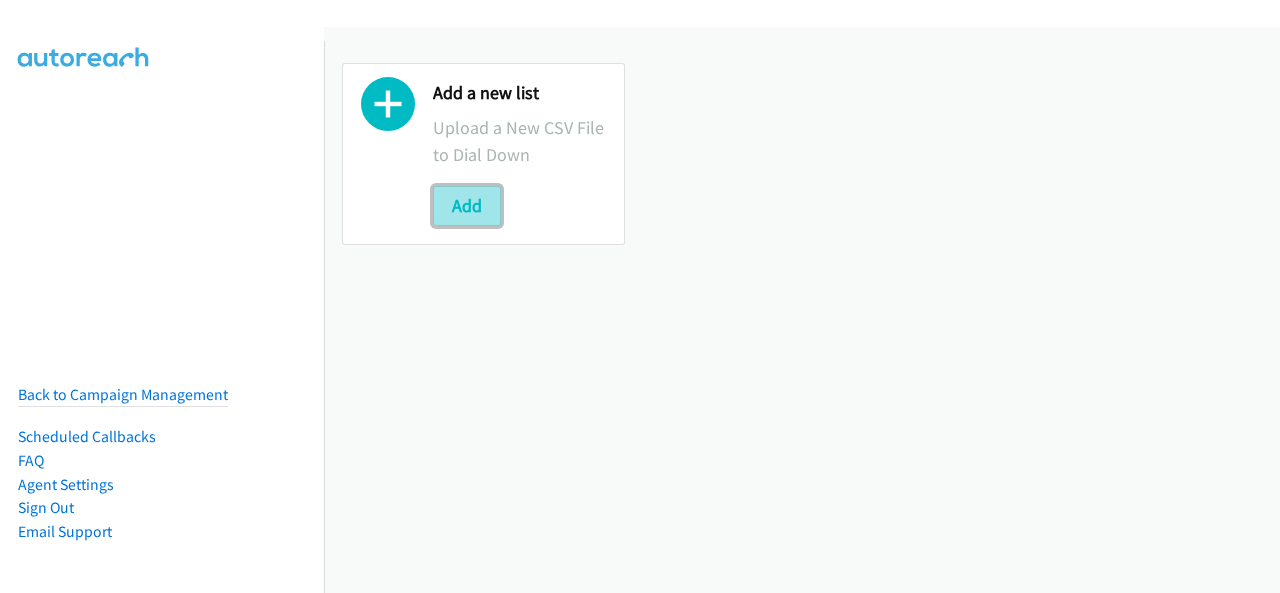 click on "Add" at bounding box center (467, 206) 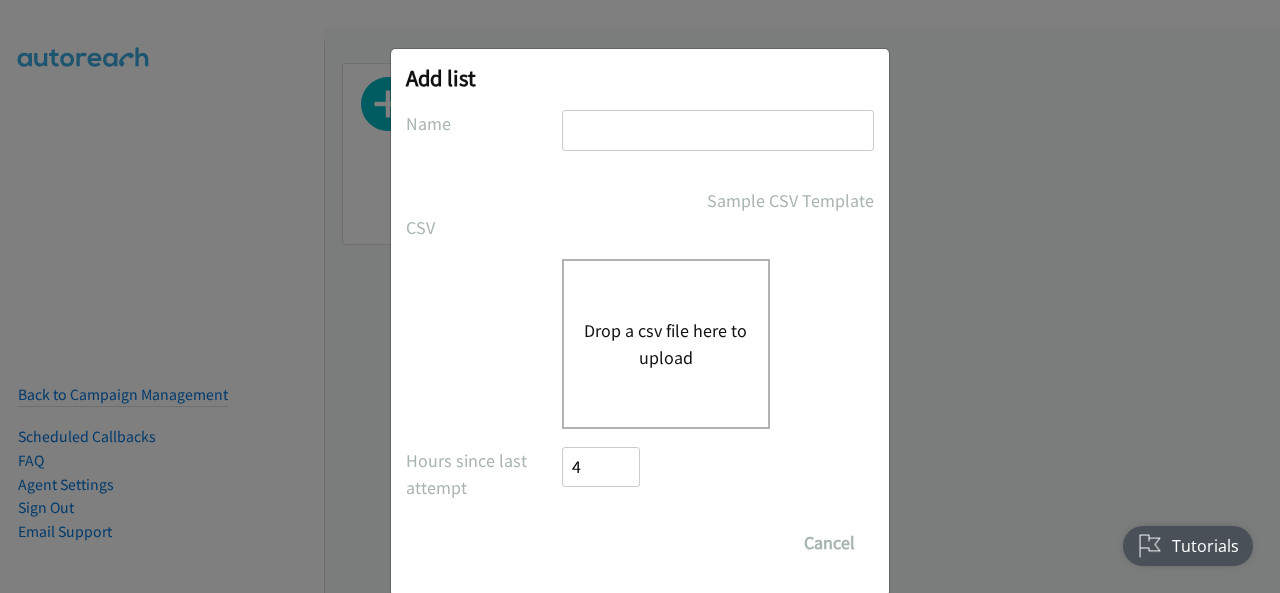 scroll, scrollTop: 0, scrollLeft: 0, axis: both 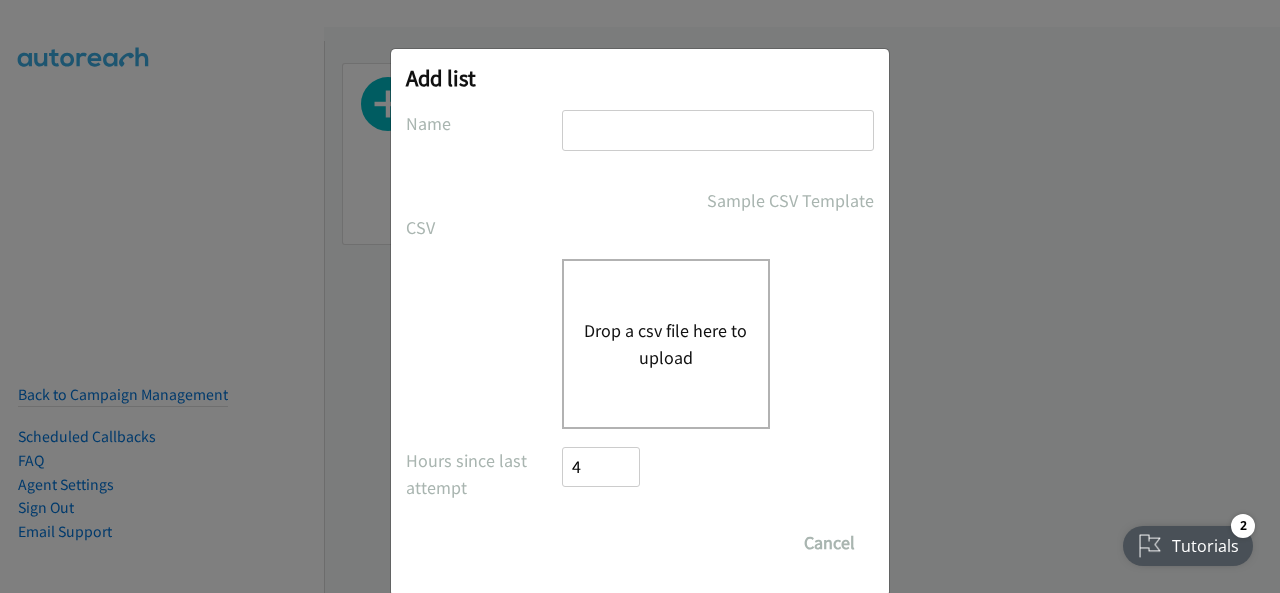 click at bounding box center [718, 130] 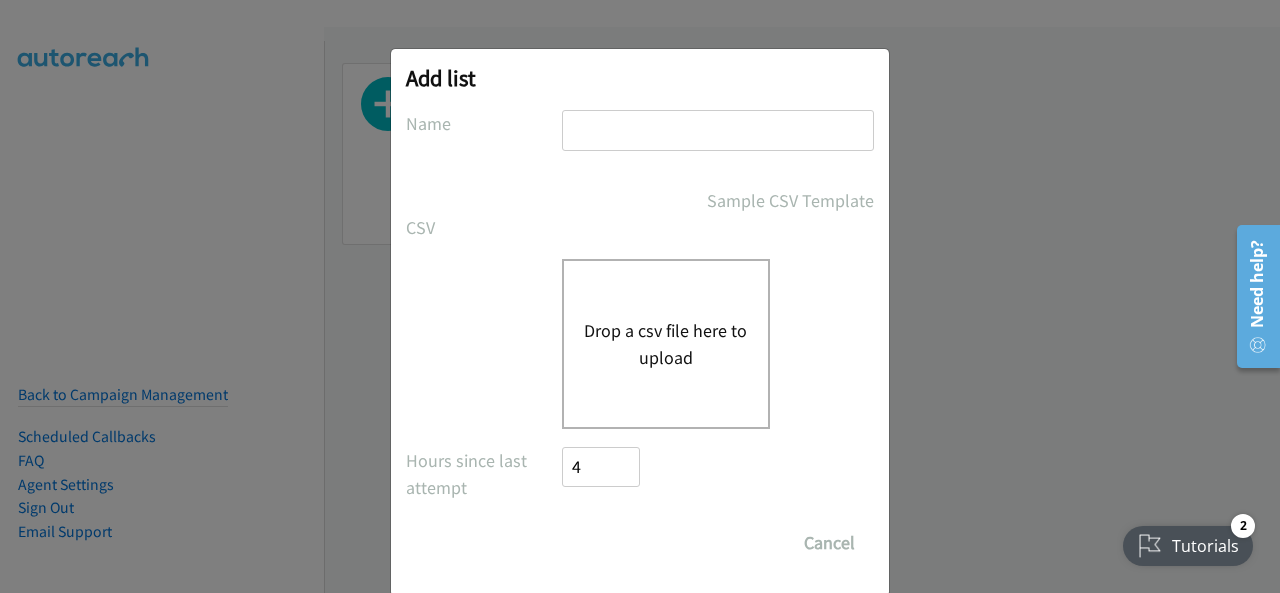 type on "PDK Dell Tech Forum ANZ FY26Q3 Sydney In-Person 2 September - Enterprise" 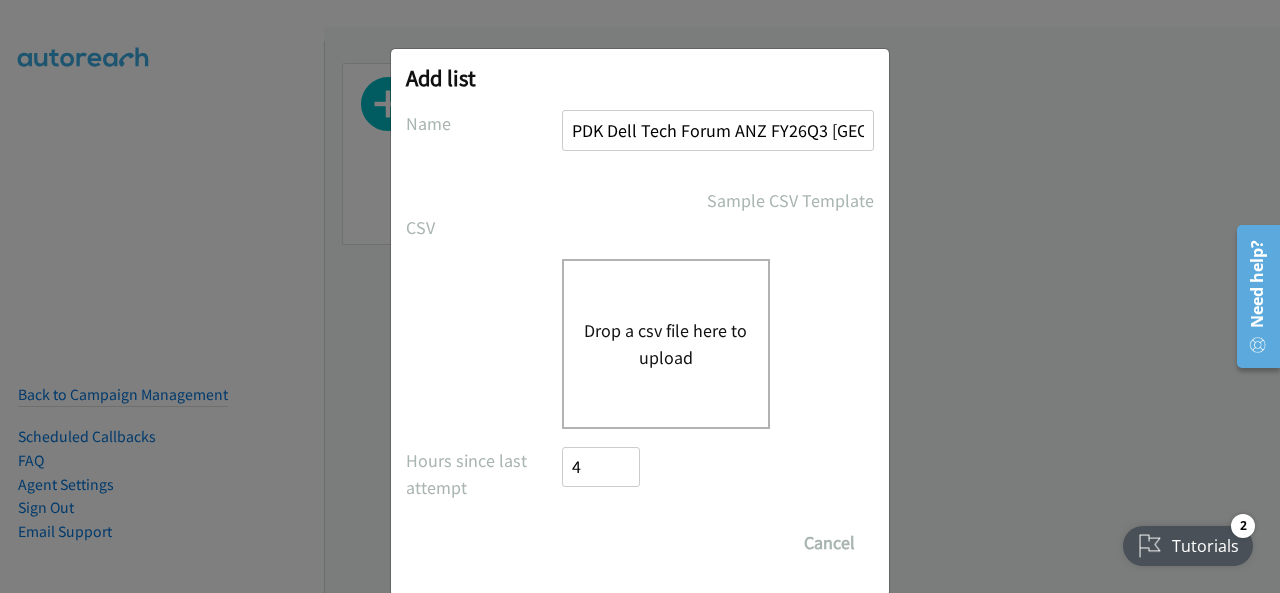 click on "Drop a csv file here to upload" at bounding box center (666, 344) 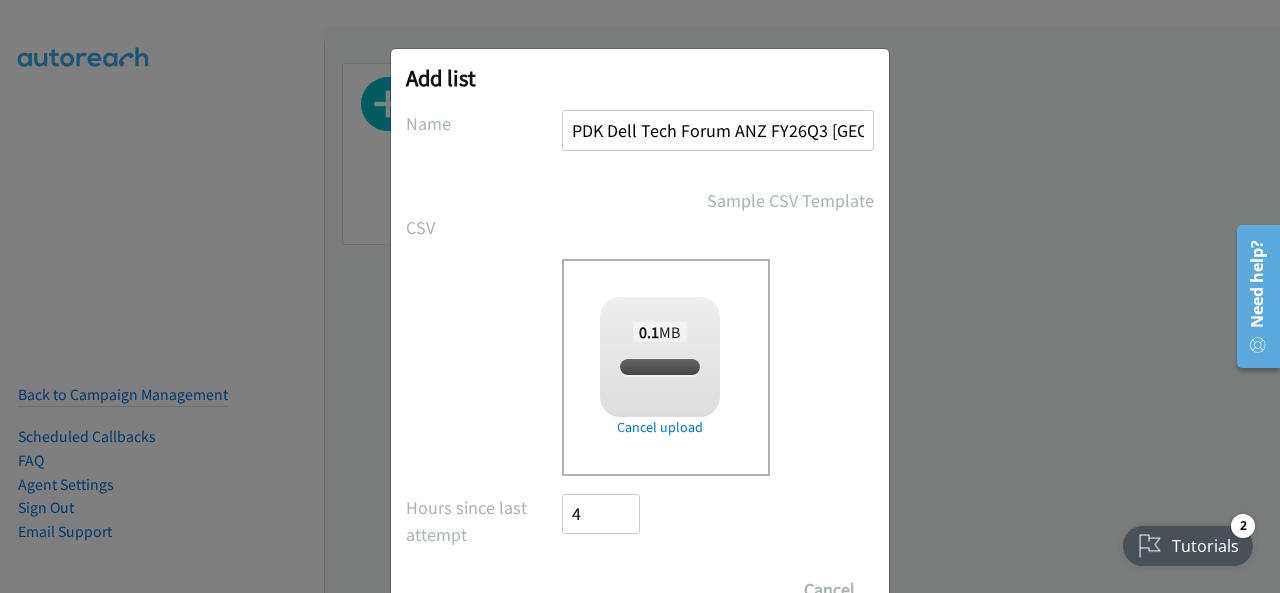 checkbox on "true" 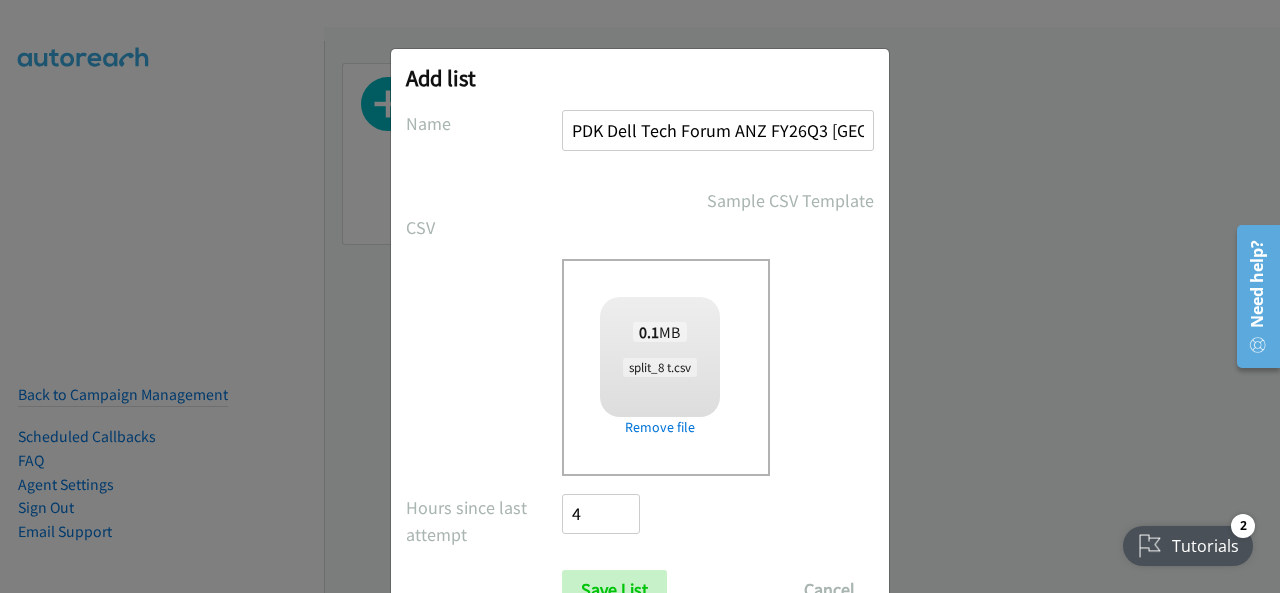 scroll, scrollTop: 80, scrollLeft: 0, axis: vertical 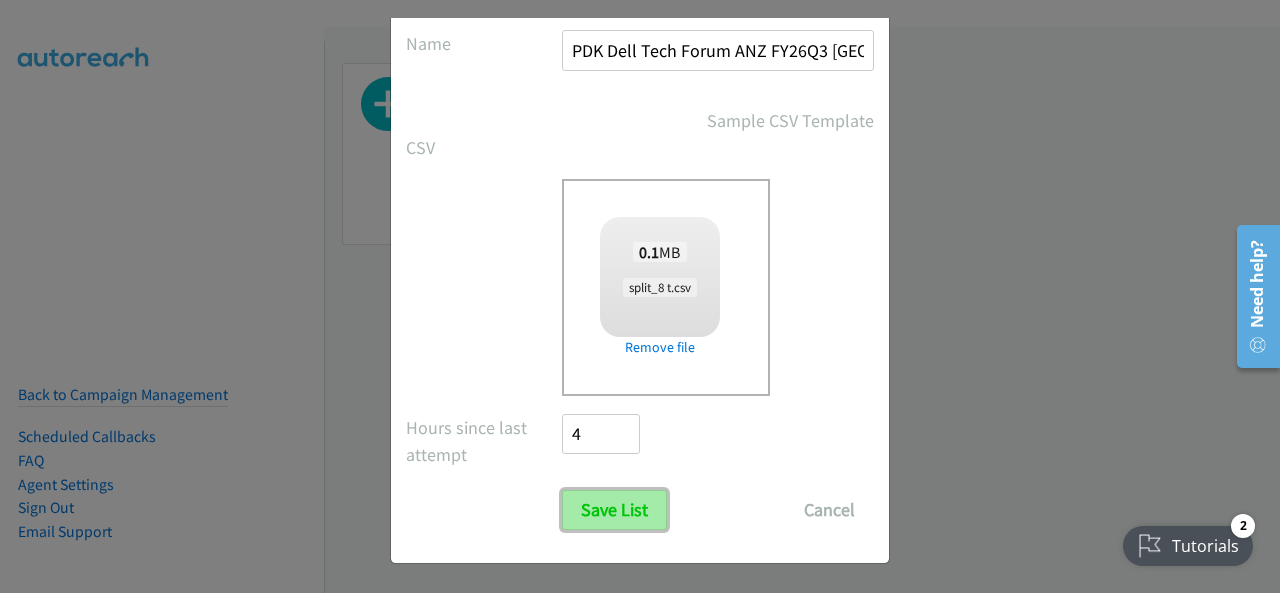 click on "Save List" at bounding box center [614, 510] 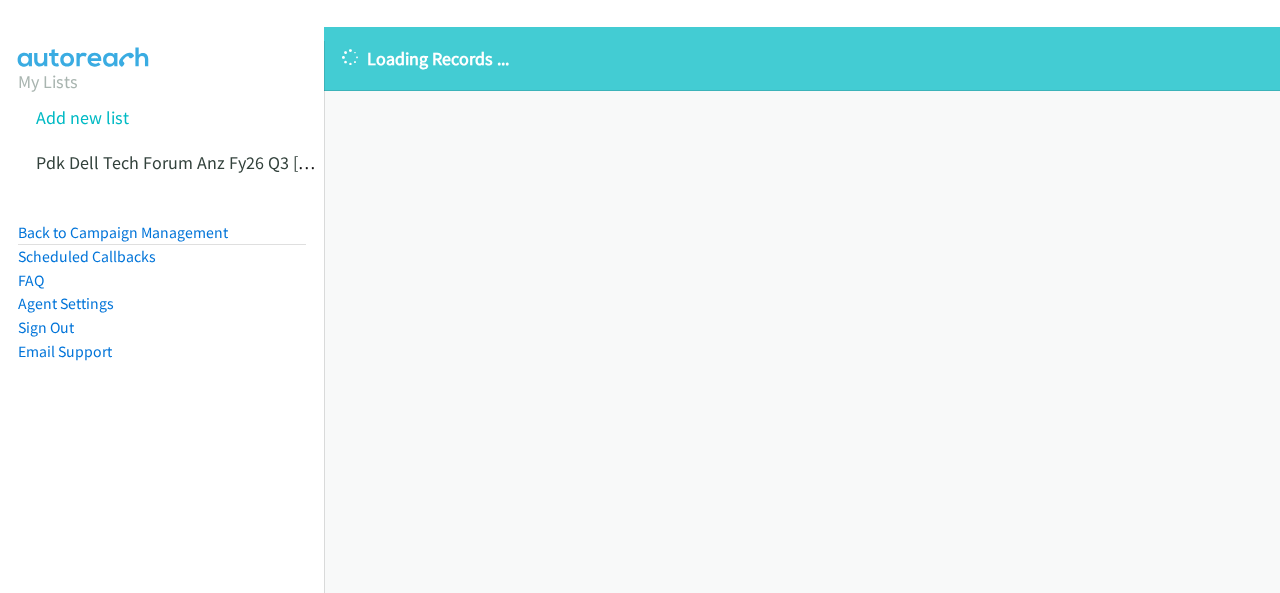 scroll, scrollTop: 0, scrollLeft: 0, axis: both 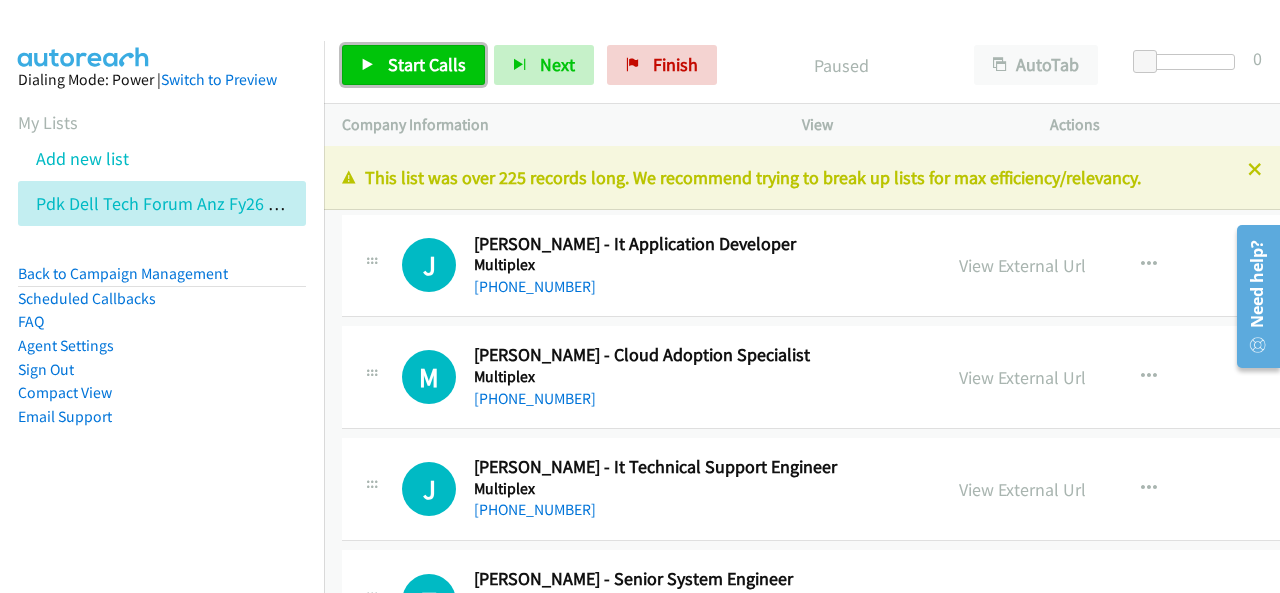 click on "Start Calls" at bounding box center (427, 64) 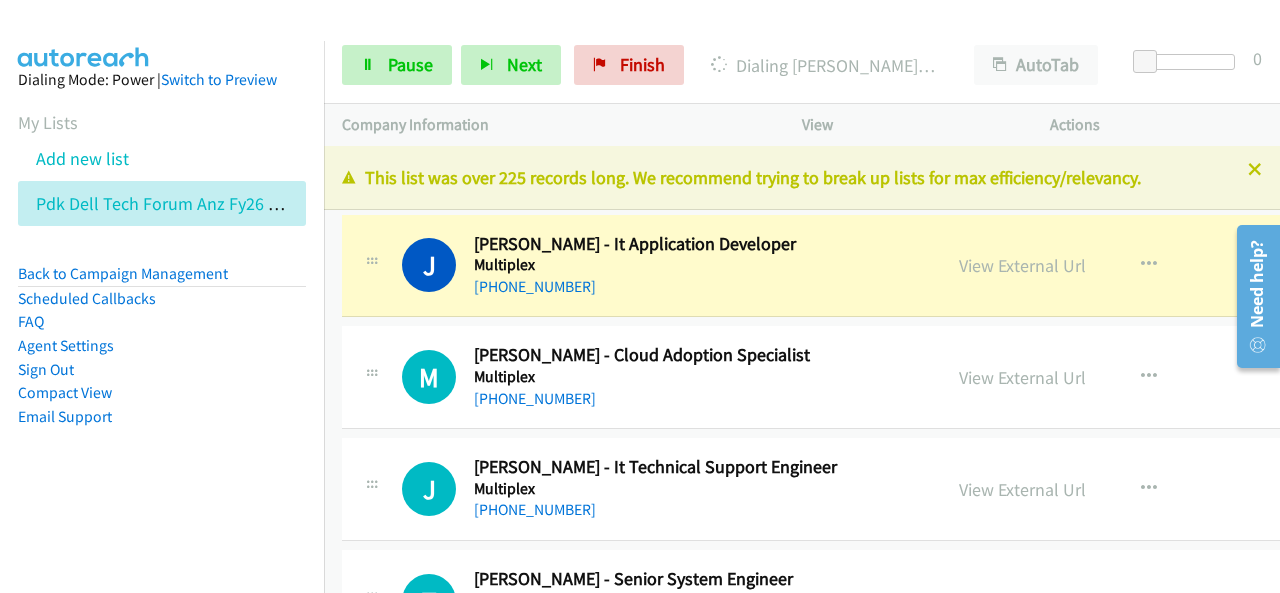 scroll, scrollTop: 100, scrollLeft: 0, axis: vertical 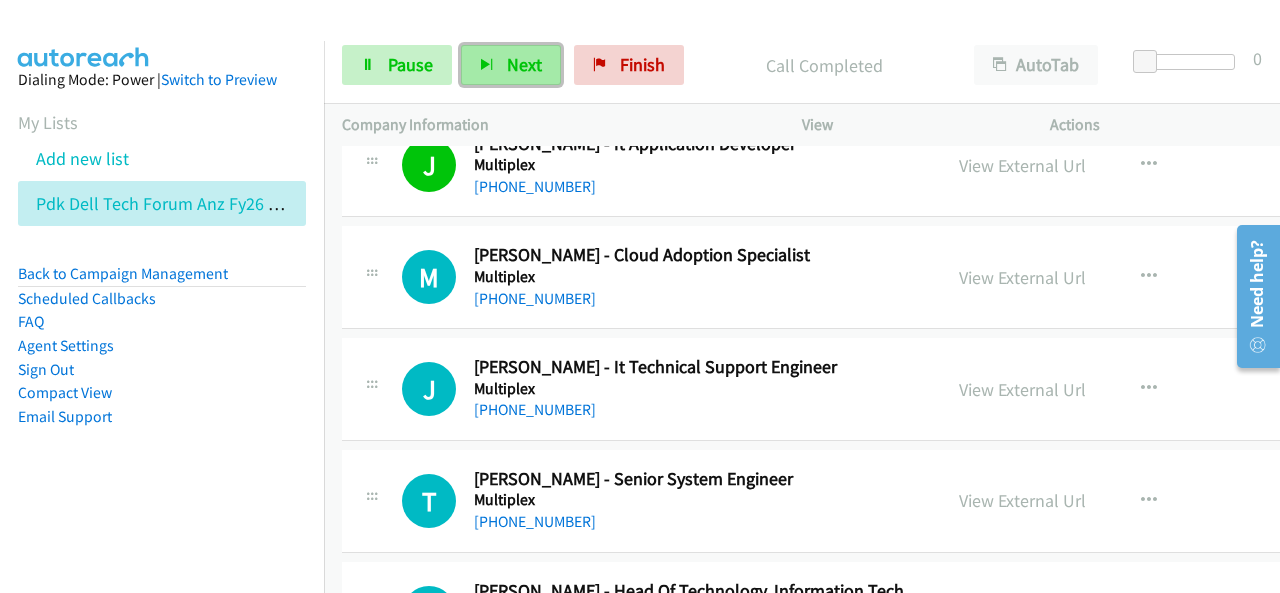 click on "Next" at bounding box center [524, 64] 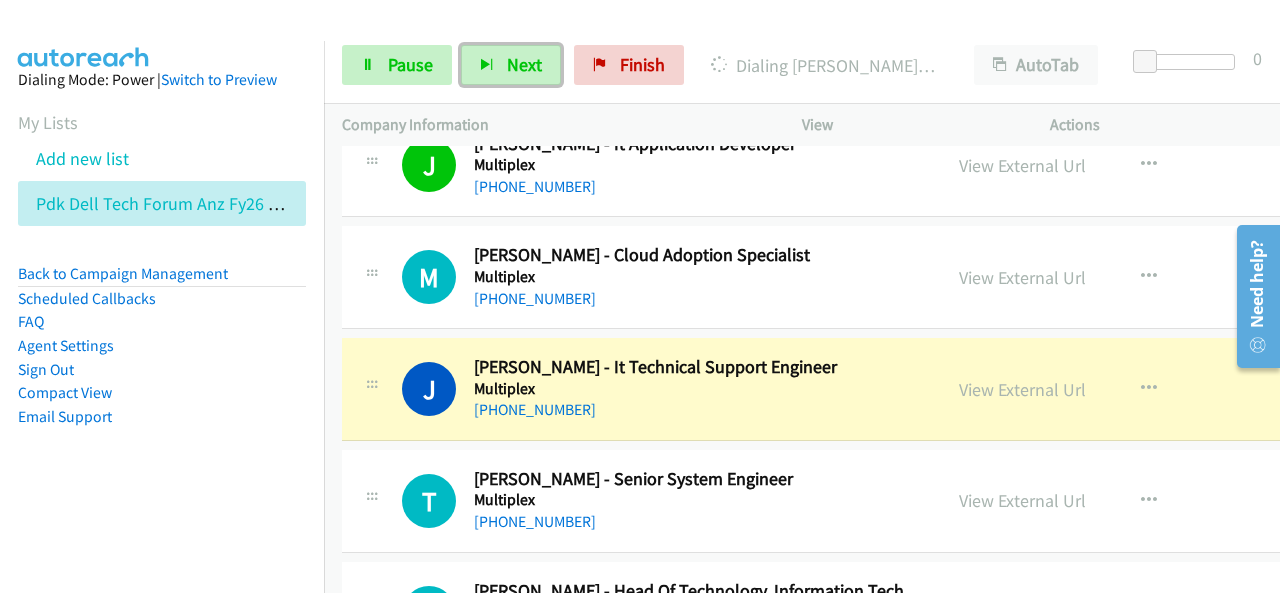click on "J
Callback Scheduled
[PERSON_NAME] - It Technical Support Engineer
Multiplex
[GEOGRAPHIC_DATA]/[GEOGRAPHIC_DATA]
[PHONE_NUMBER]
View External Url
View External Url
Schedule/Manage Callback
Start Calls Here
Remove from list
Add to do not call list
Reset Call Status" at bounding box center (904, 389) 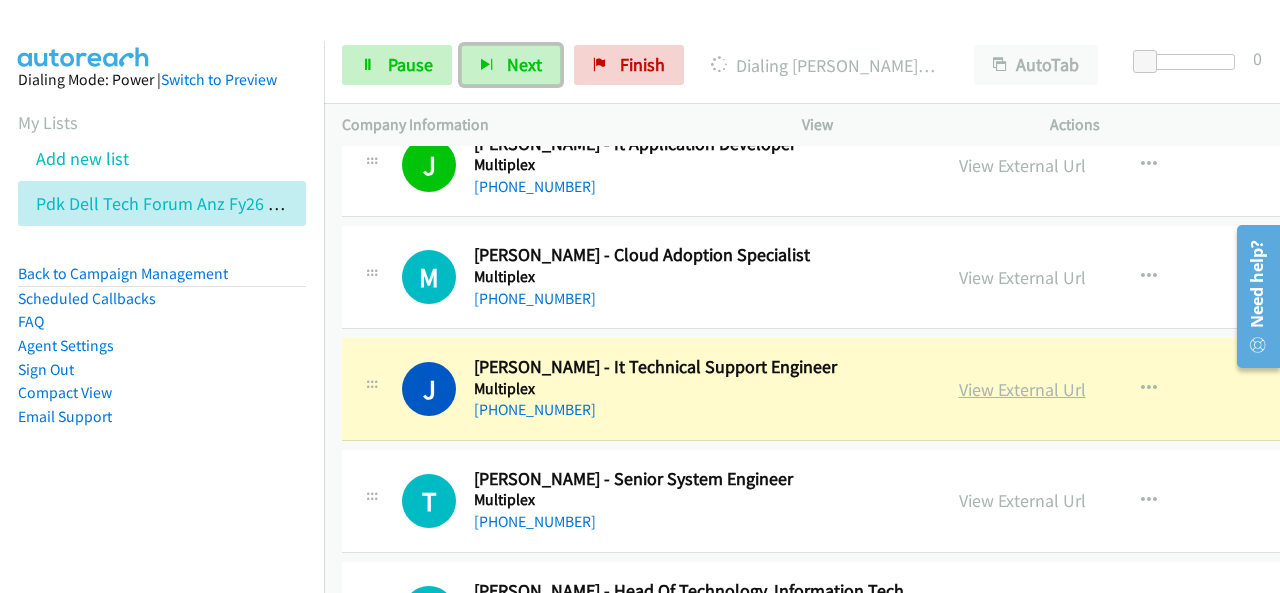click on "View External Url" at bounding box center (1022, 389) 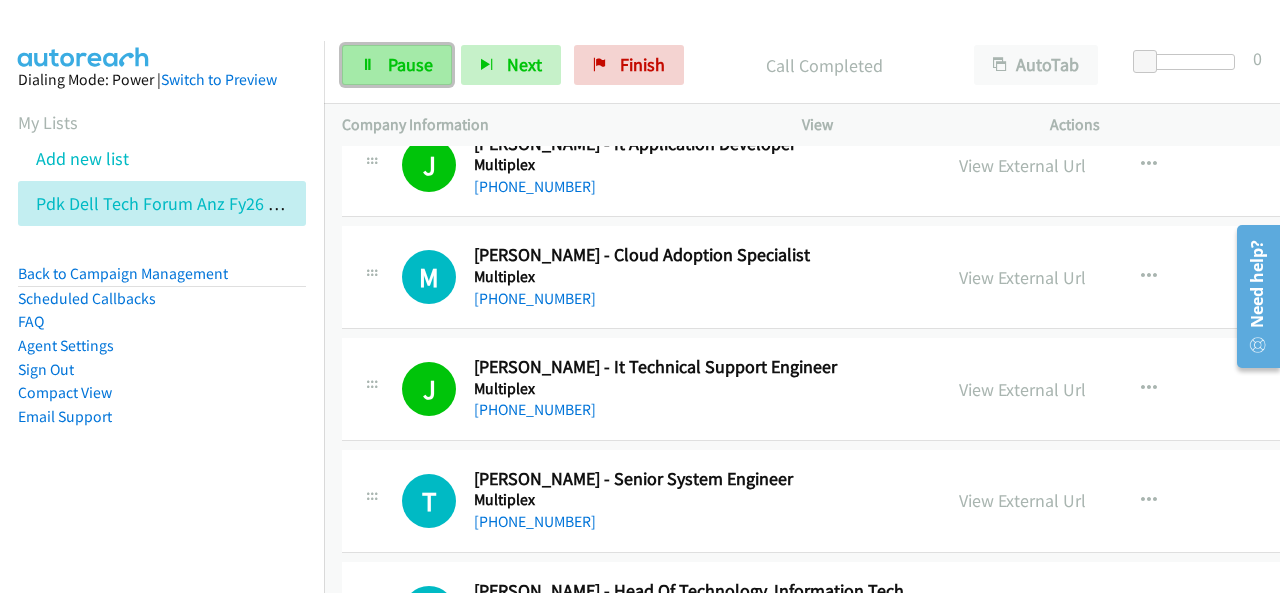 click on "Pause" at bounding box center [410, 64] 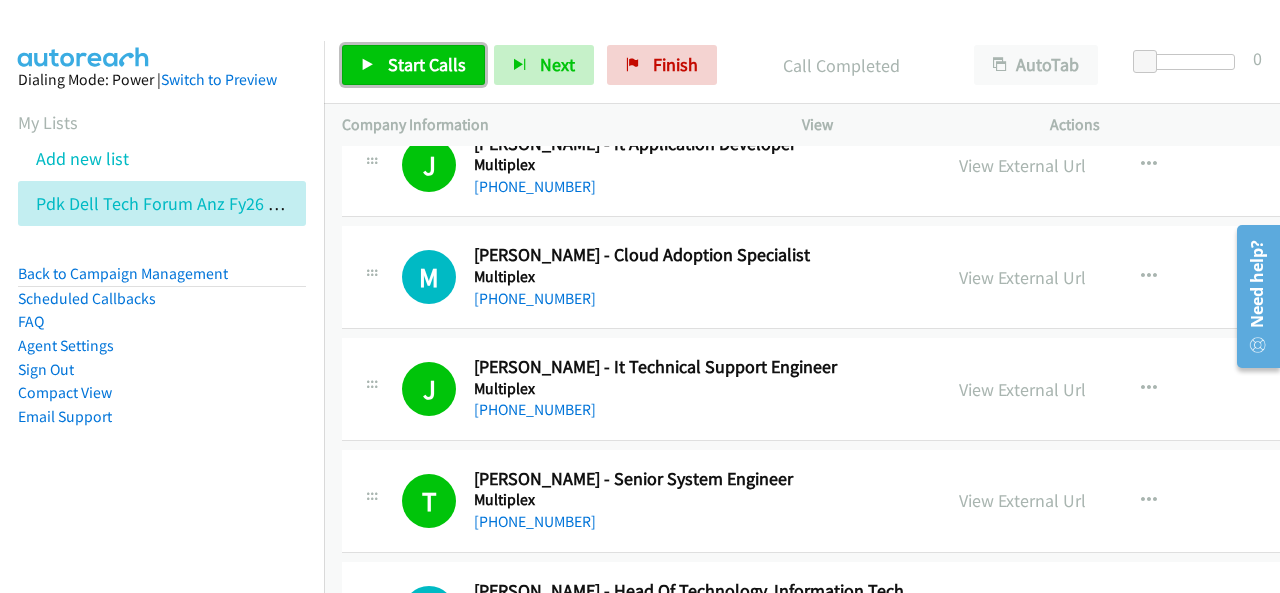 click on "Start Calls" at bounding box center (427, 64) 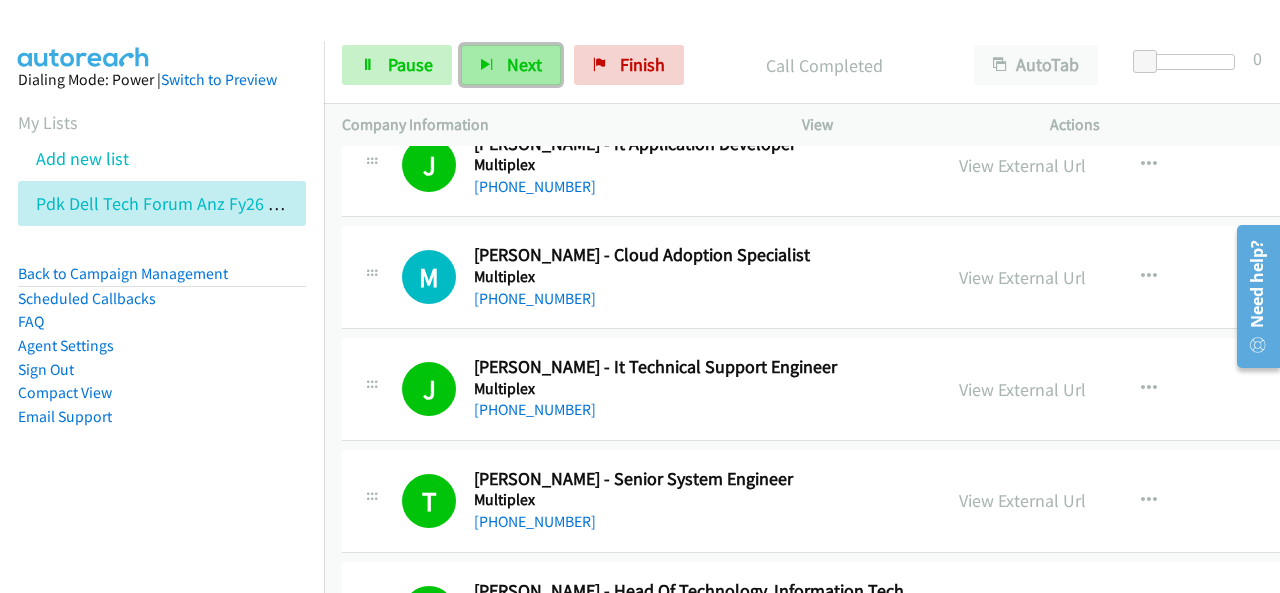 click on "Next" at bounding box center (511, 65) 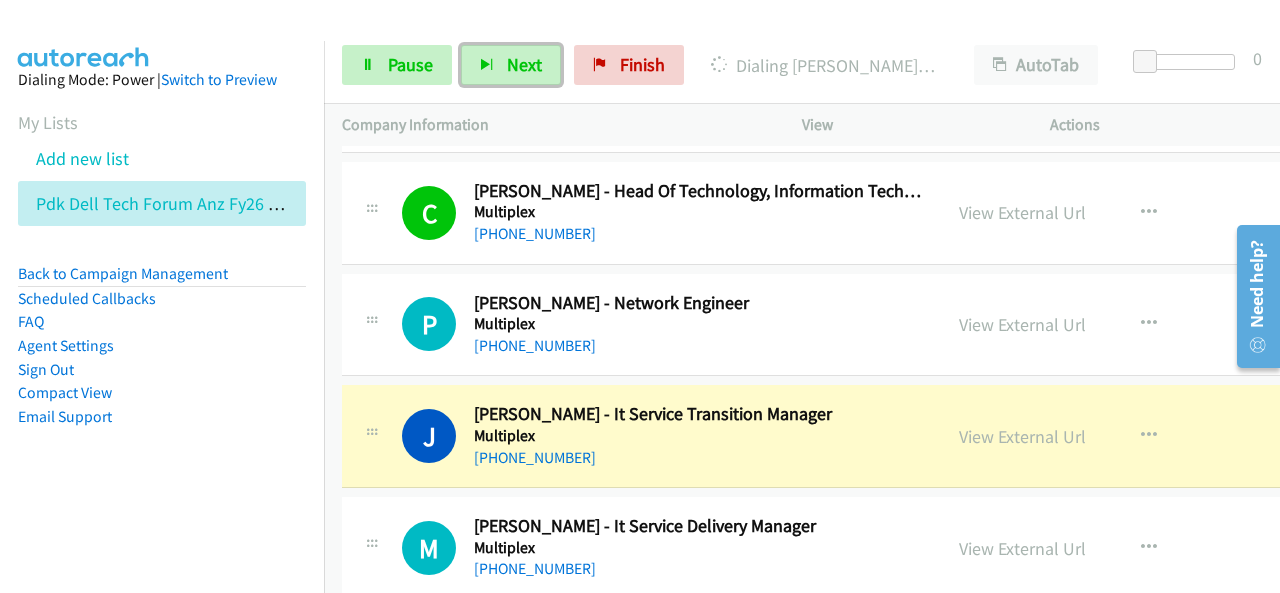 scroll, scrollTop: 600, scrollLeft: 0, axis: vertical 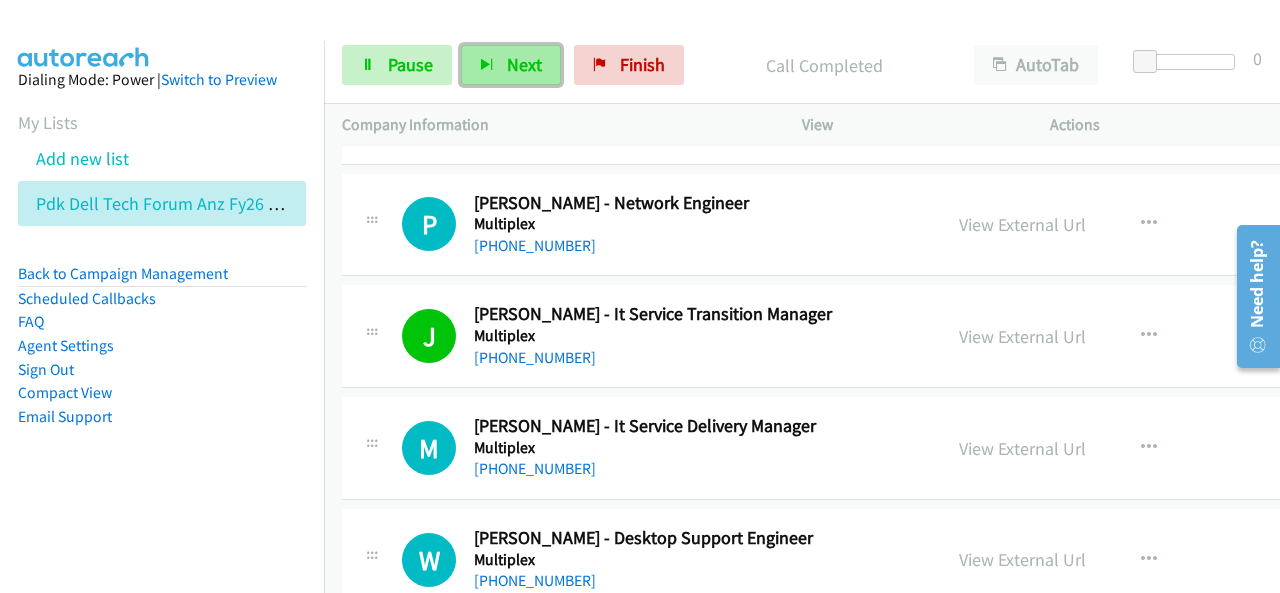 click on "Next" at bounding box center [511, 65] 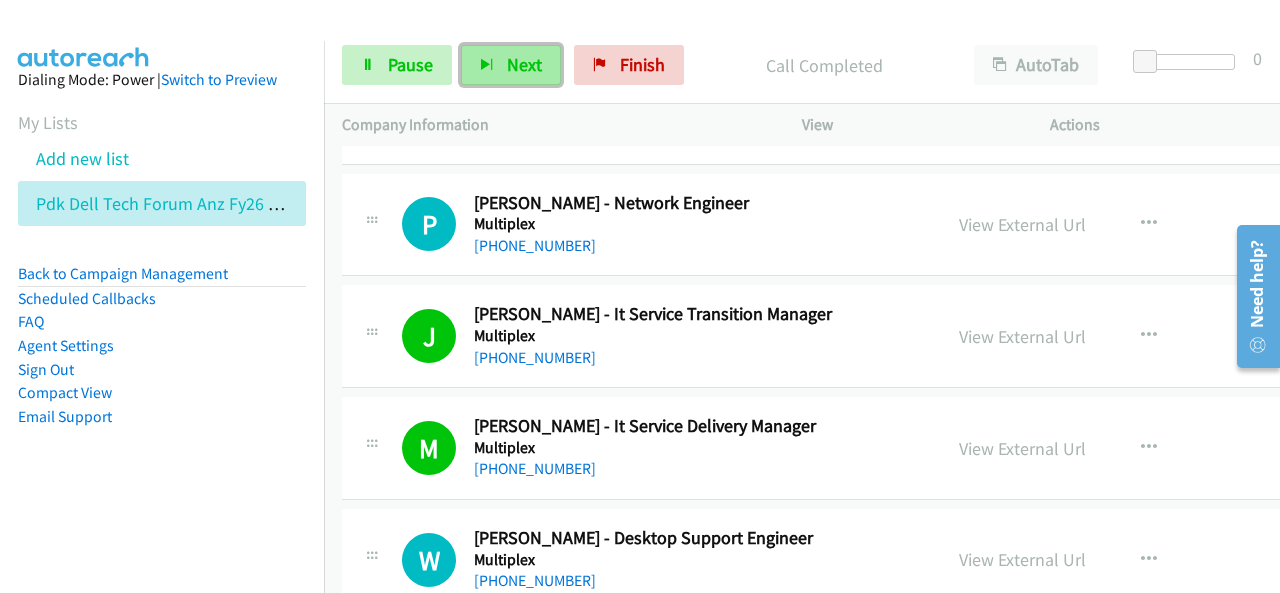 click on "Next" at bounding box center [511, 65] 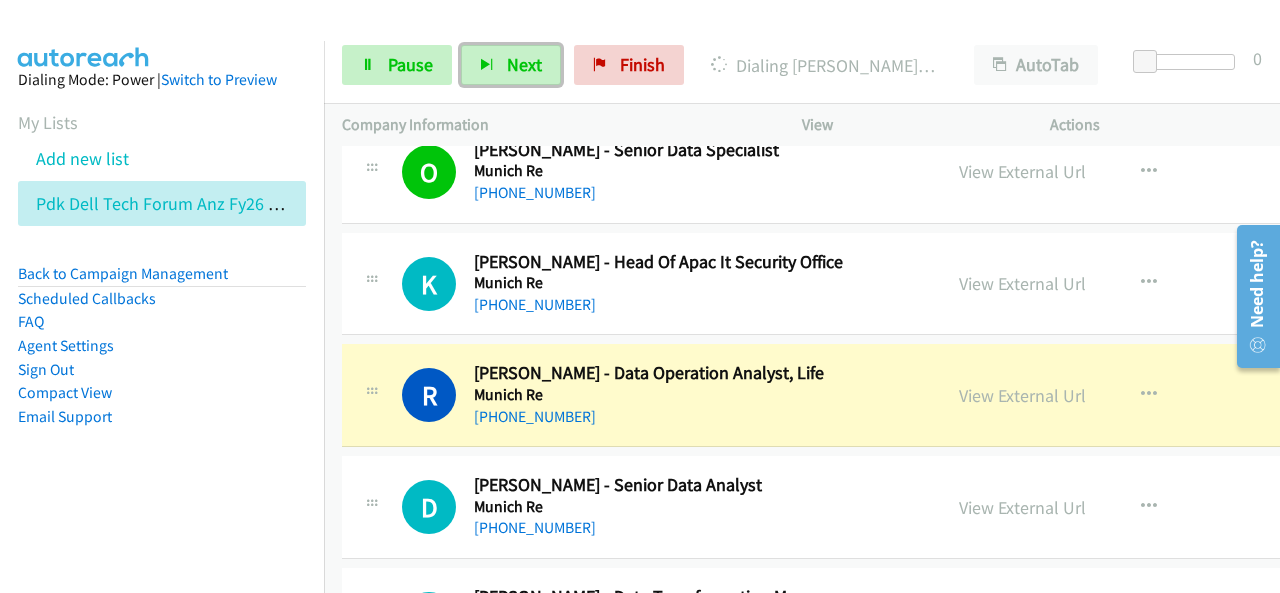 scroll, scrollTop: 1200, scrollLeft: 0, axis: vertical 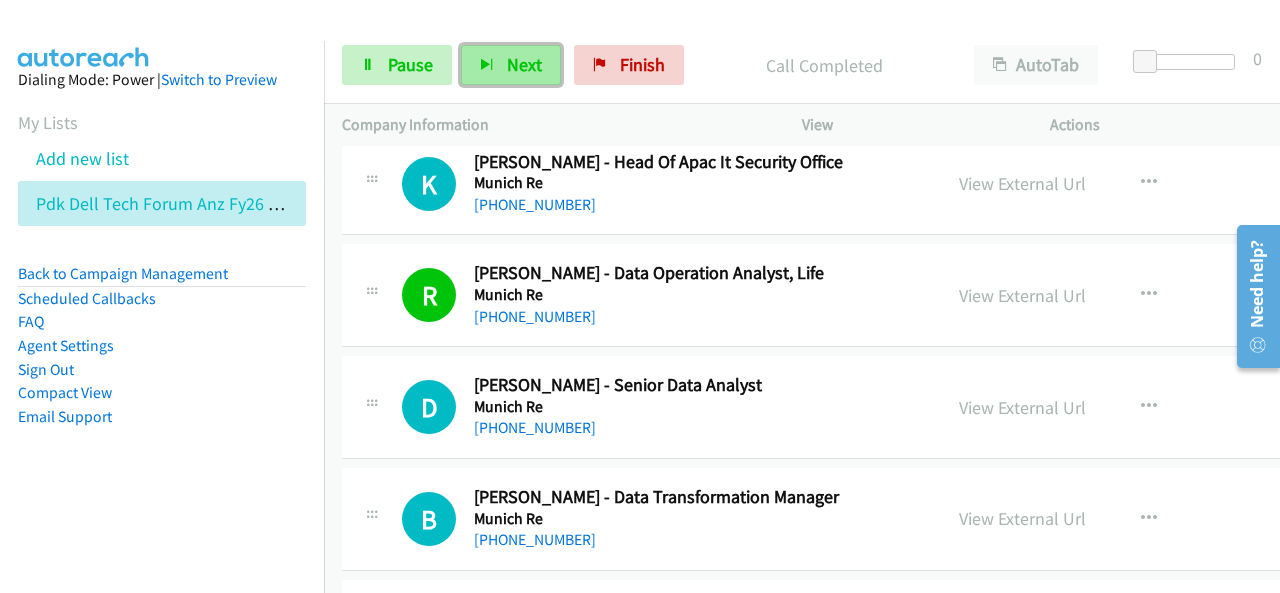 click on "Next" at bounding box center (524, 64) 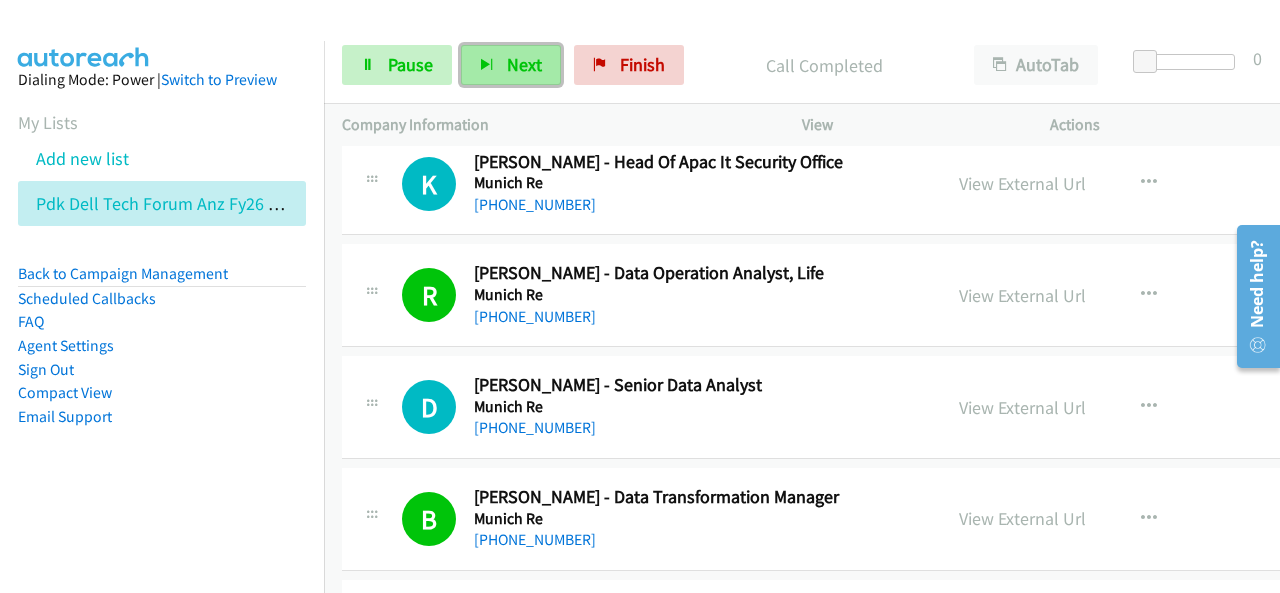 click on "Next" at bounding box center (511, 65) 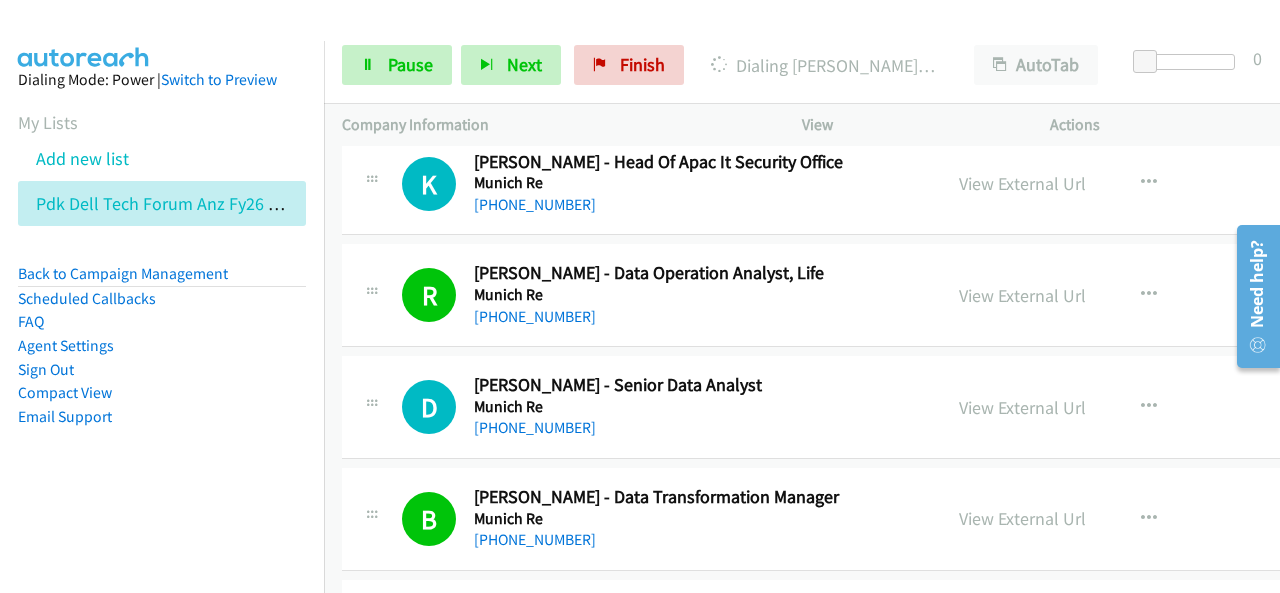 click on "Compact View" at bounding box center (162, 393) 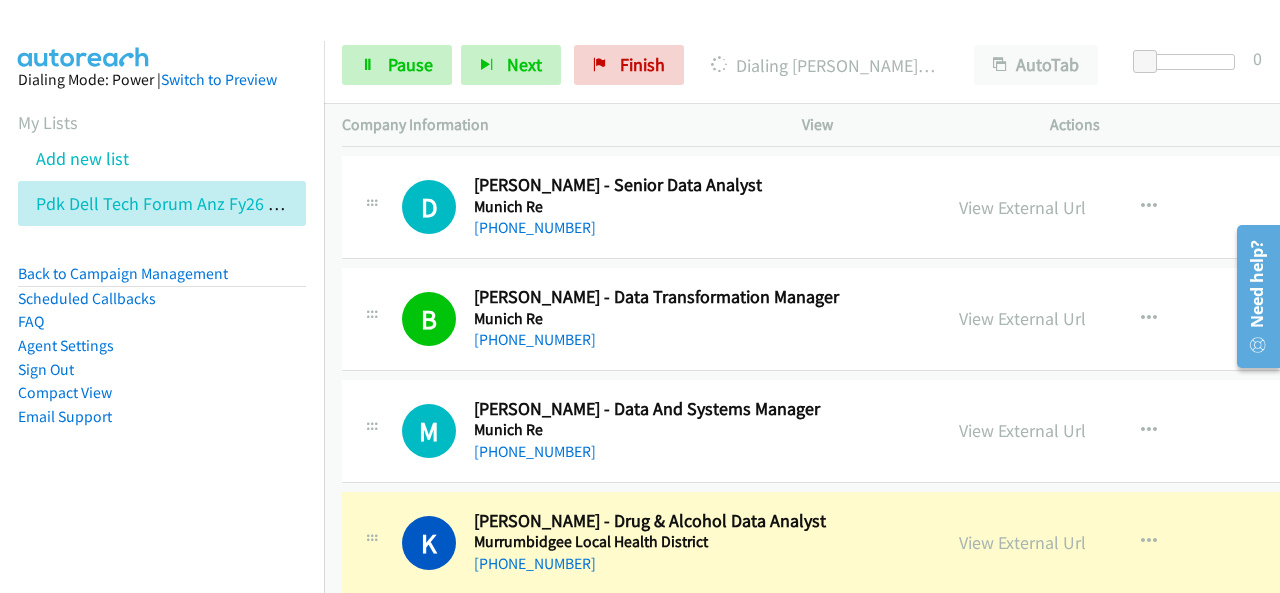scroll, scrollTop: 1600, scrollLeft: 0, axis: vertical 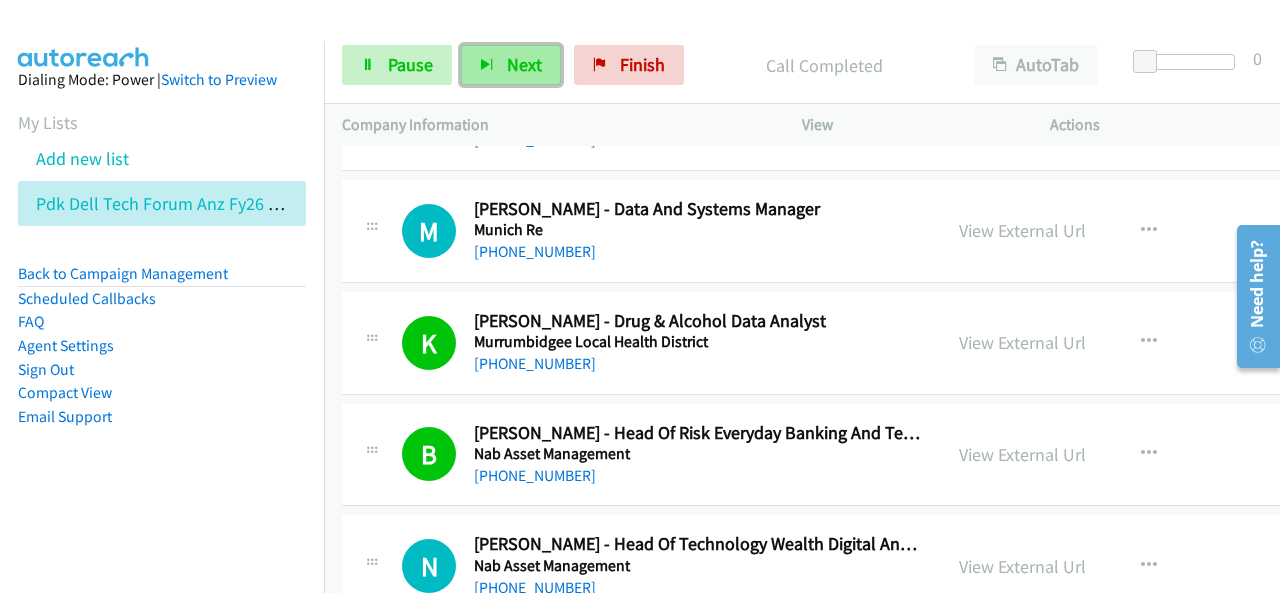 click on "Next" at bounding box center (511, 65) 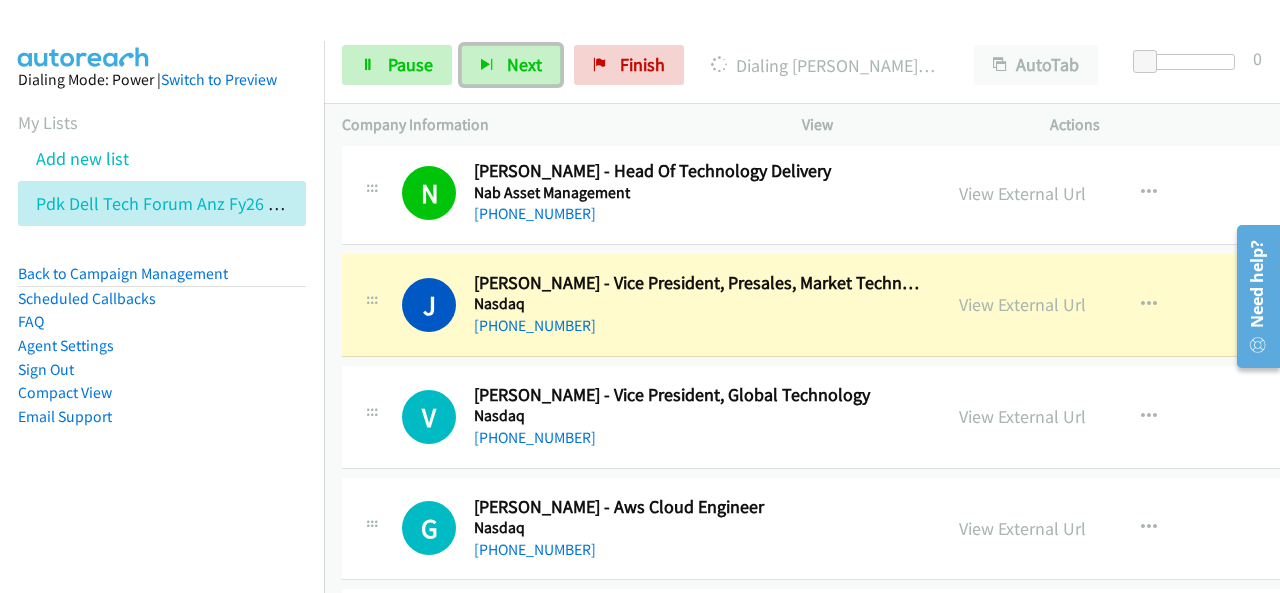 scroll, scrollTop: 2100, scrollLeft: 0, axis: vertical 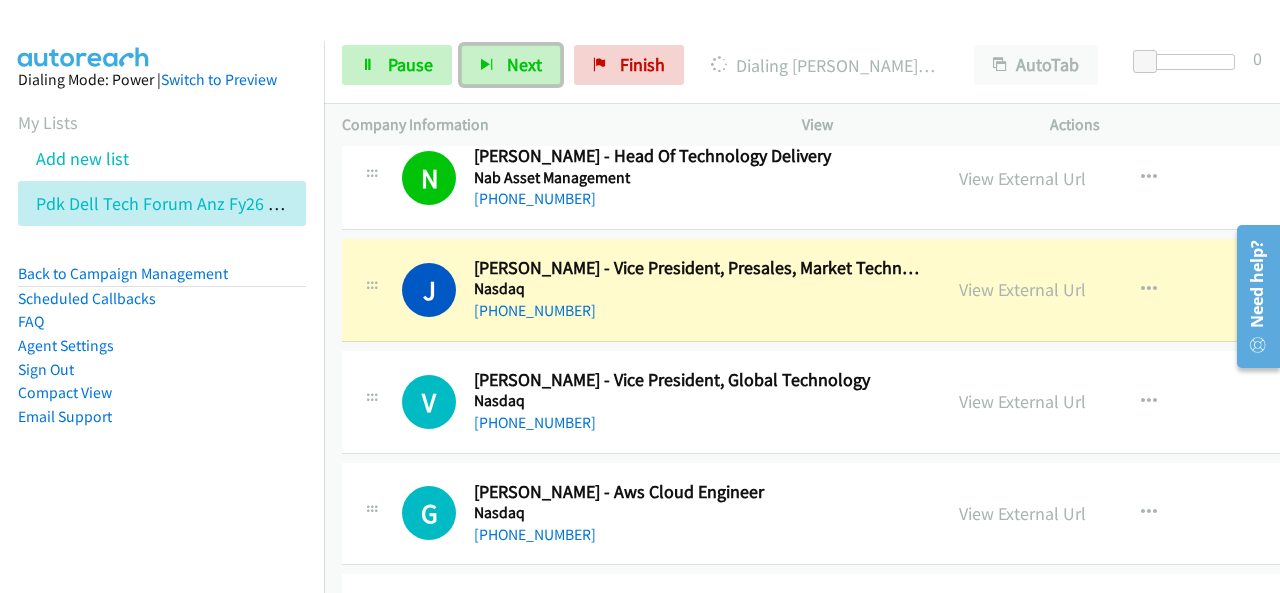 click on "[PHONE_NUMBER]" at bounding box center (698, 311) 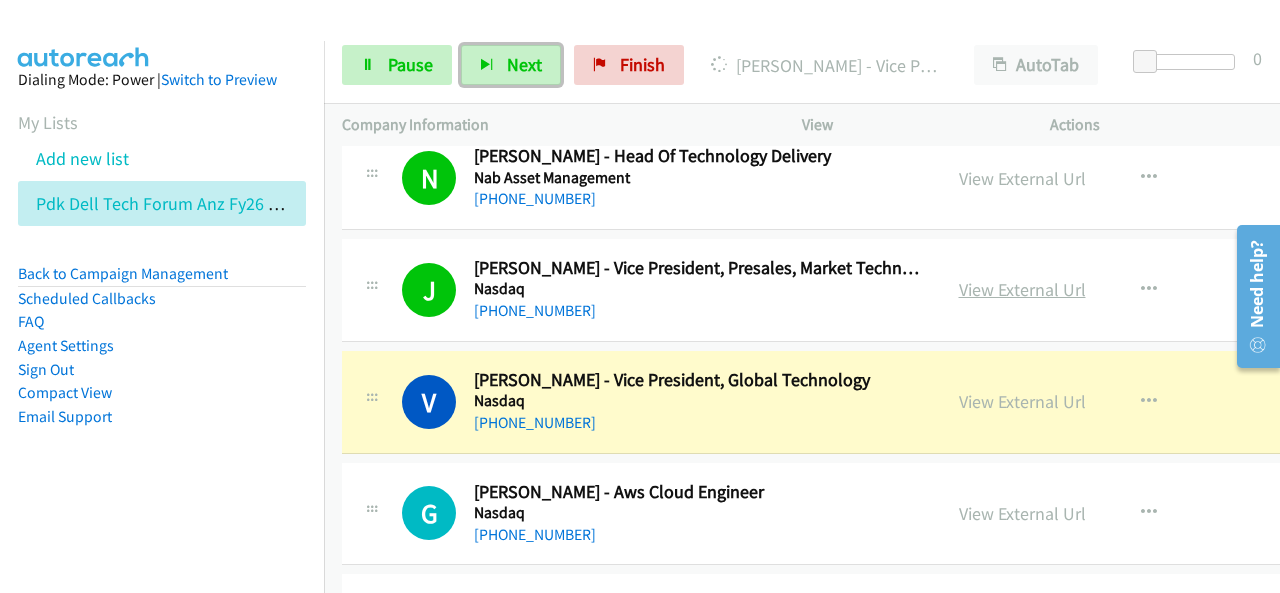 click on "View External Url" at bounding box center (1022, 289) 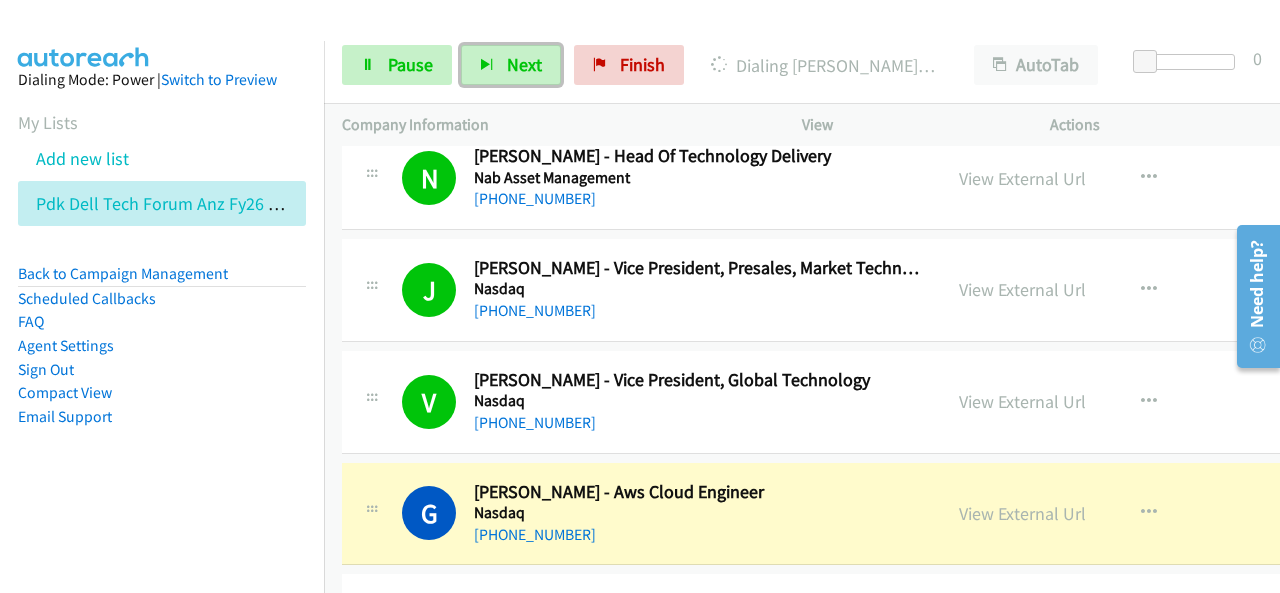 scroll, scrollTop: 2200, scrollLeft: 0, axis: vertical 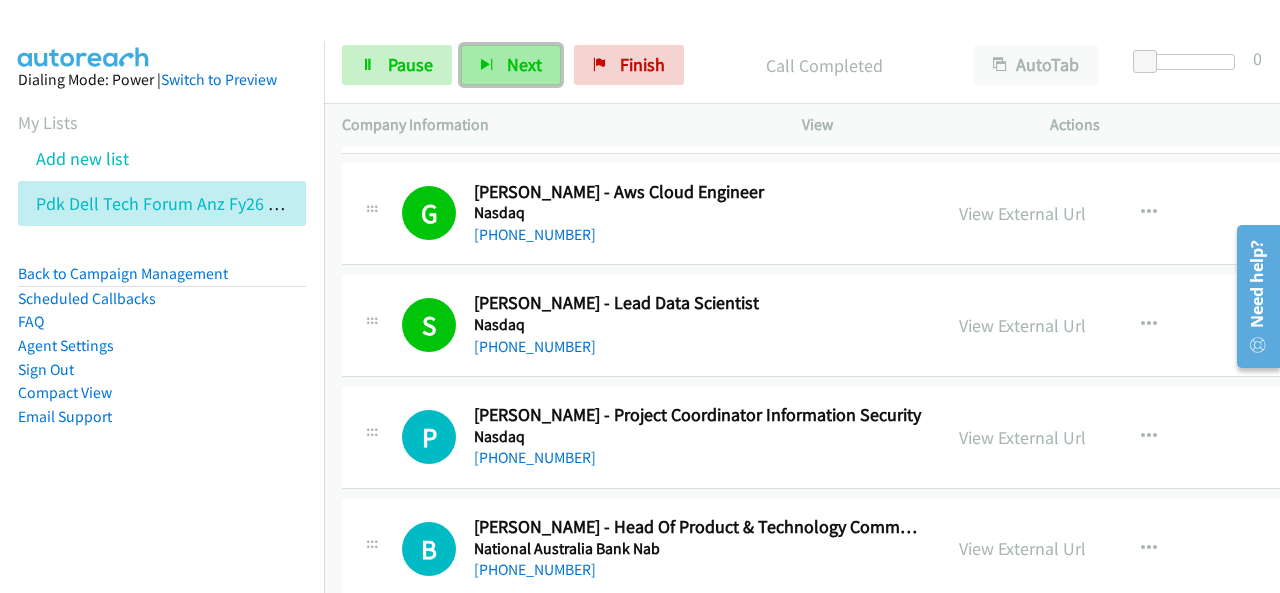 click on "Next" at bounding box center (524, 64) 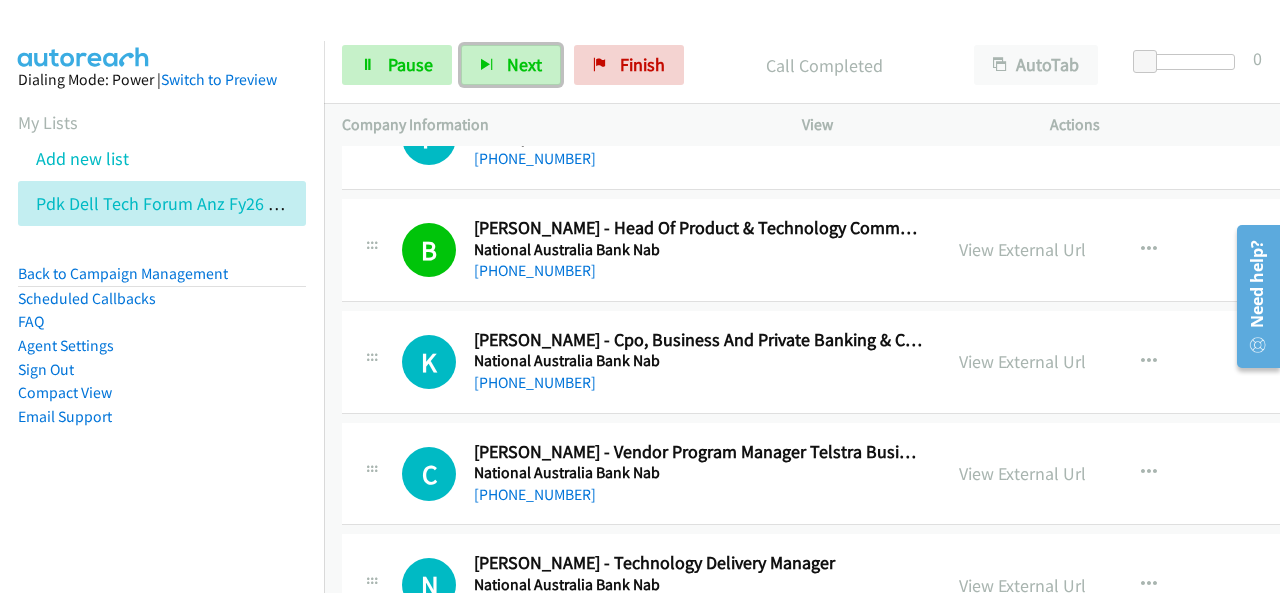 scroll, scrollTop: 2700, scrollLeft: 0, axis: vertical 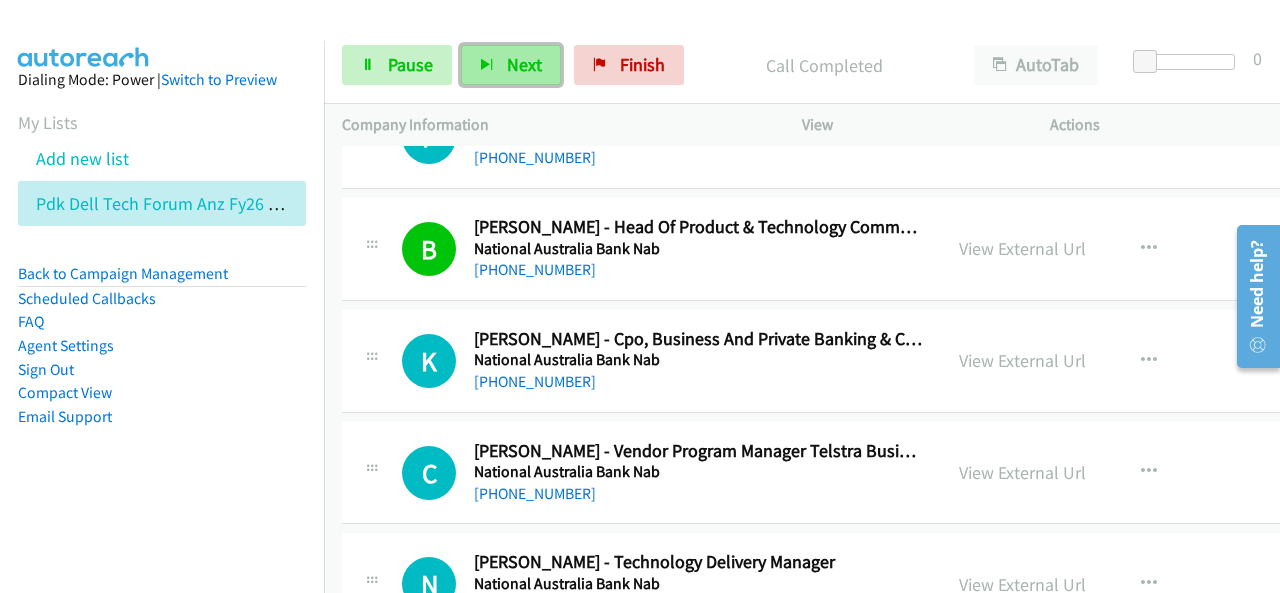 click on "Next" at bounding box center (524, 64) 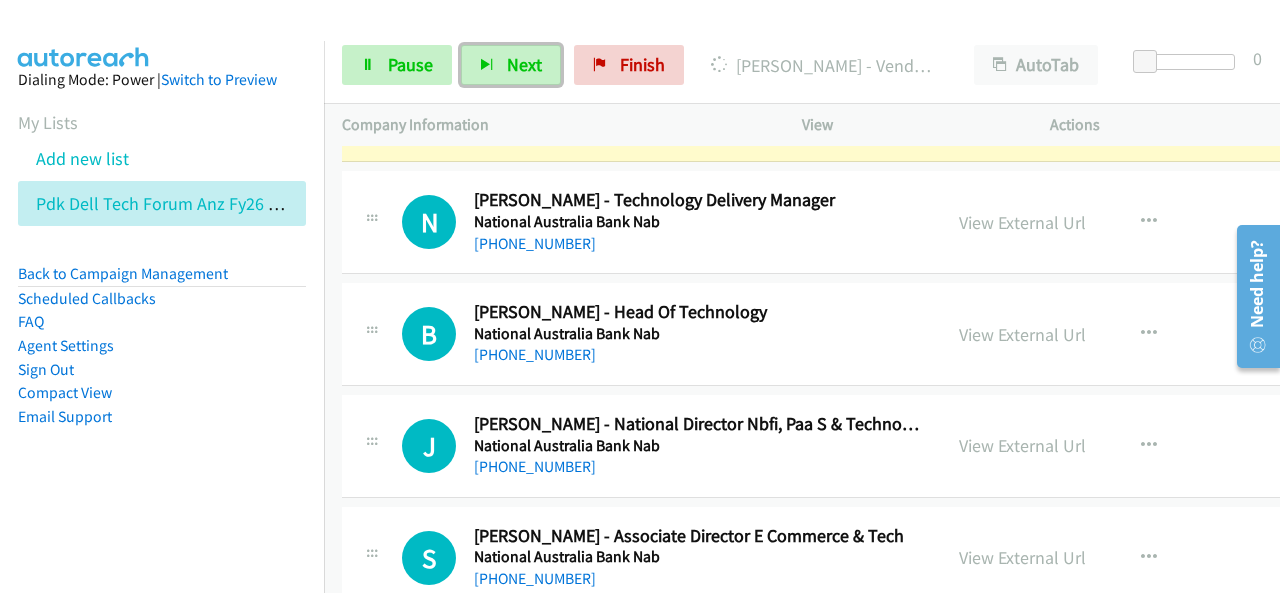 scroll, scrollTop: 3100, scrollLeft: 0, axis: vertical 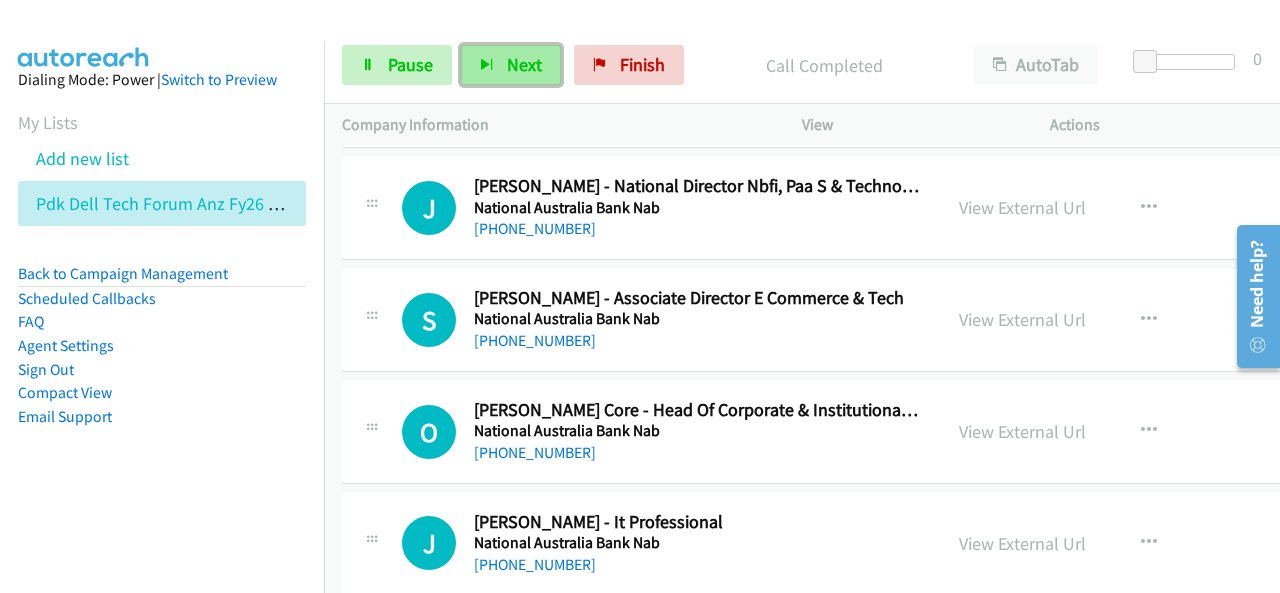 click on "Next" at bounding box center (524, 64) 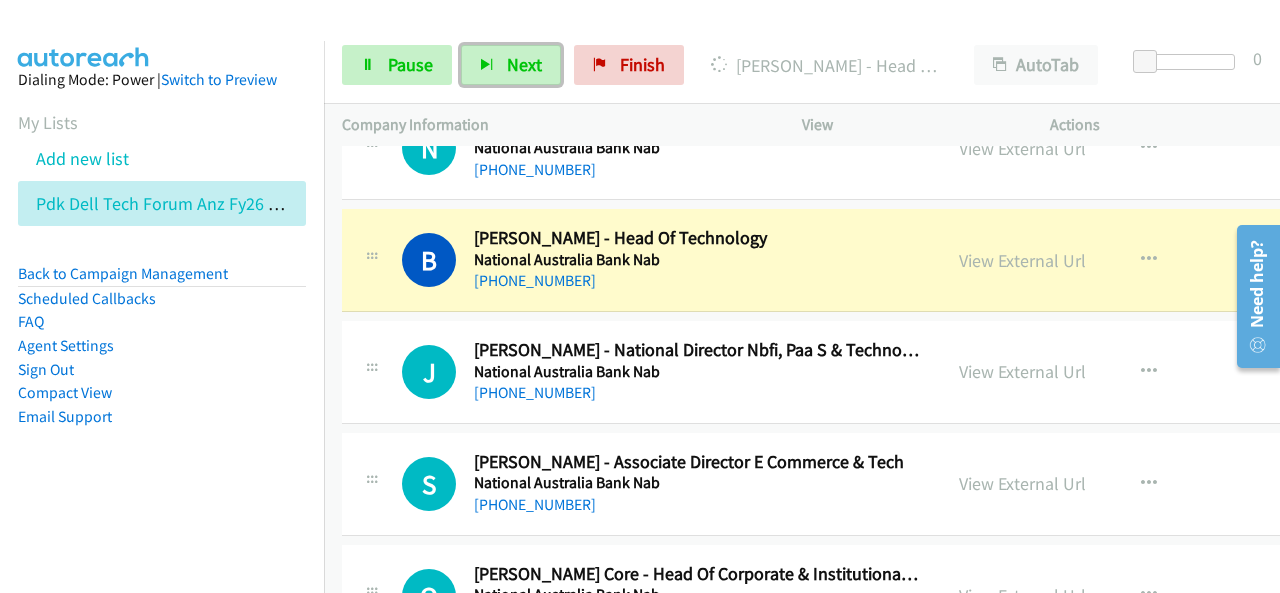scroll, scrollTop: 3200, scrollLeft: 0, axis: vertical 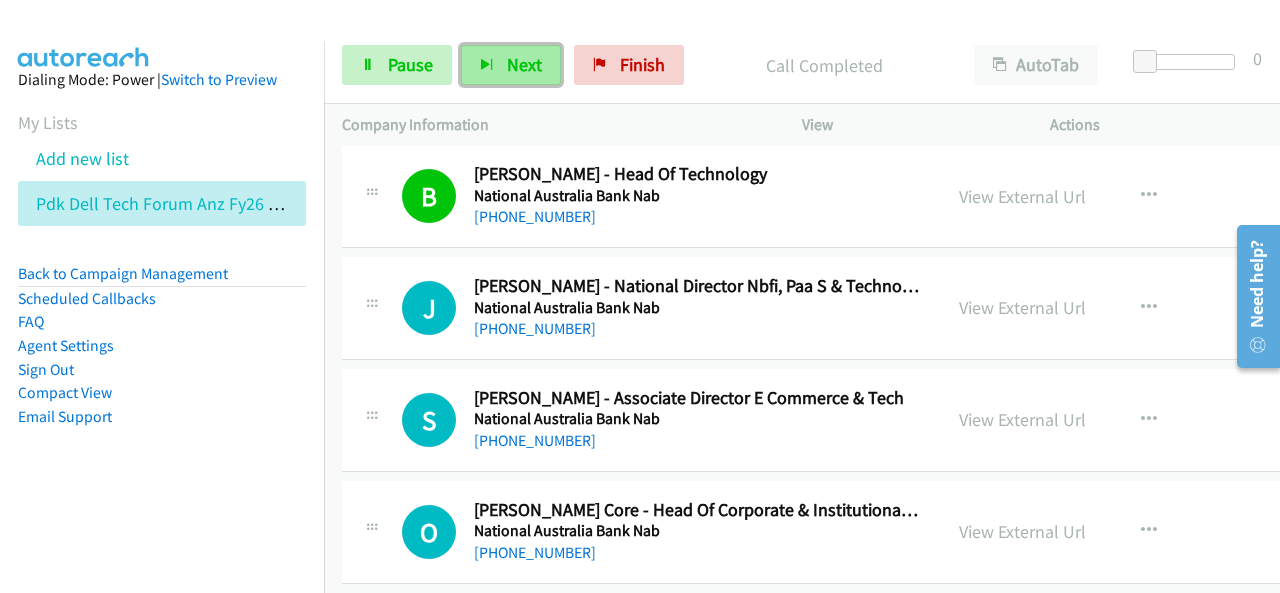 click on "Next" at bounding box center (511, 65) 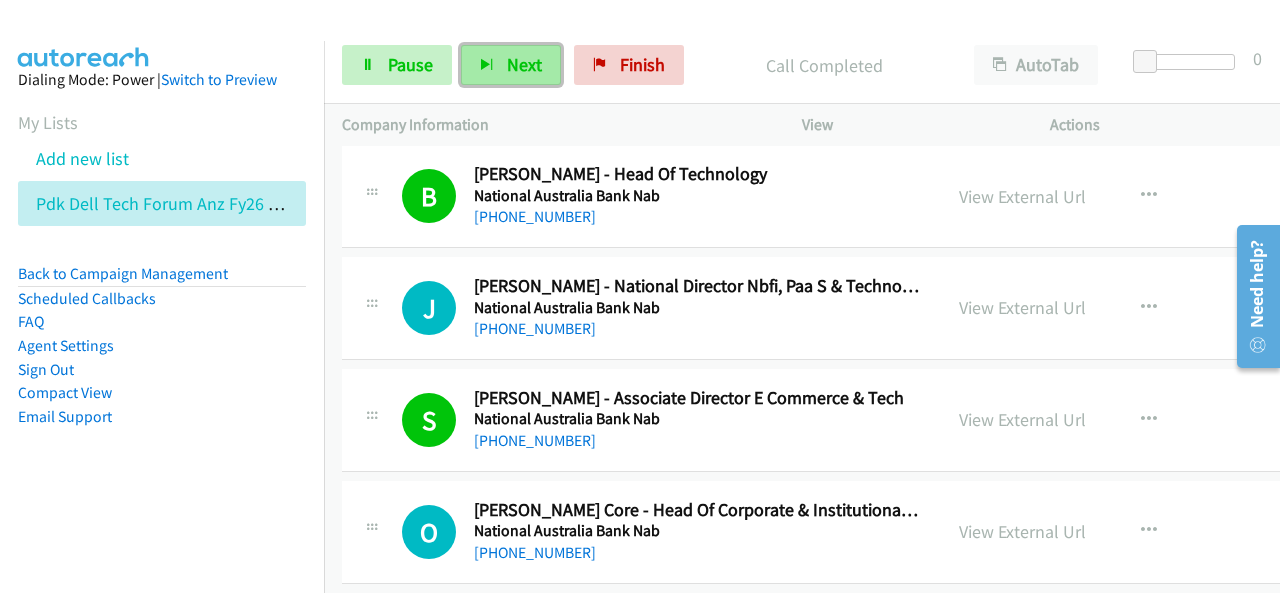 click on "Next" at bounding box center [524, 64] 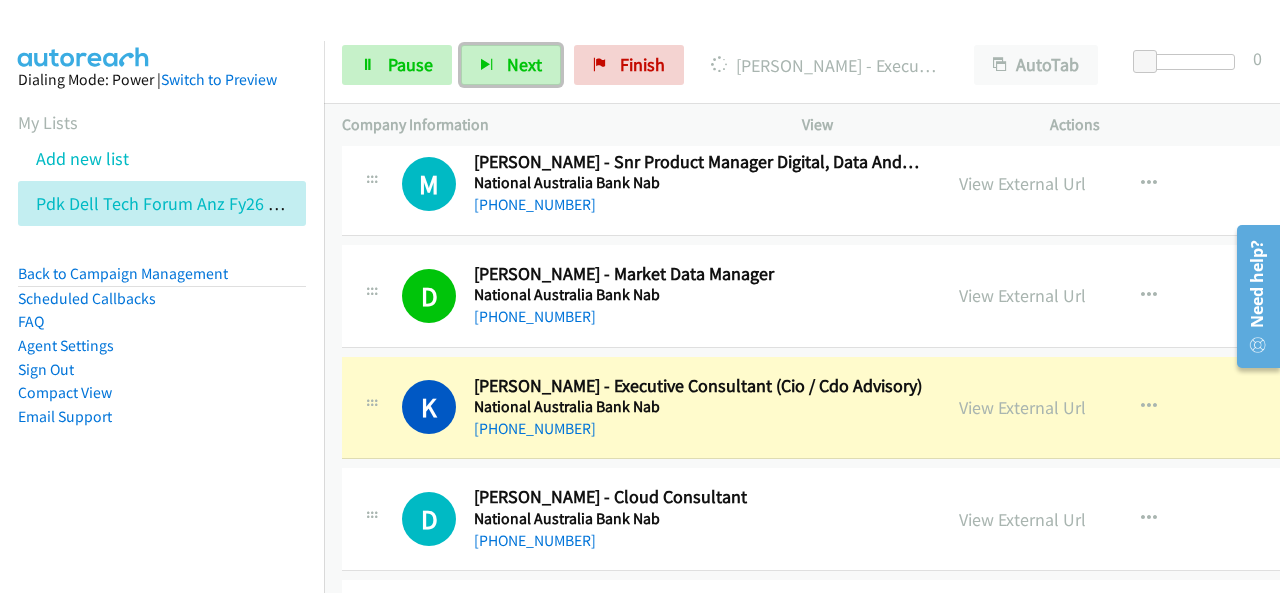 scroll, scrollTop: 4200, scrollLeft: 0, axis: vertical 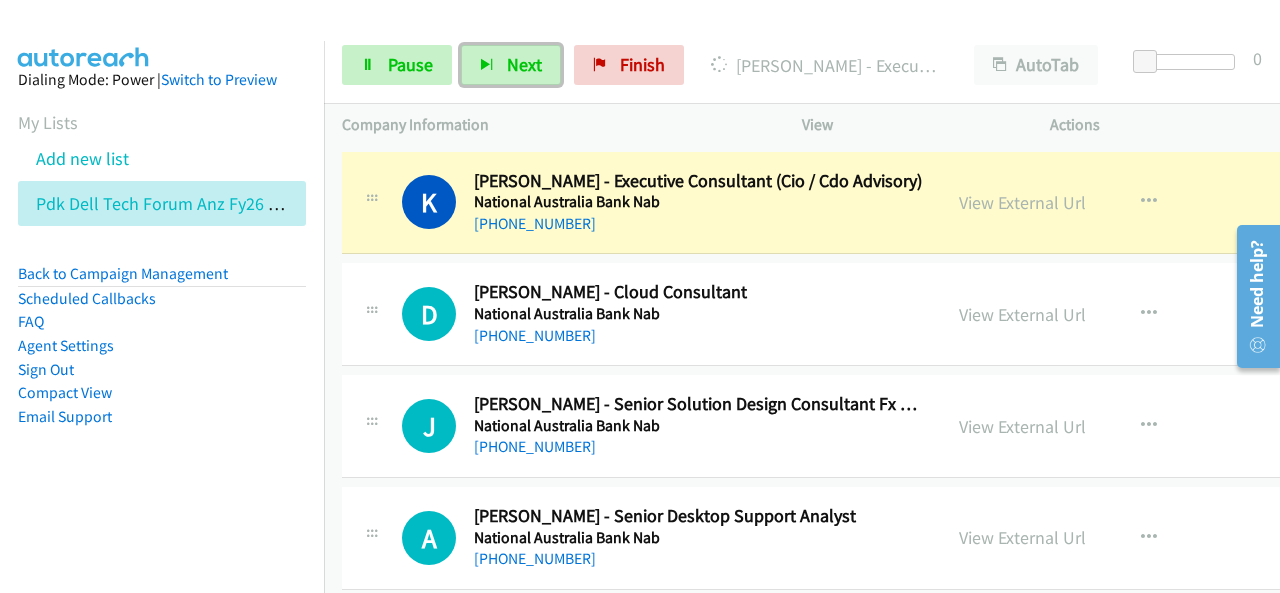 click on "[PHONE_NUMBER]" at bounding box center [698, 224] 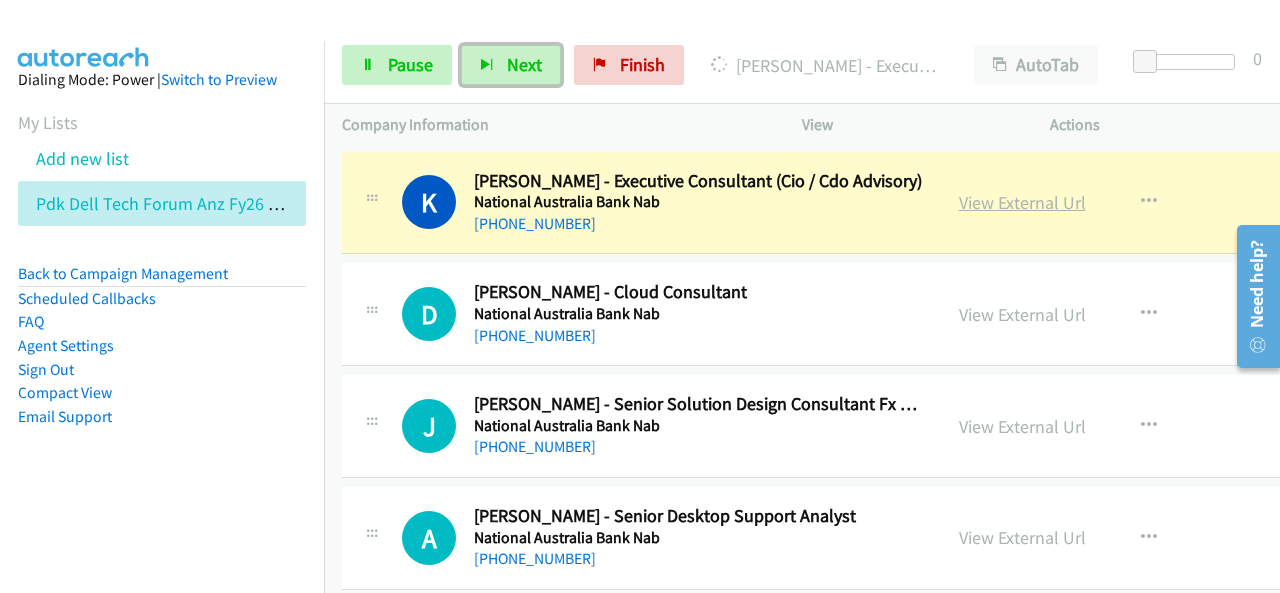 click on "View External Url" at bounding box center [1022, 202] 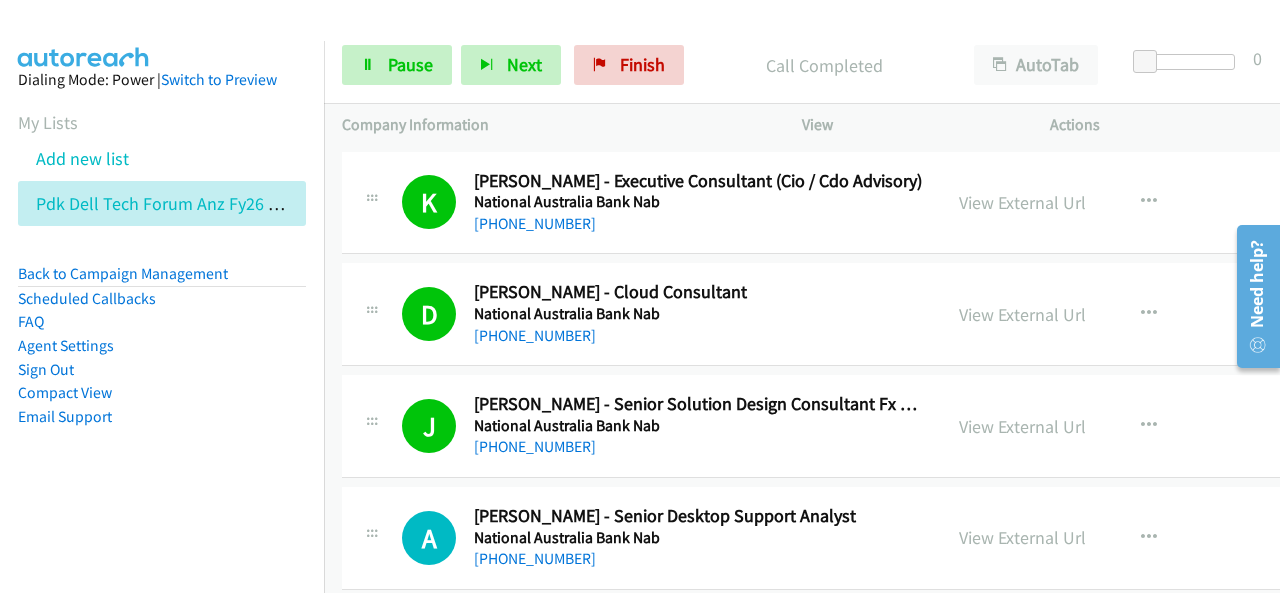 click at bounding box center (631, 38) 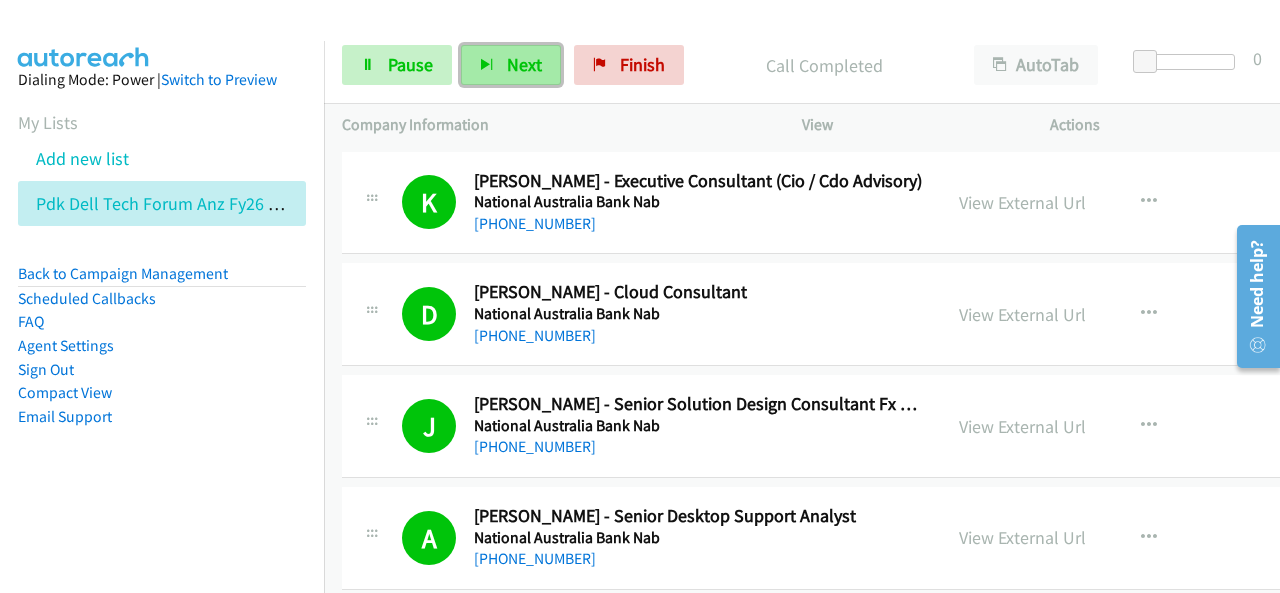 click on "Next" at bounding box center [524, 64] 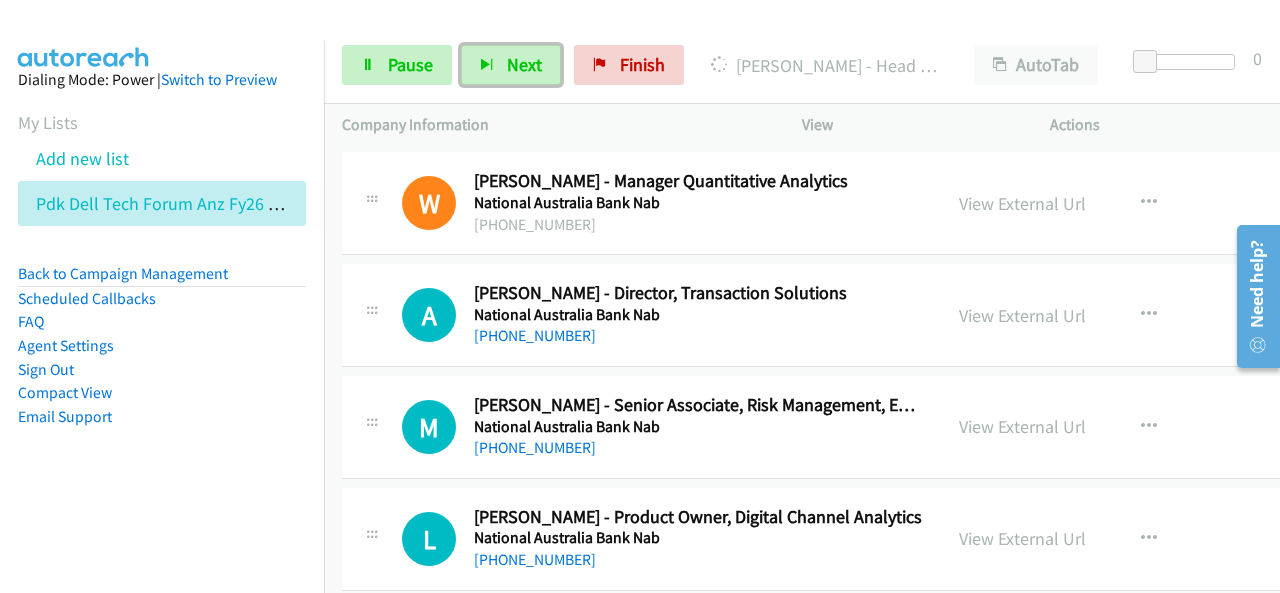 scroll, scrollTop: 6000, scrollLeft: 0, axis: vertical 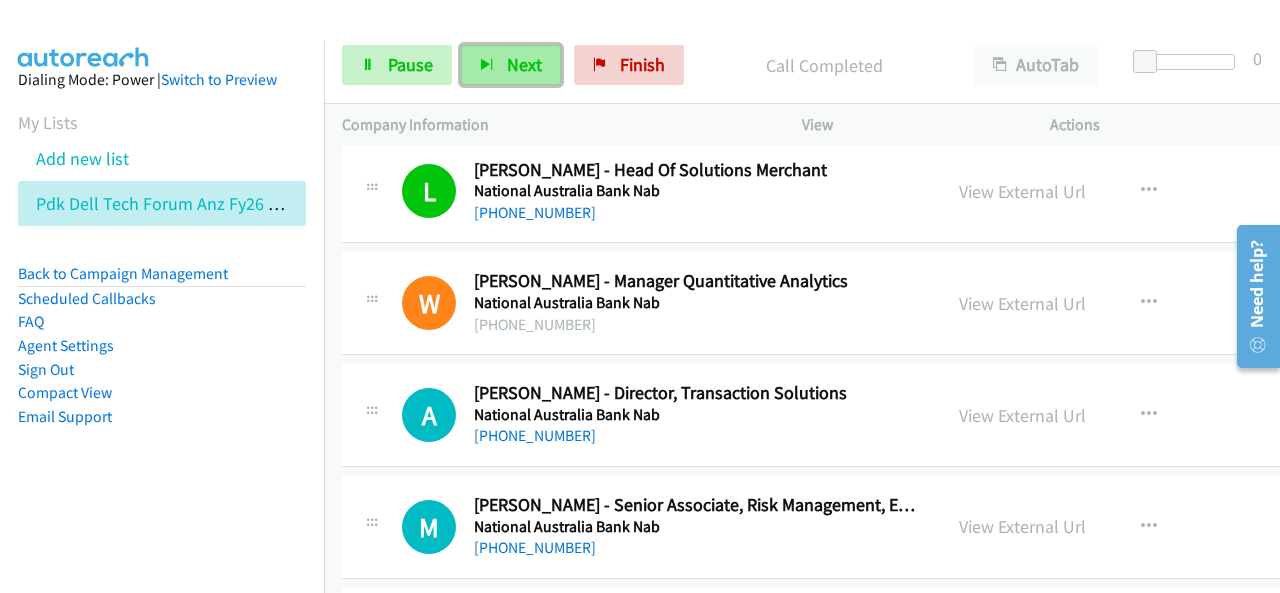 click on "Next" at bounding box center [511, 65] 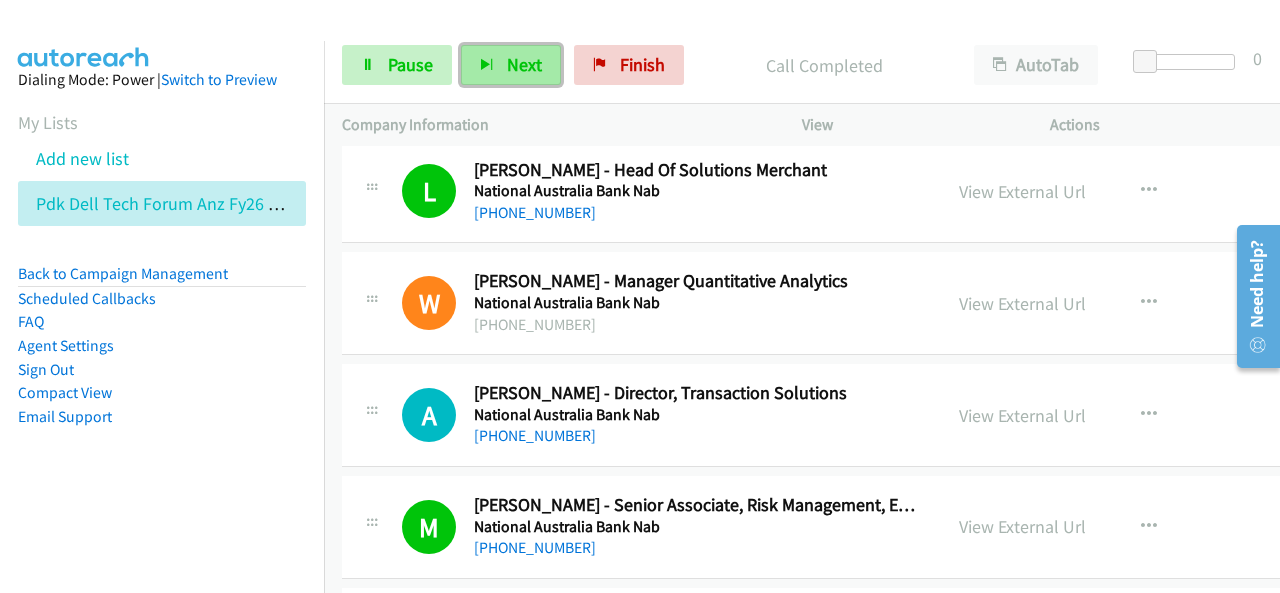 click on "Next" at bounding box center (511, 65) 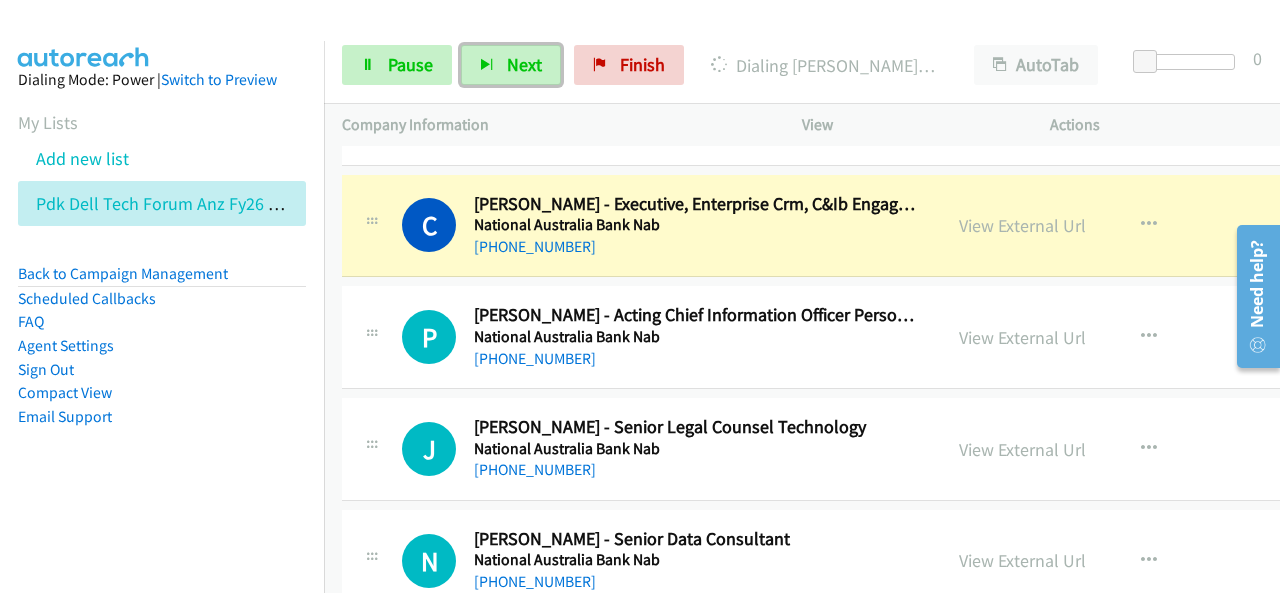 scroll, scrollTop: 7200, scrollLeft: 0, axis: vertical 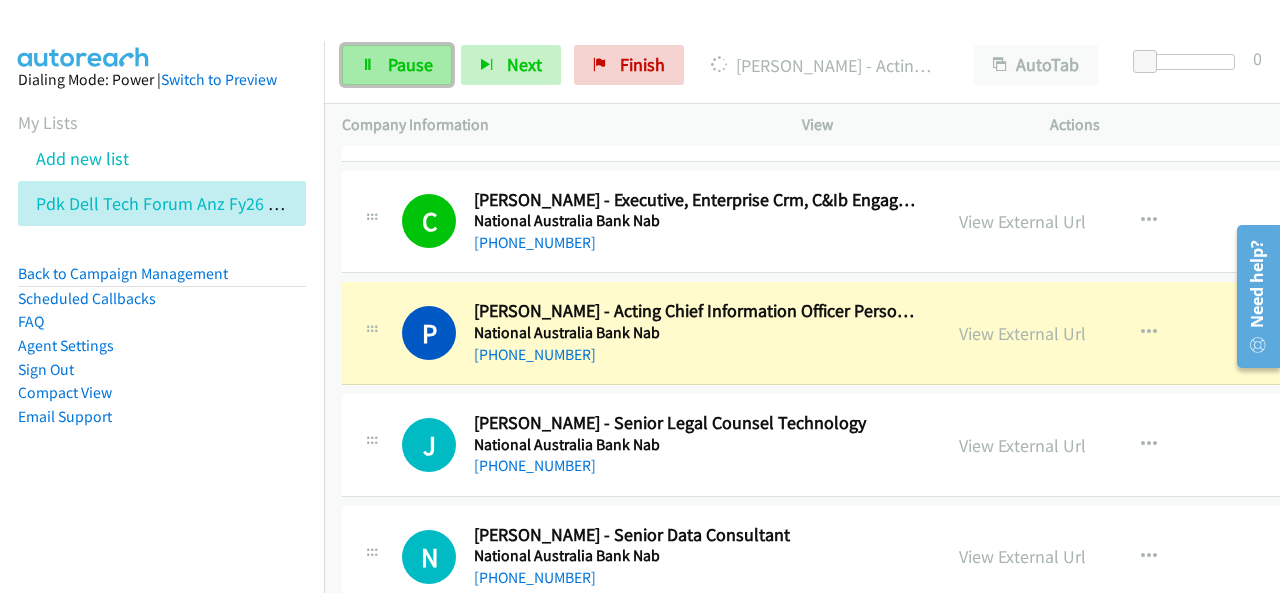 click on "Pause" at bounding box center (397, 65) 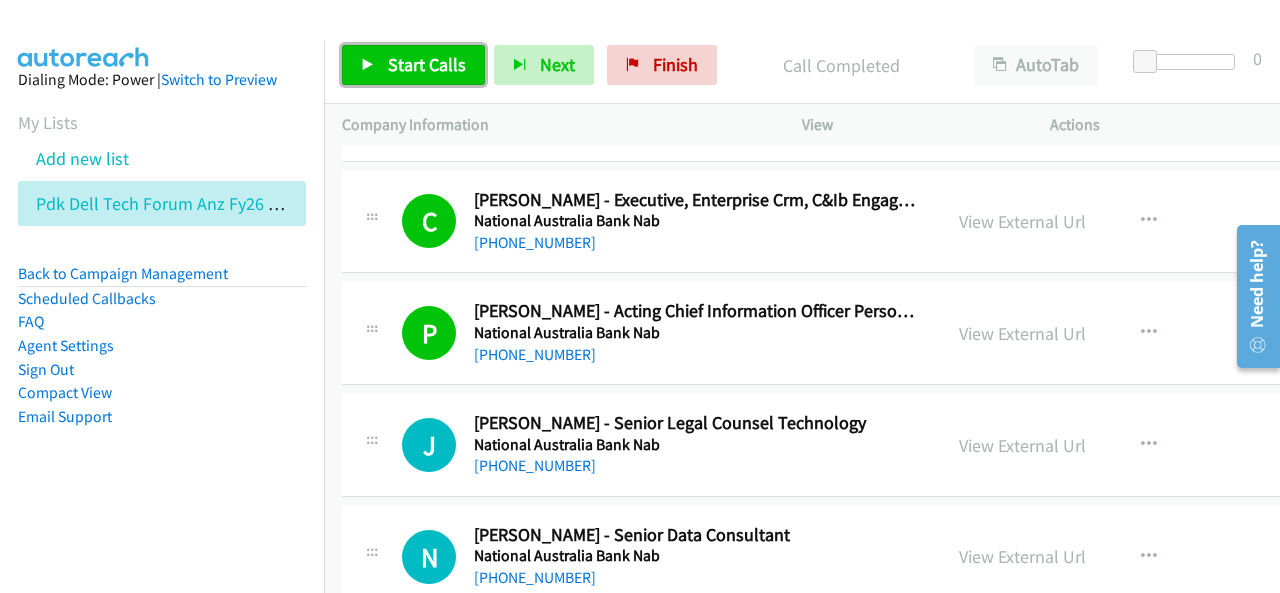 click on "Start Calls" at bounding box center [427, 64] 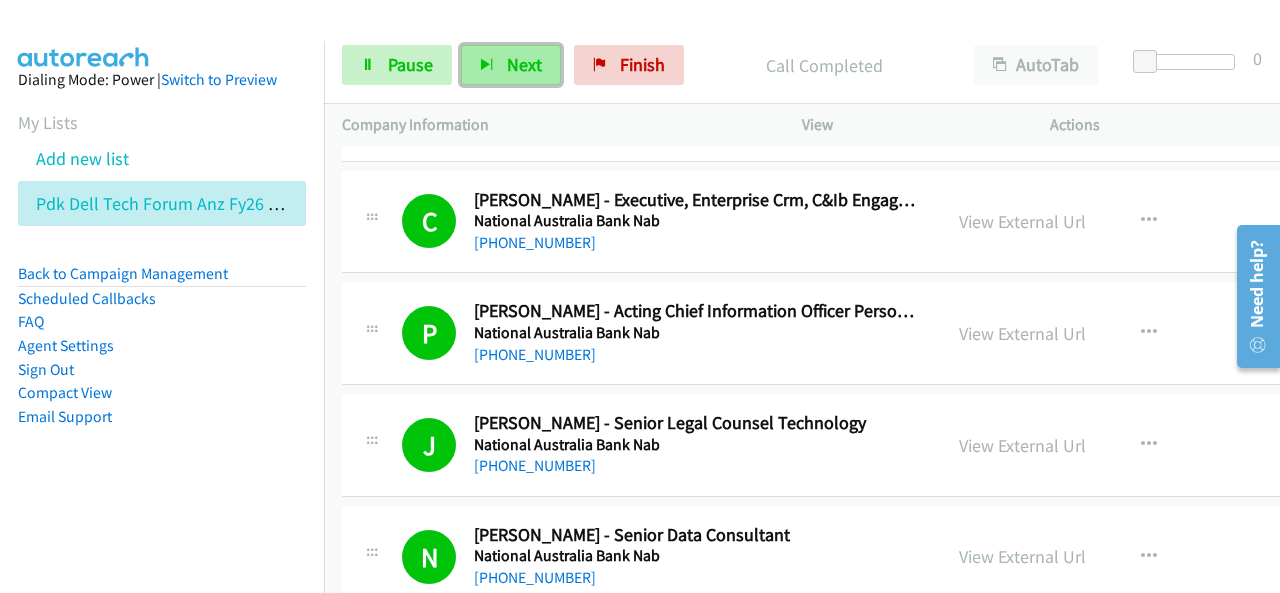click on "Next" at bounding box center (524, 64) 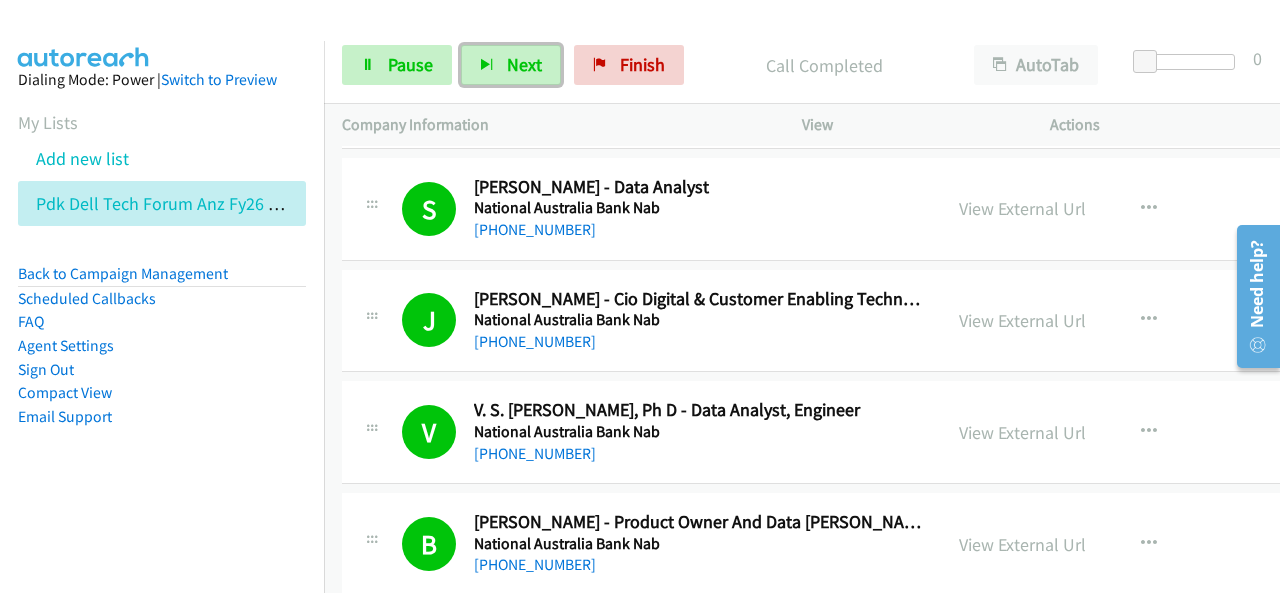 scroll, scrollTop: 7700, scrollLeft: 0, axis: vertical 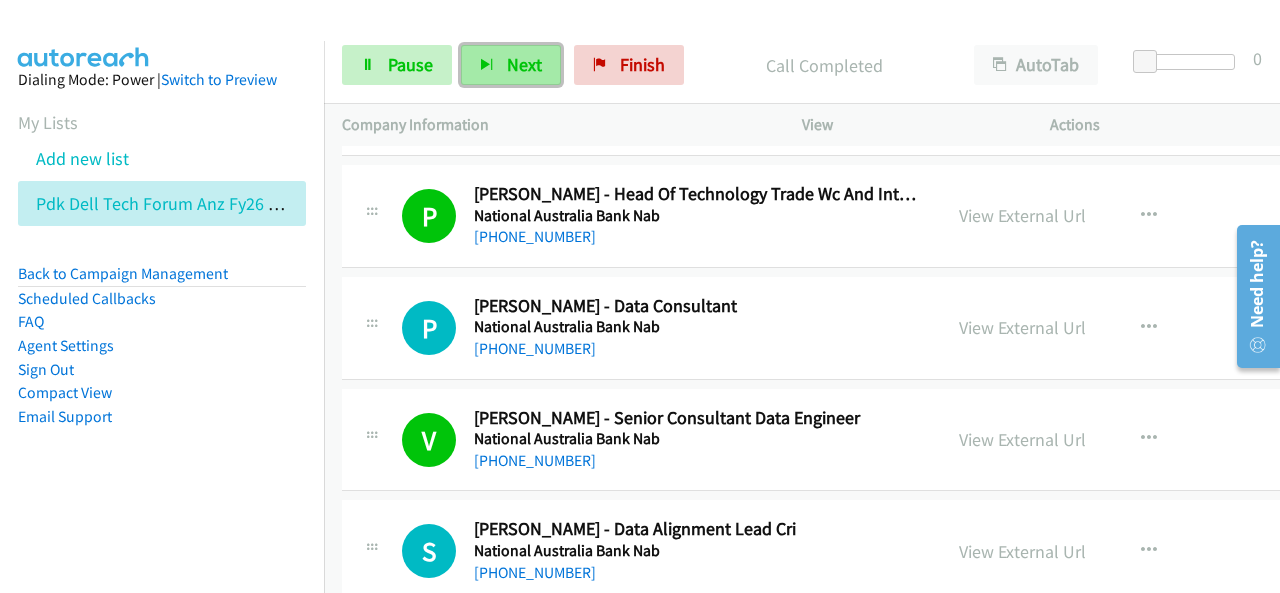 click on "Next" at bounding box center (524, 64) 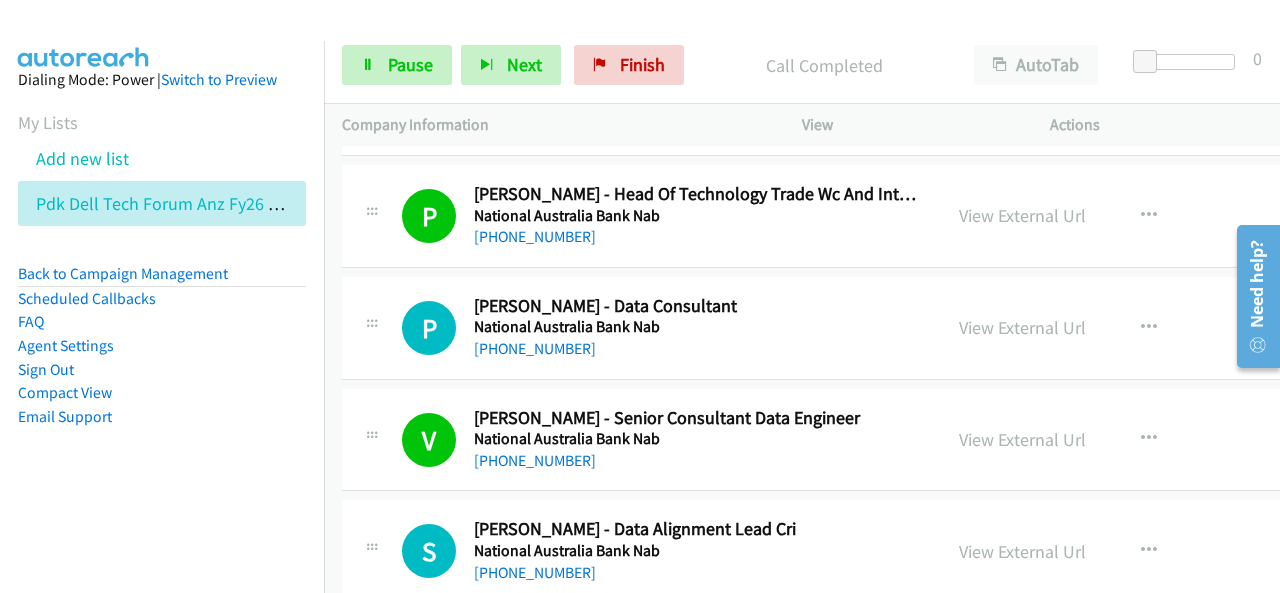 drag, startPoint x: 264, startPoint y: 333, endPoint x: 286, endPoint y: 313, distance: 29.732138 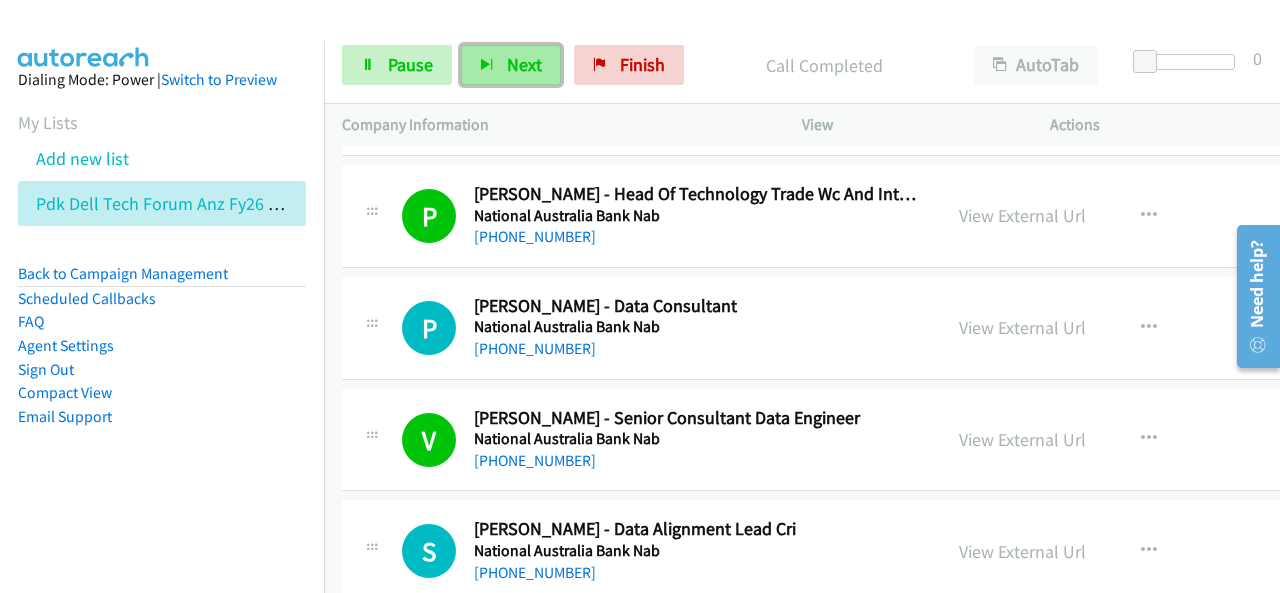 click on "Next" at bounding box center [524, 64] 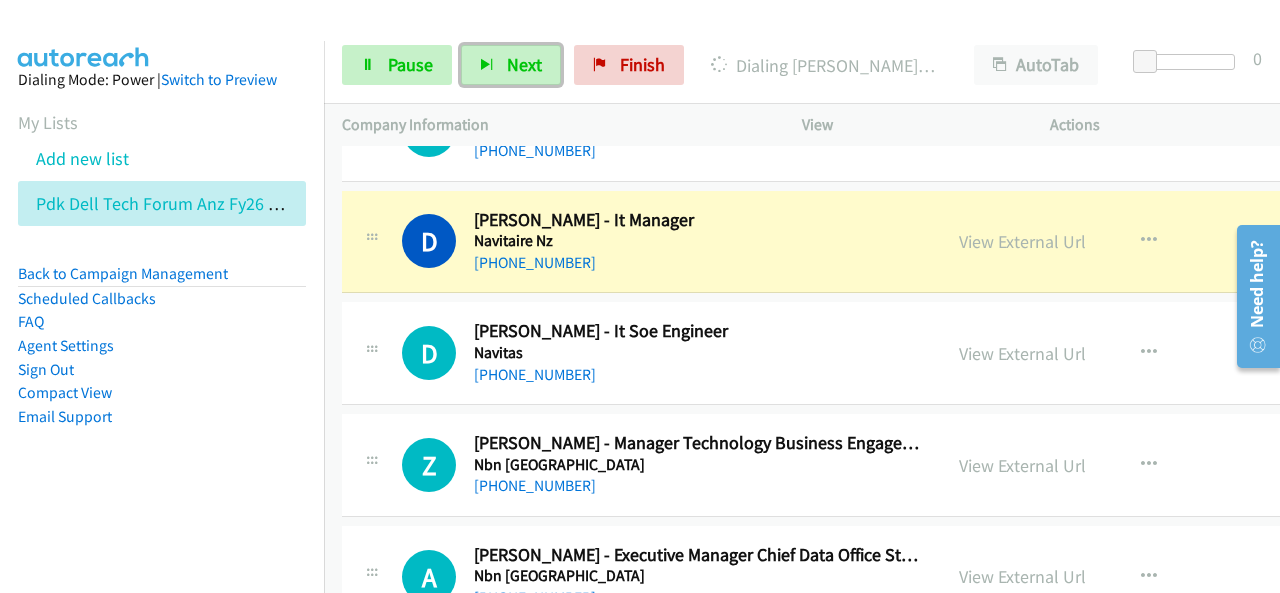 scroll, scrollTop: 9000, scrollLeft: 0, axis: vertical 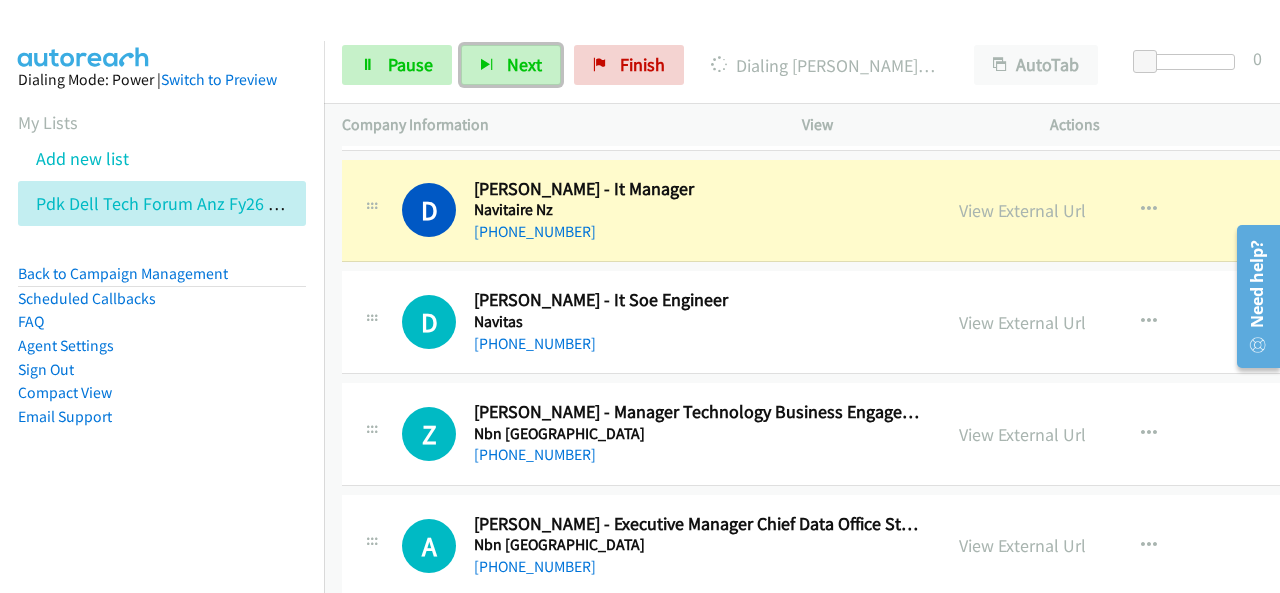 drag, startPoint x: 1024, startPoint y: 180, endPoint x: 1068, endPoint y: 115, distance: 78.492035 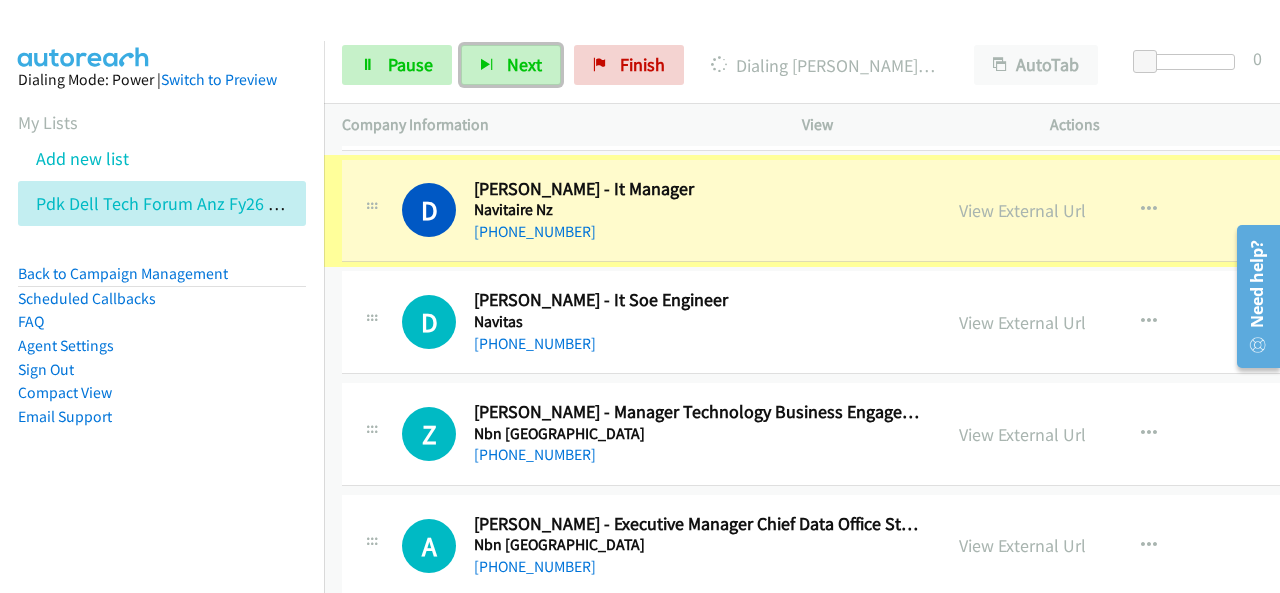 scroll, scrollTop: 9000, scrollLeft: 0, axis: vertical 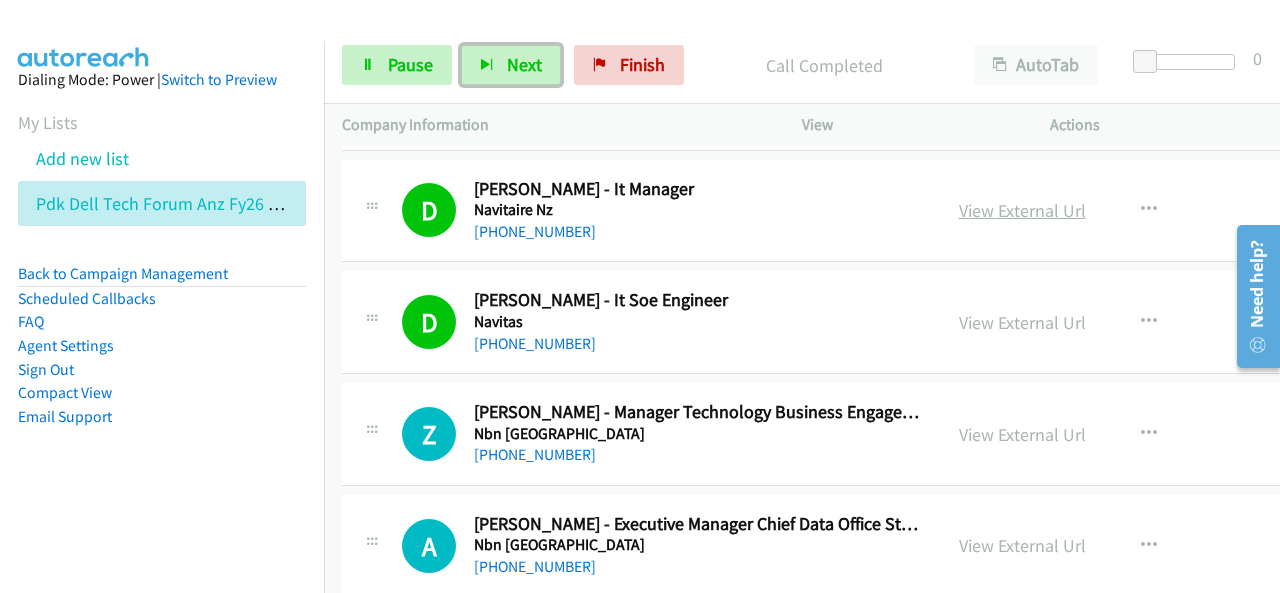 click on "View External Url" at bounding box center (1022, 210) 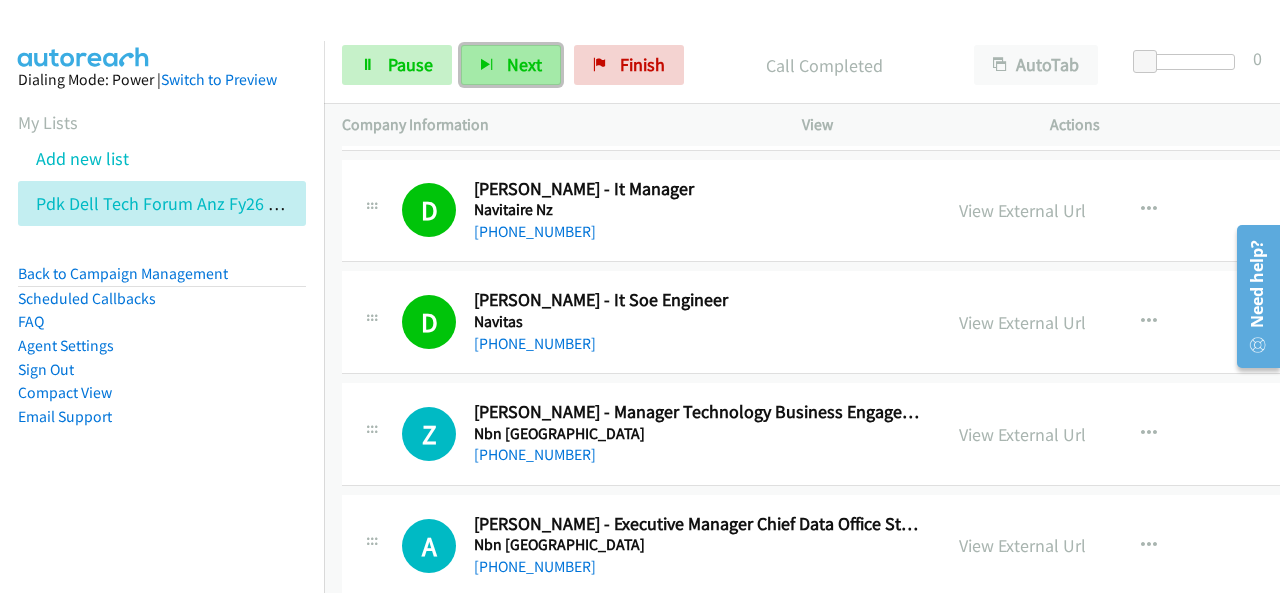 click on "Next" at bounding box center [511, 65] 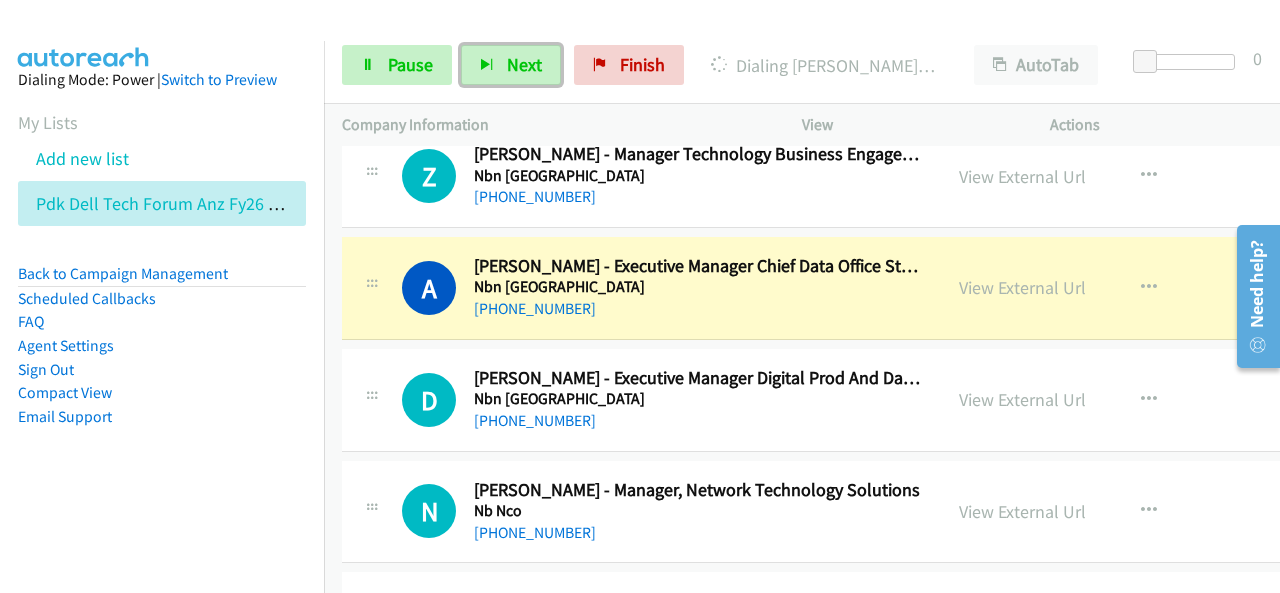 scroll, scrollTop: 9300, scrollLeft: 0, axis: vertical 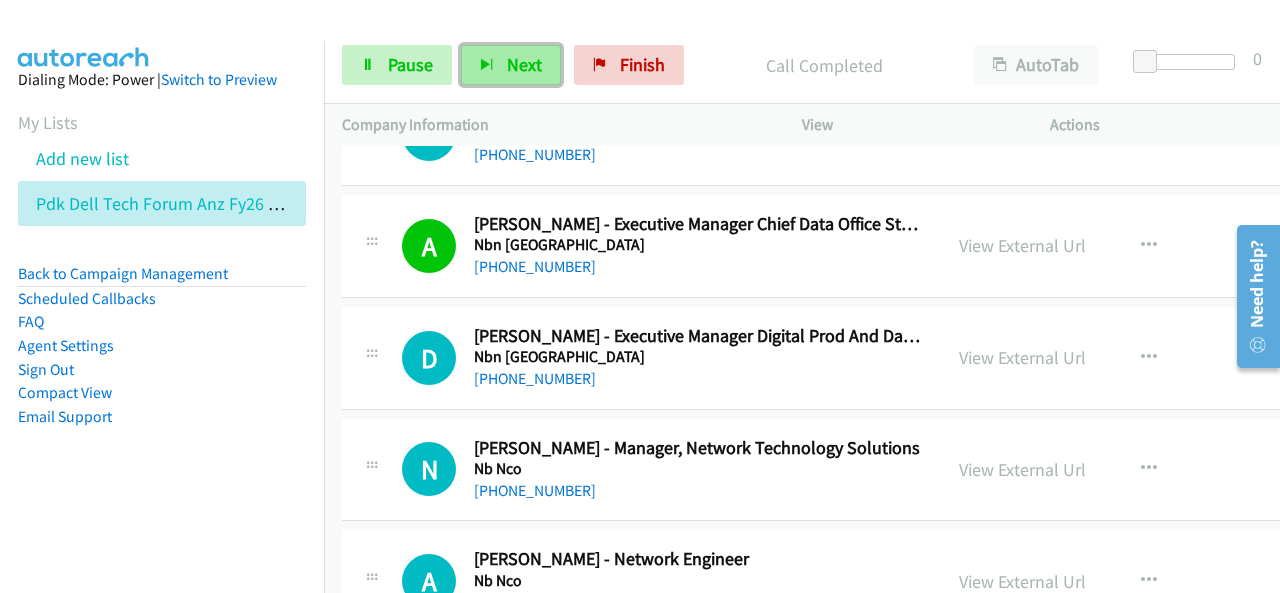 click on "Next" at bounding box center (524, 64) 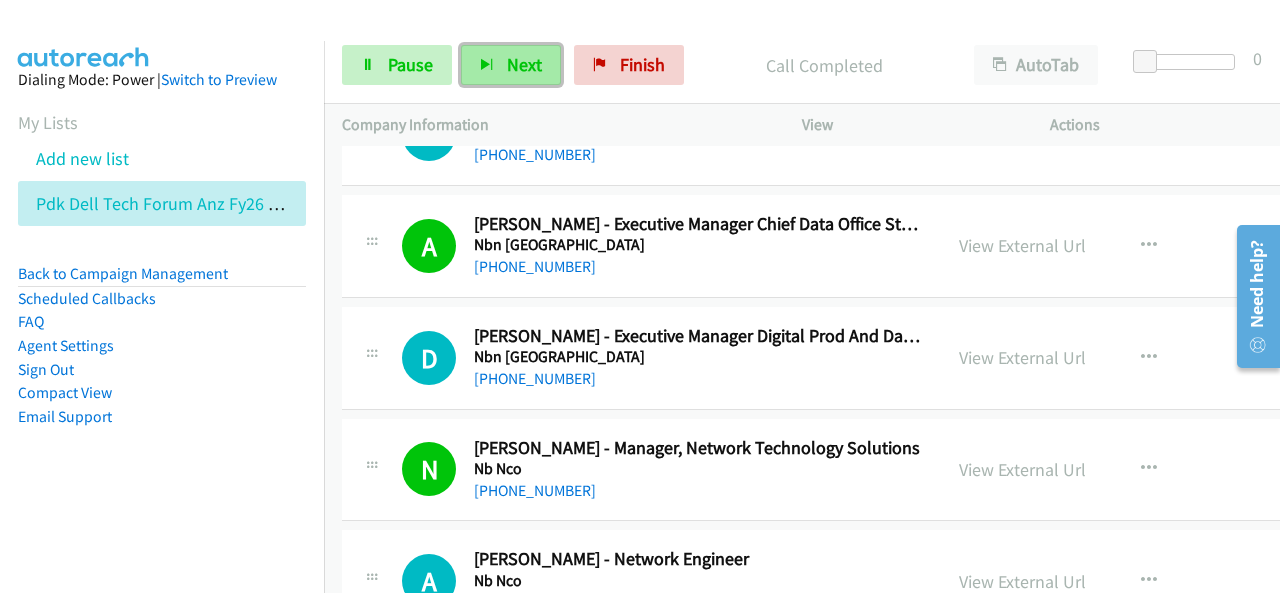 click on "Next" at bounding box center [524, 64] 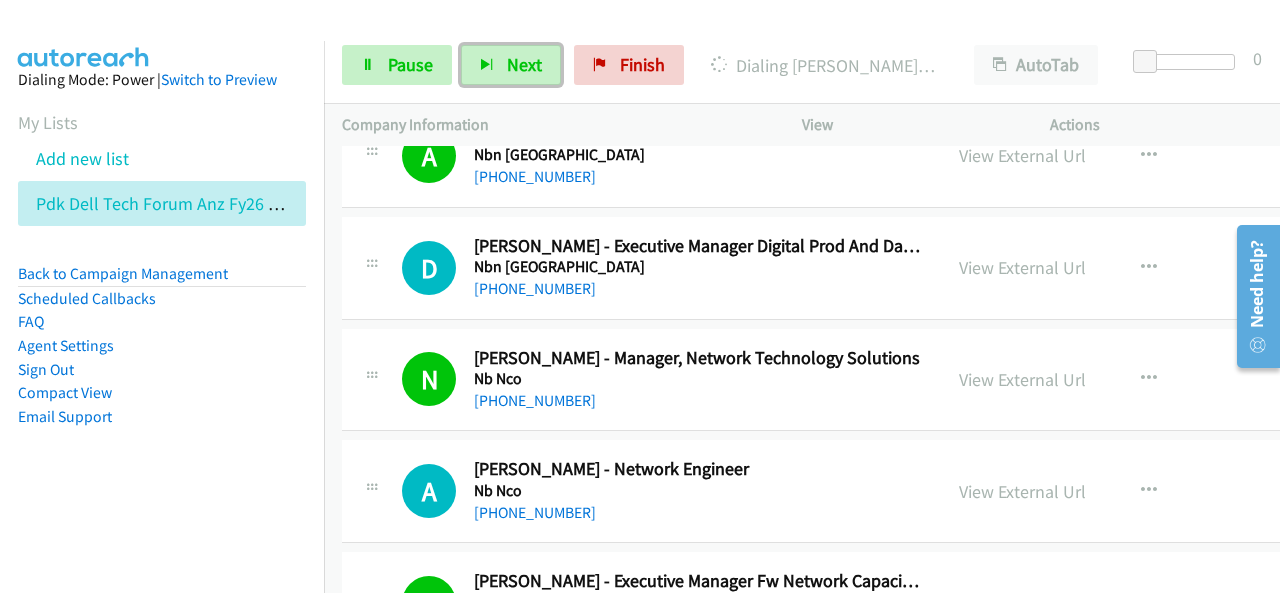 scroll, scrollTop: 9400, scrollLeft: 0, axis: vertical 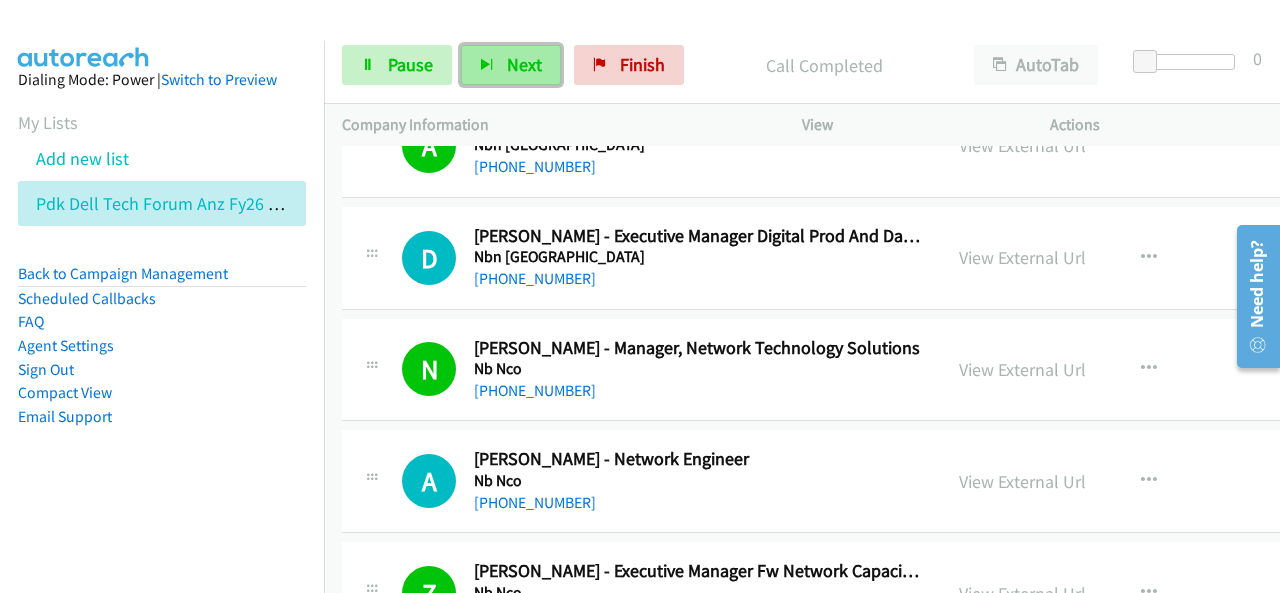 click on "Next" at bounding box center (524, 64) 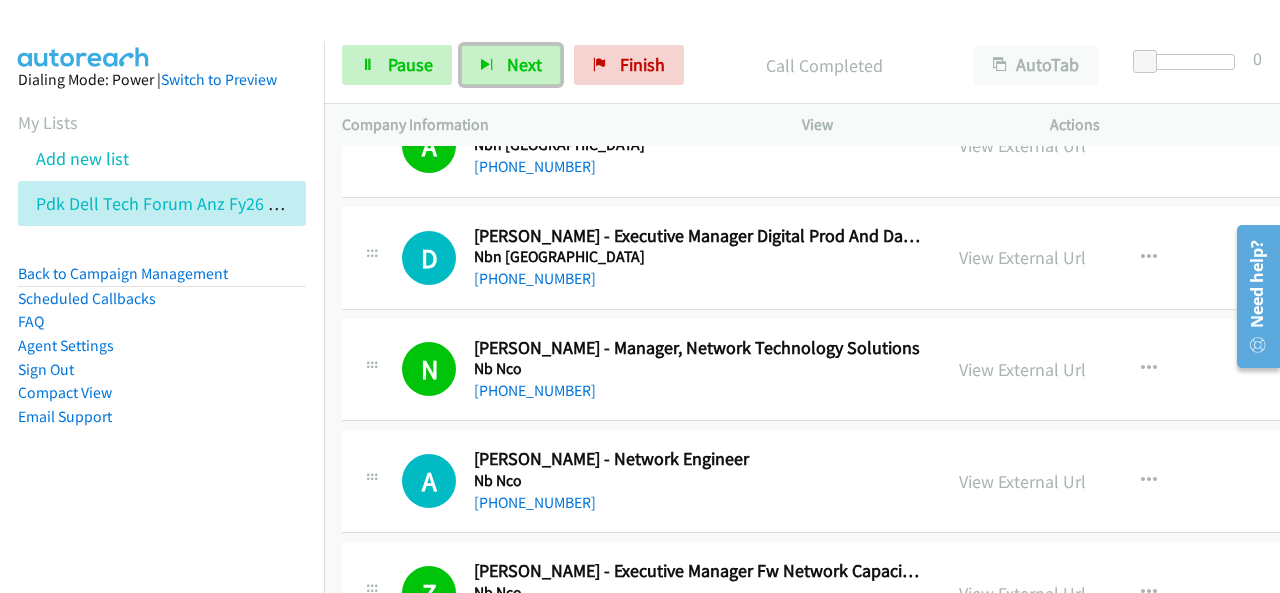 drag, startPoint x: 550, startPoint y: 66, endPoint x: 565, endPoint y: 122, distance: 57.974133 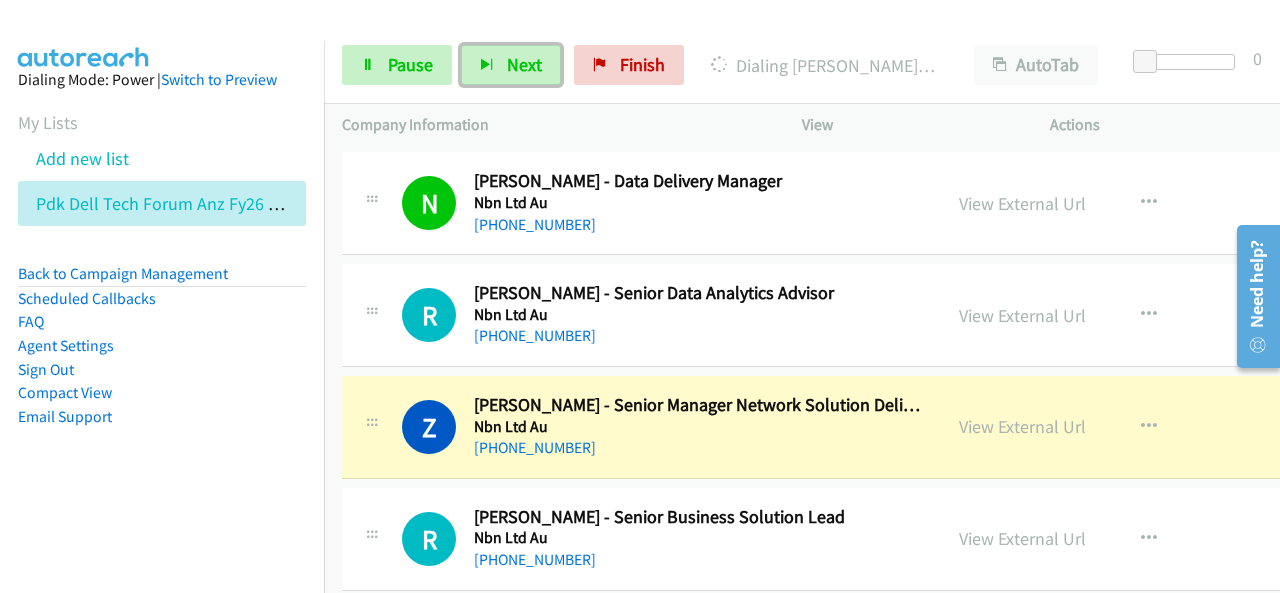 scroll, scrollTop: 10300, scrollLeft: 0, axis: vertical 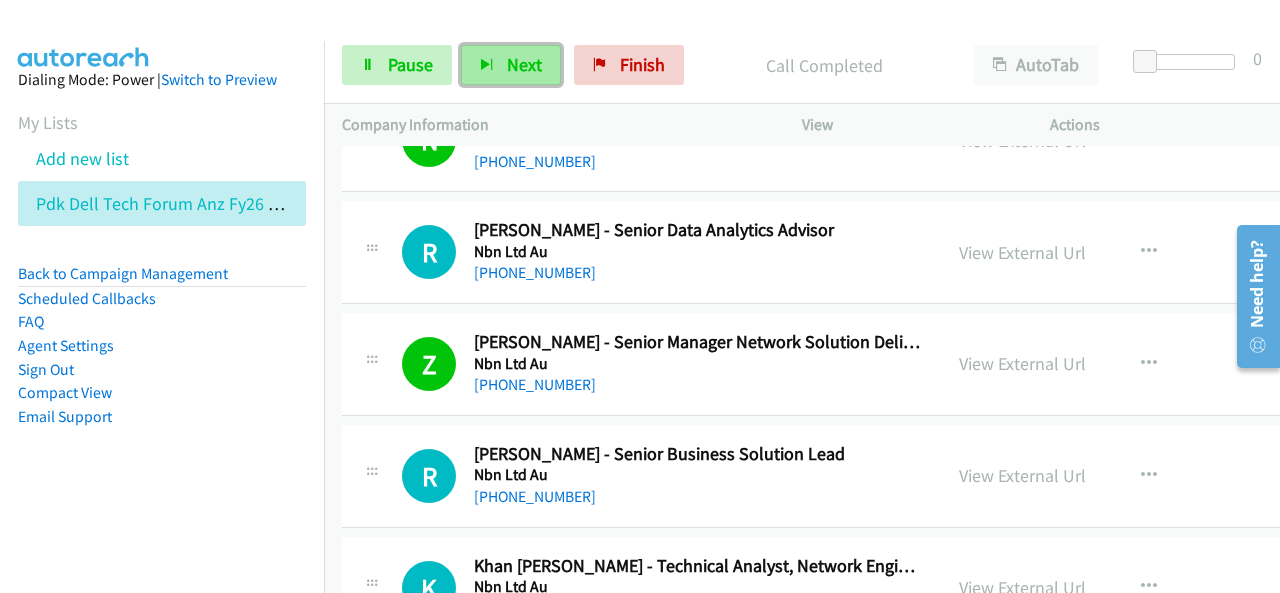 click on "Next" at bounding box center [524, 64] 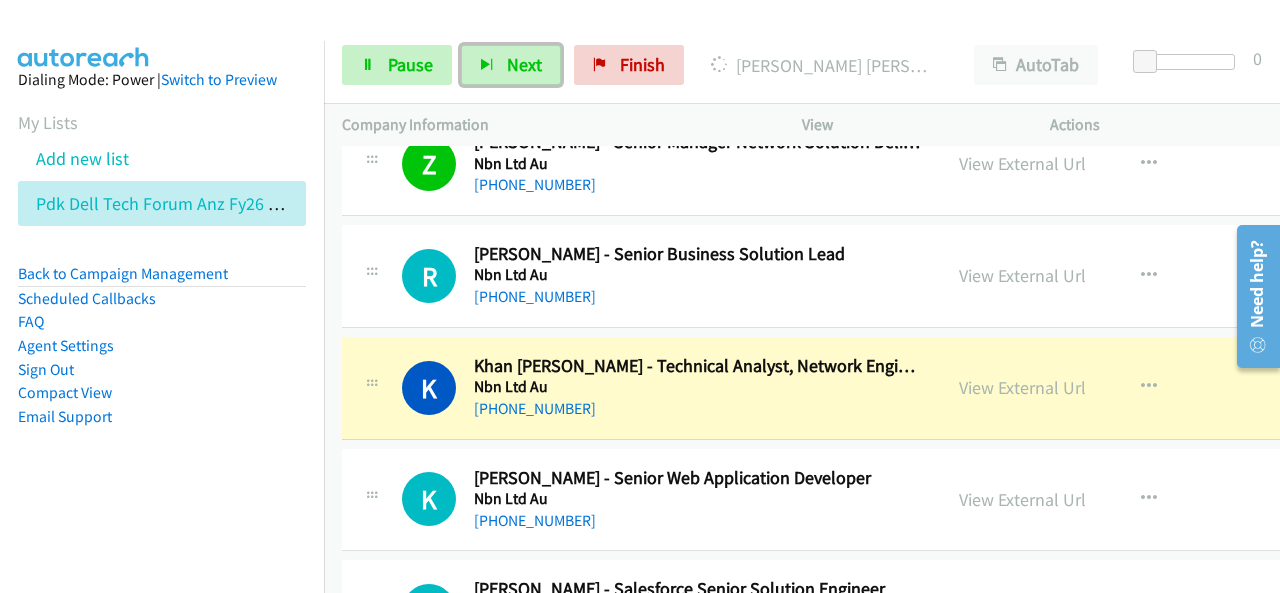 scroll, scrollTop: 10600, scrollLeft: 0, axis: vertical 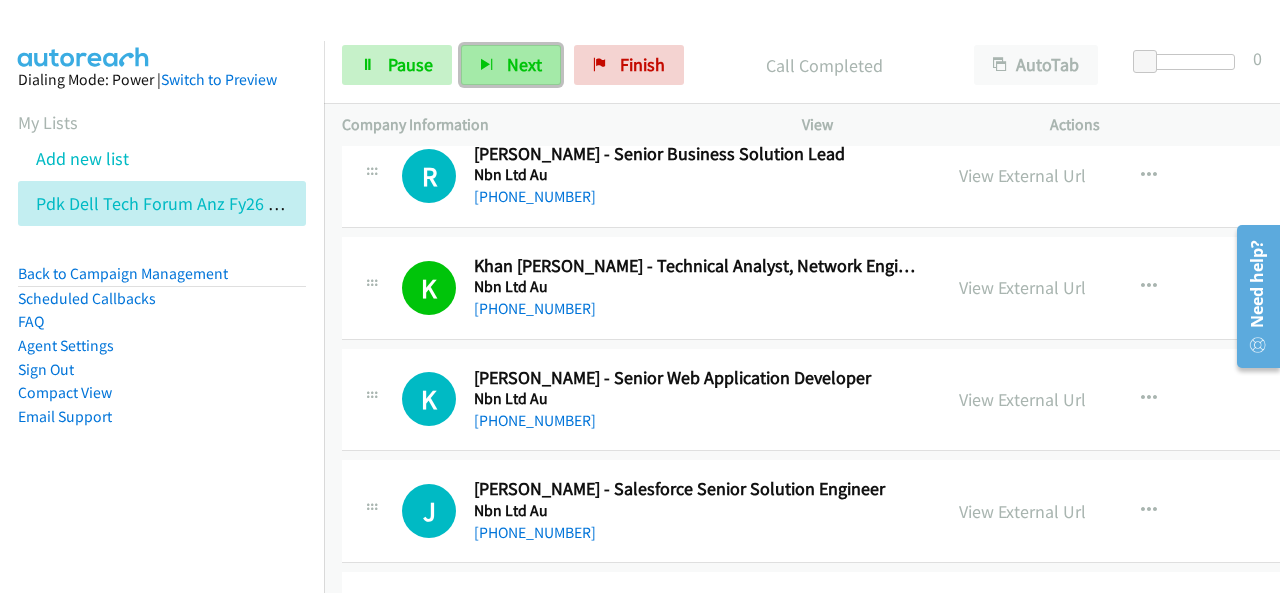 click on "Next" at bounding box center (511, 65) 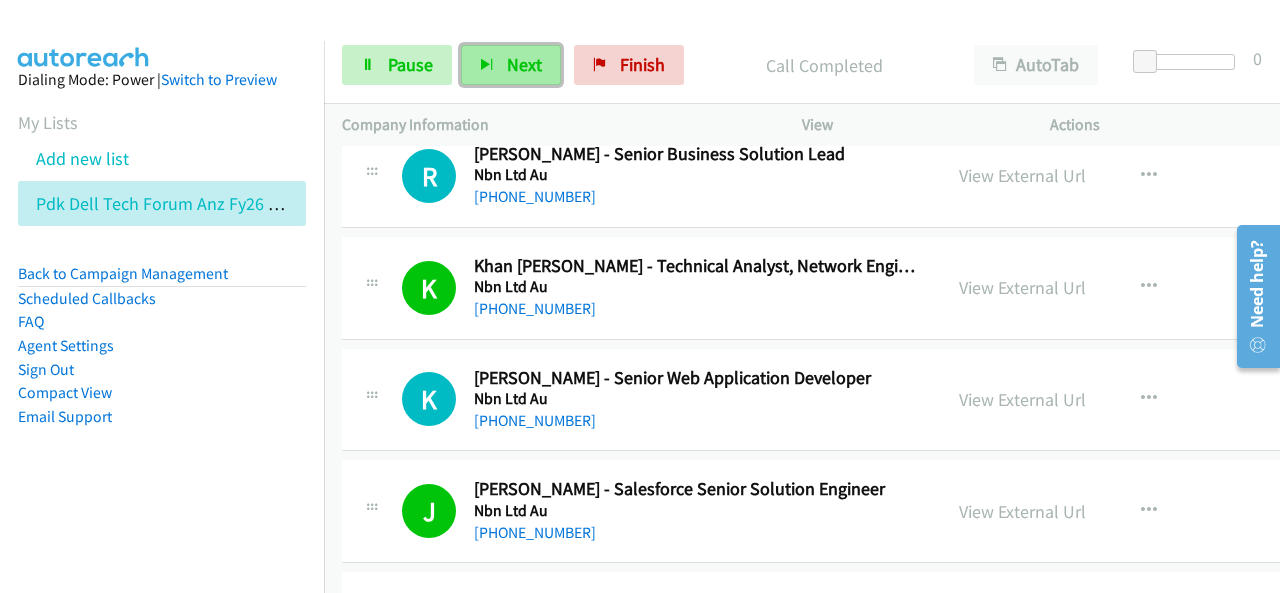 click at bounding box center (487, 66) 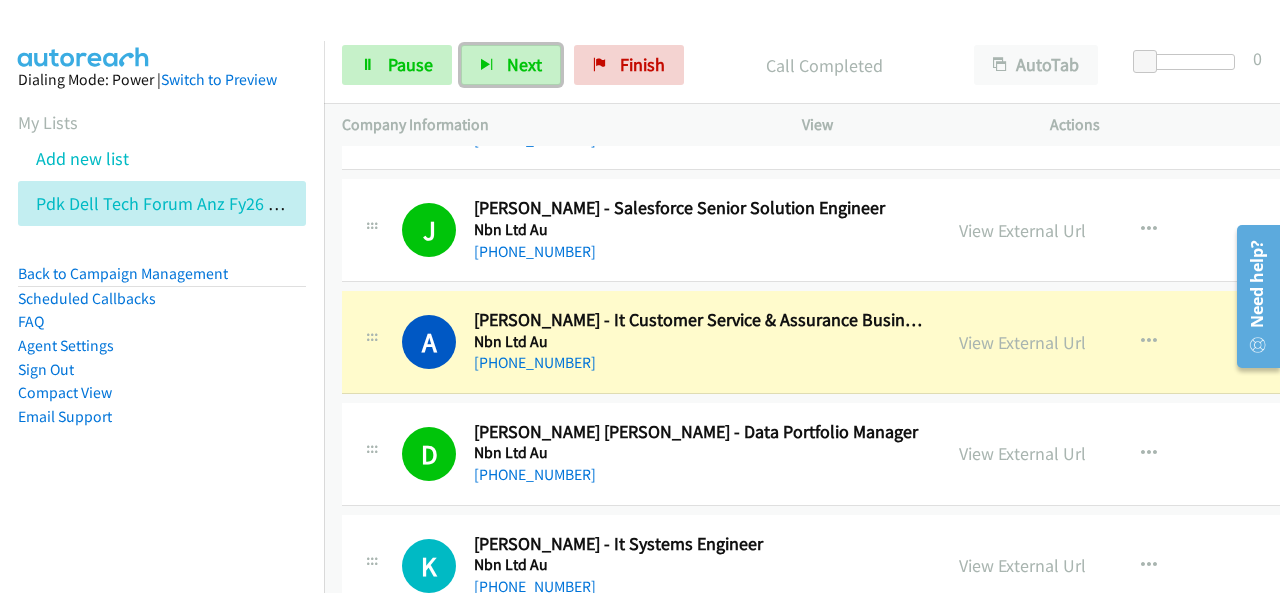 scroll, scrollTop: 10900, scrollLeft: 0, axis: vertical 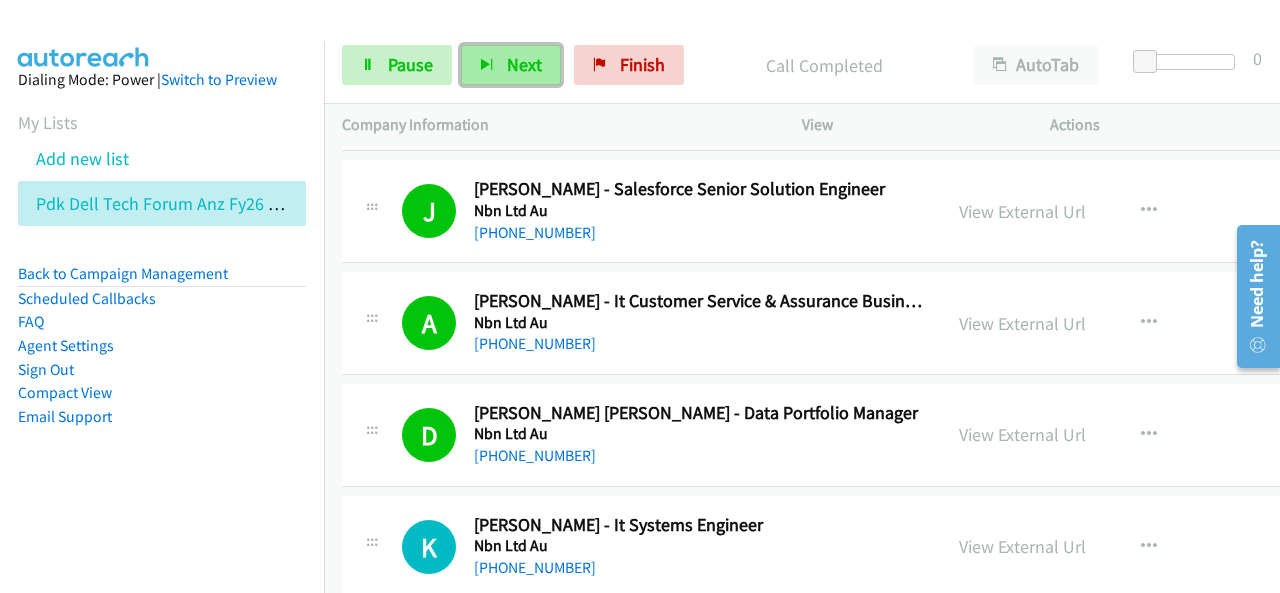 click on "Next" at bounding box center (511, 65) 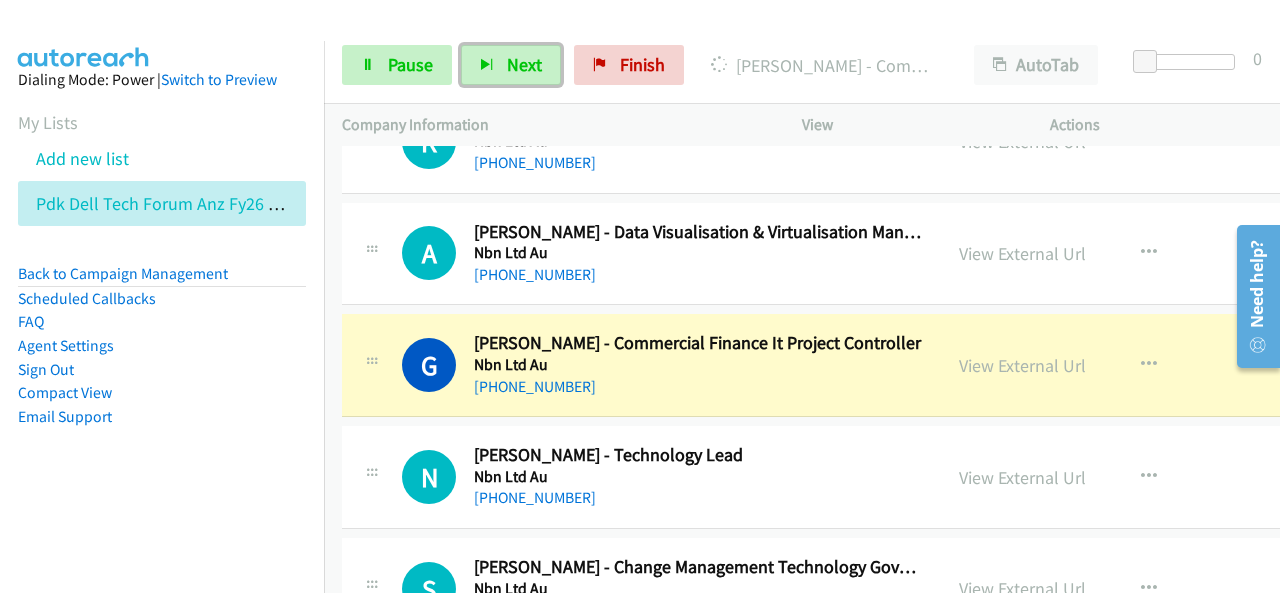 scroll, scrollTop: 11400, scrollLeft: 0, axis: vertical 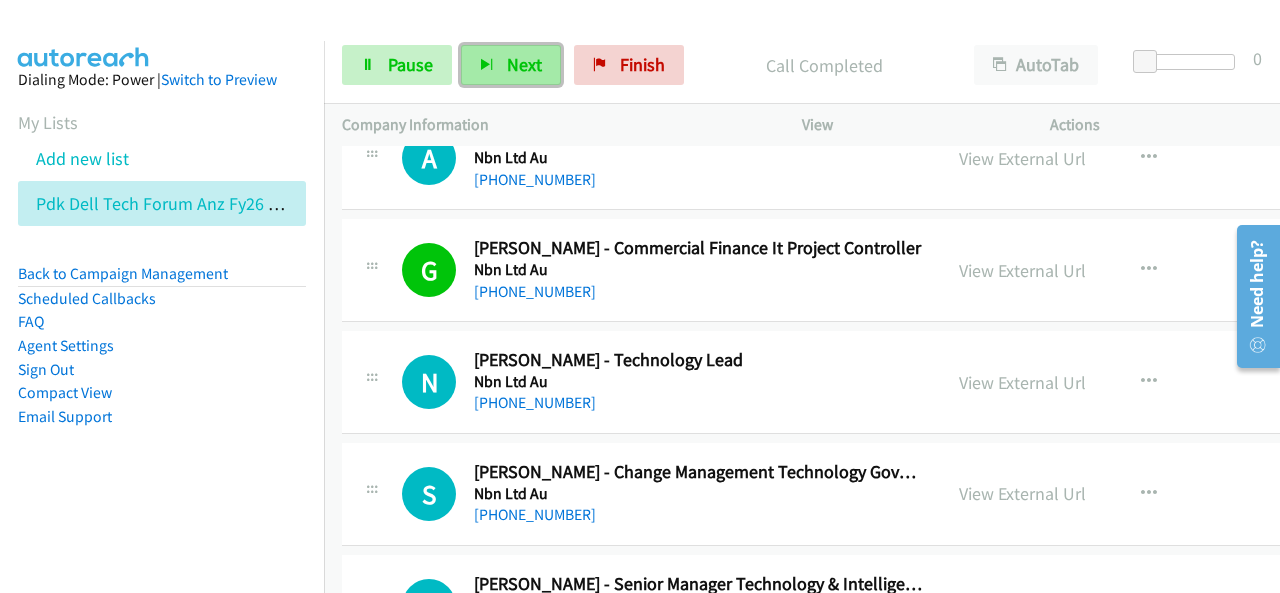 click on "Next" at bounding box center (511, 65) 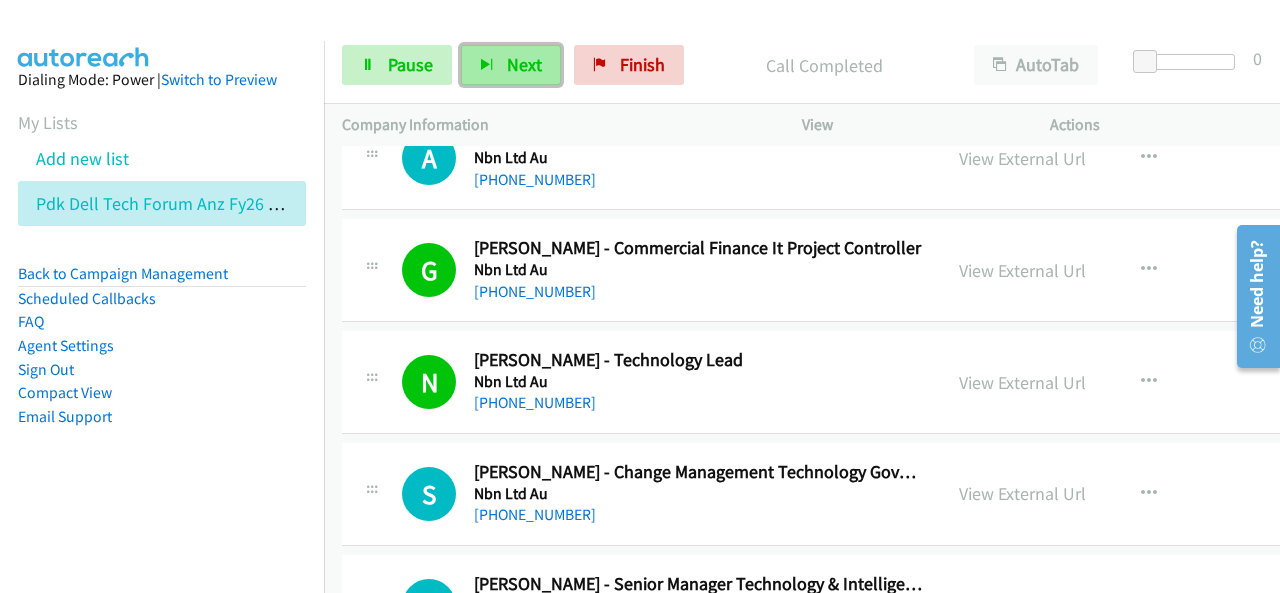click on "Next" at bounding box center [511, 65] 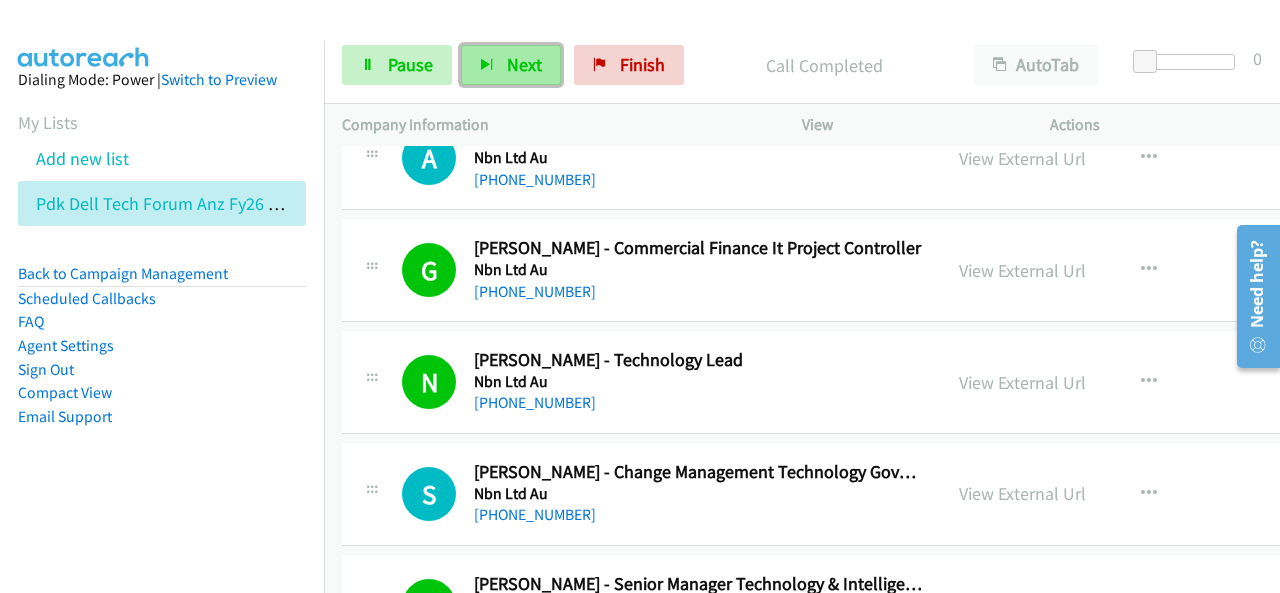 click on "Next" at bounding box center [511, 65] 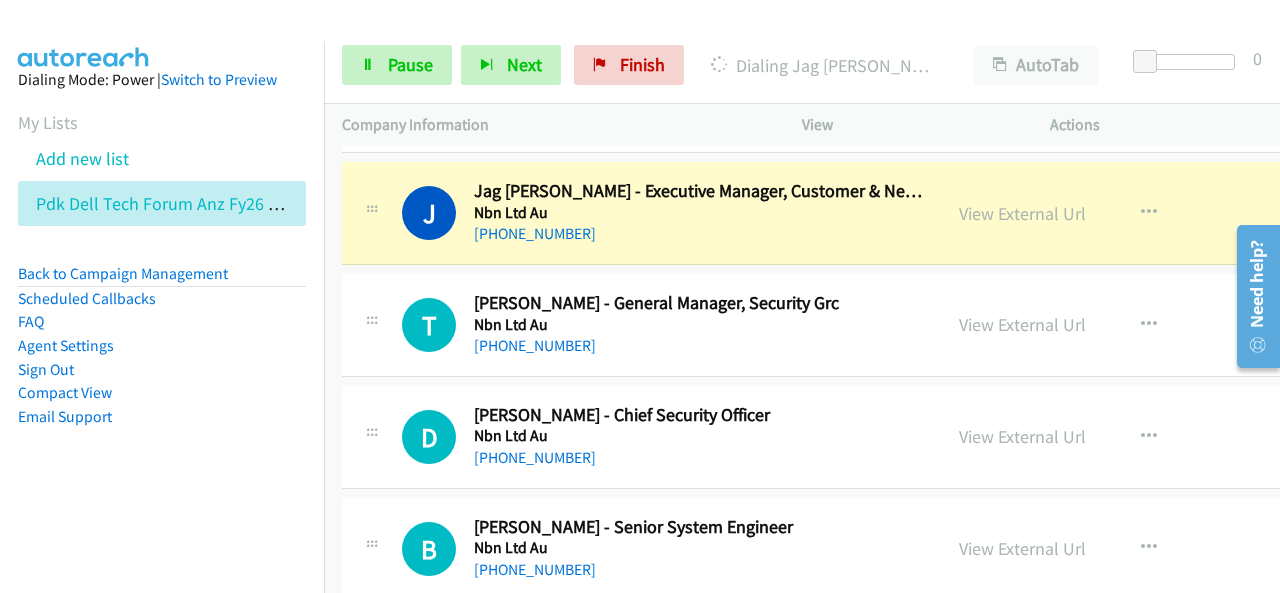 scroll, scrollTop: 12100, scrollLeft: 0, axis: vertical 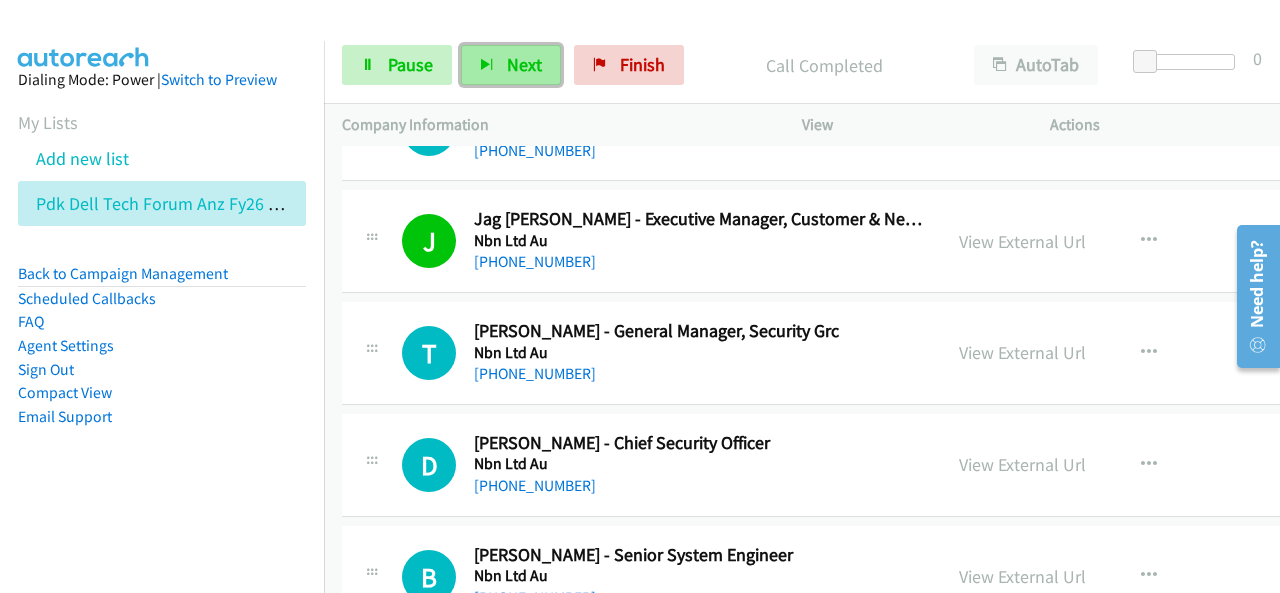 click on "Next" at bounding box center (524, 64) 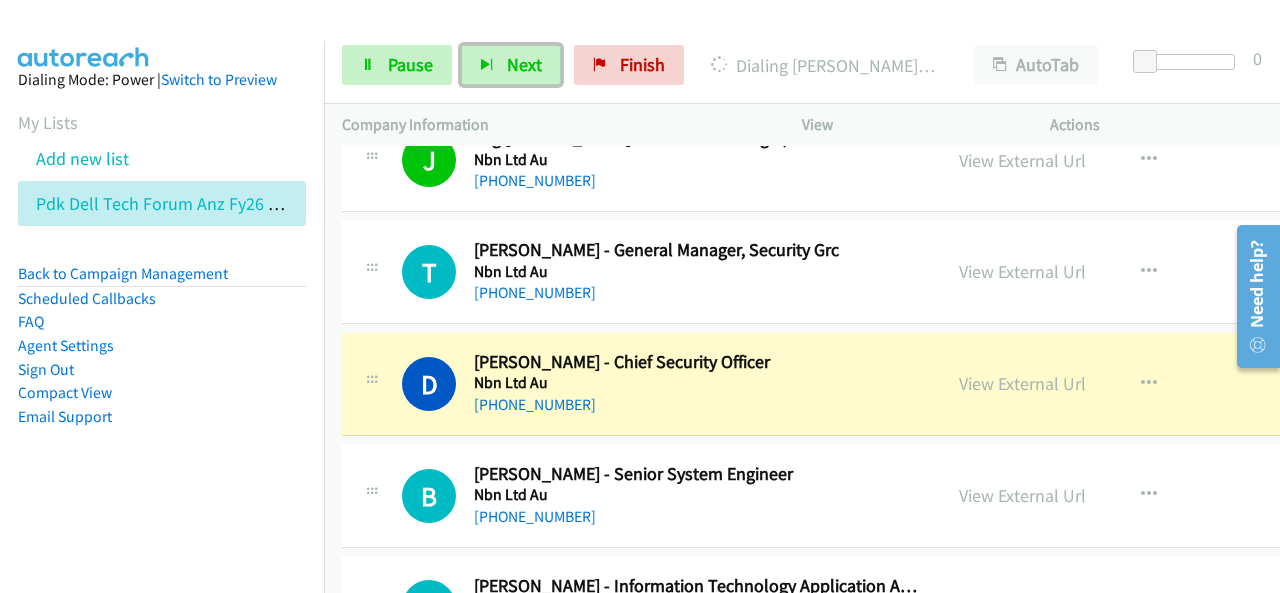 scroll, scrollTop: 12200, scrollLeft: 0, axis: vertical 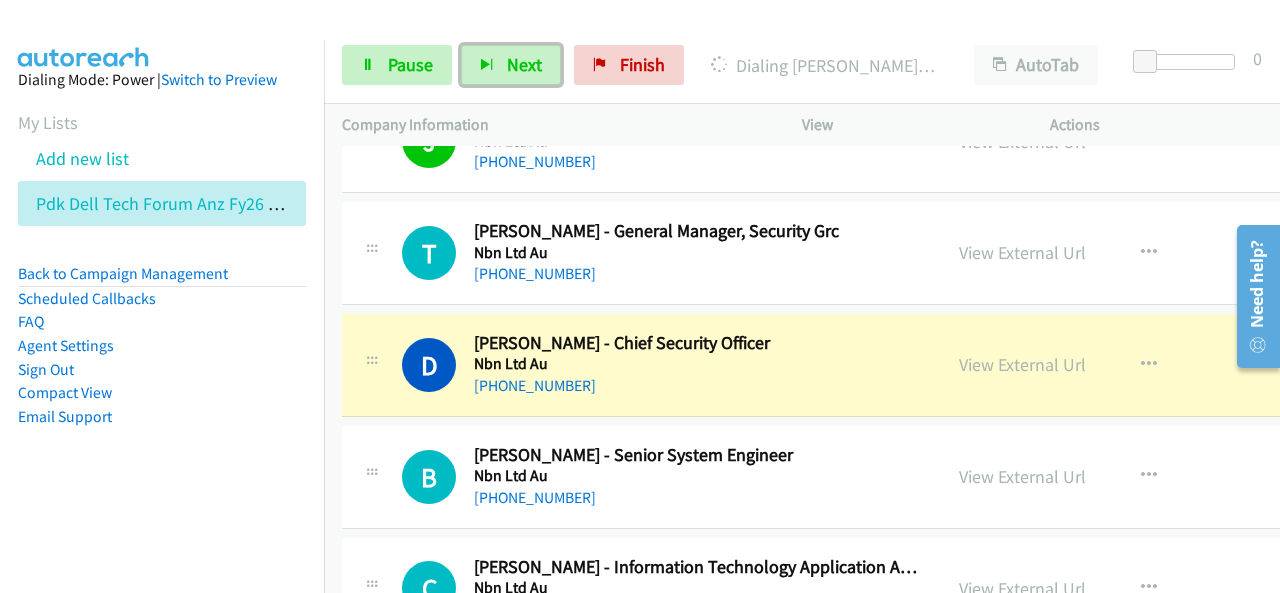 click on "Nbn Ltd   Au" at bounding box center (698, 364) 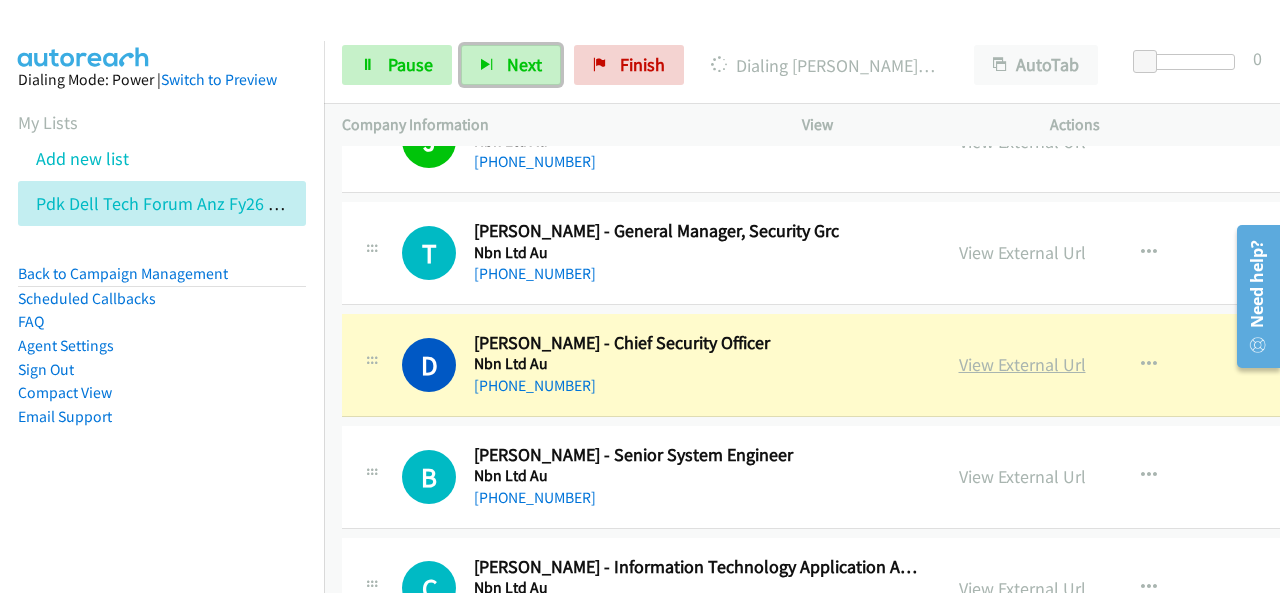 click on "View External Url" at bounding box center [1022, 364] 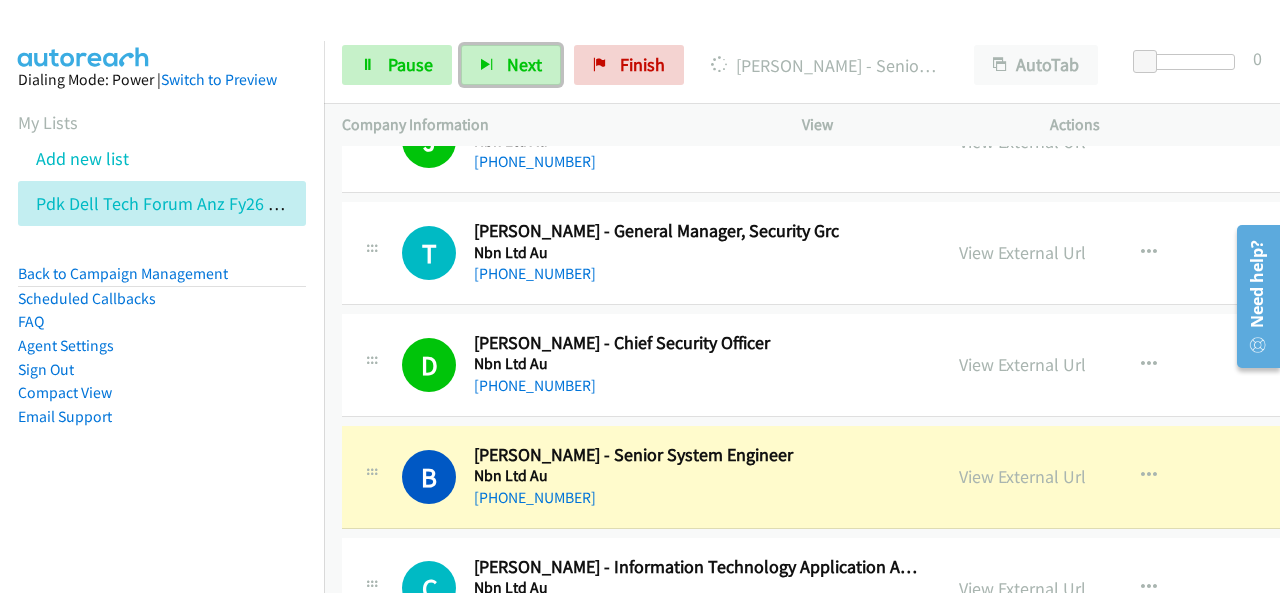 scroll, scrollTop: 12400, scrollLeft: 0, axis: vertical 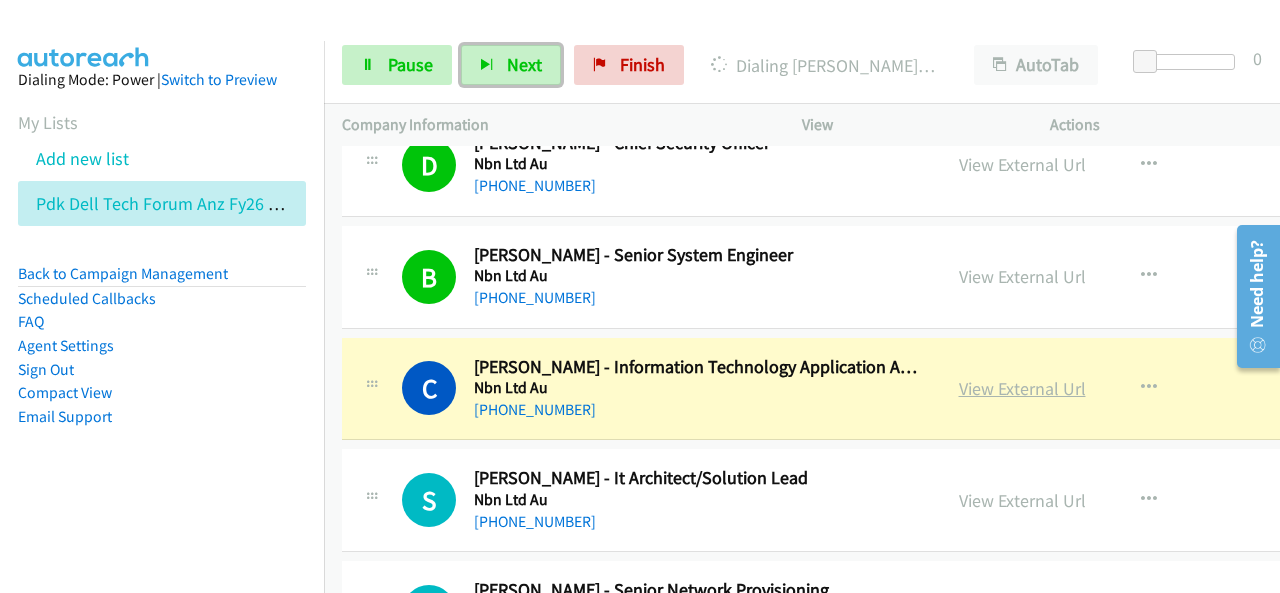 click on "View External Url" at bounding box center [1022, 388] 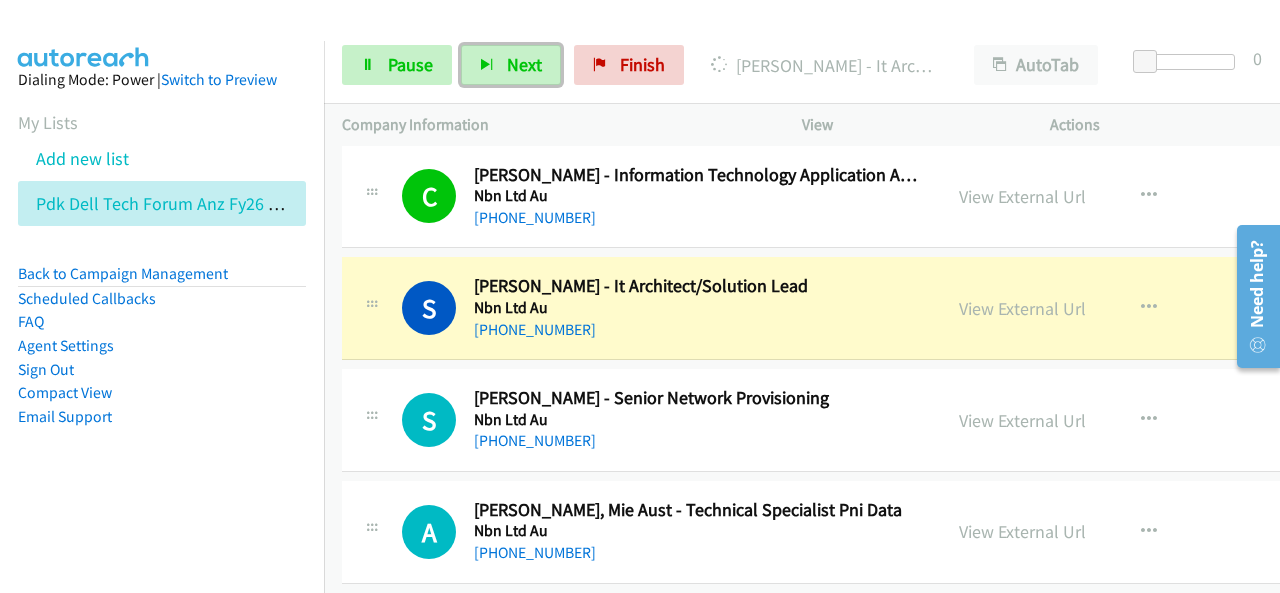 scroll, scrollTop: 12600, scrollLeft: 0, axis: vertical 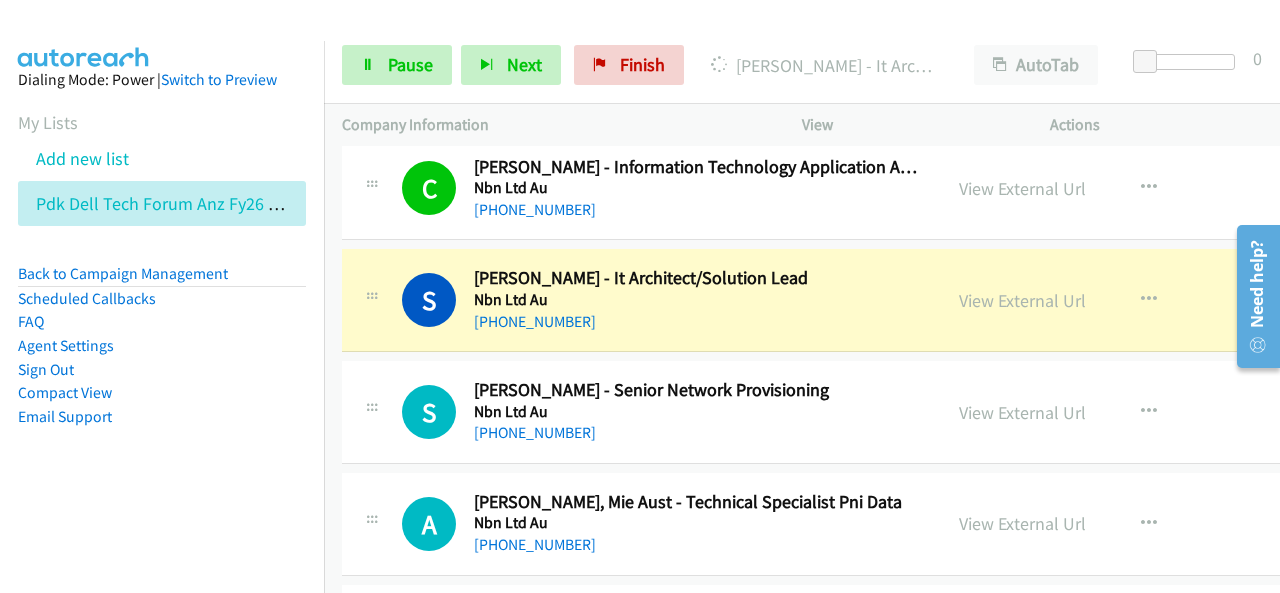 click on "Sign Out" at bounding box center [162, 370] 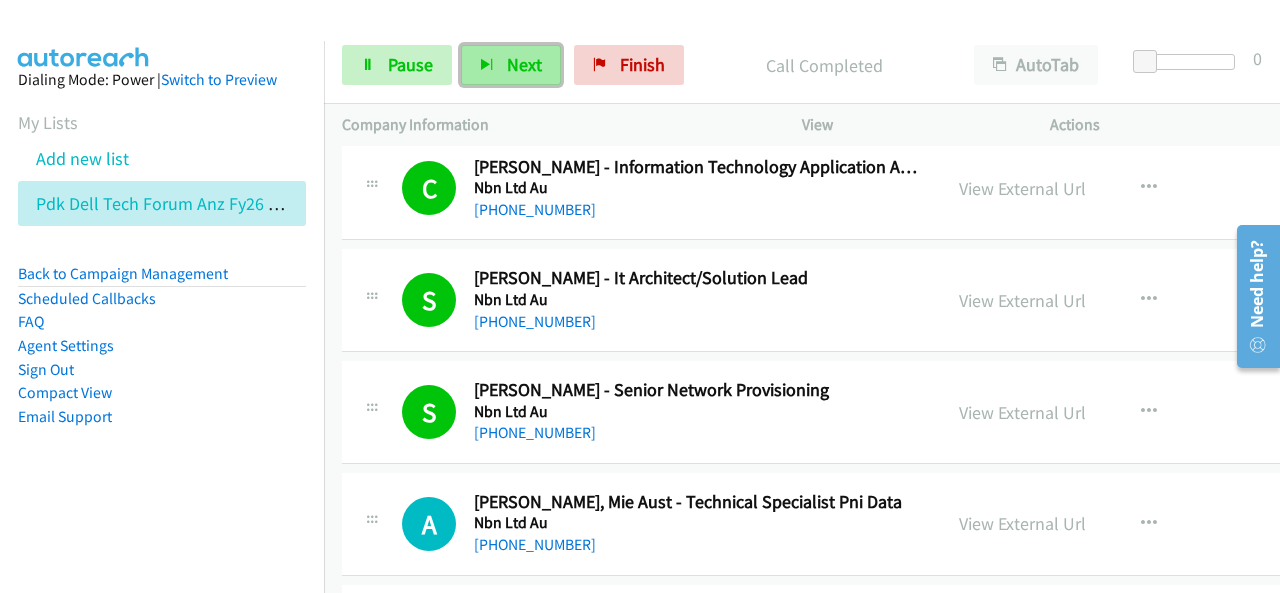 click on "Next" at bounding box center [524, 64] 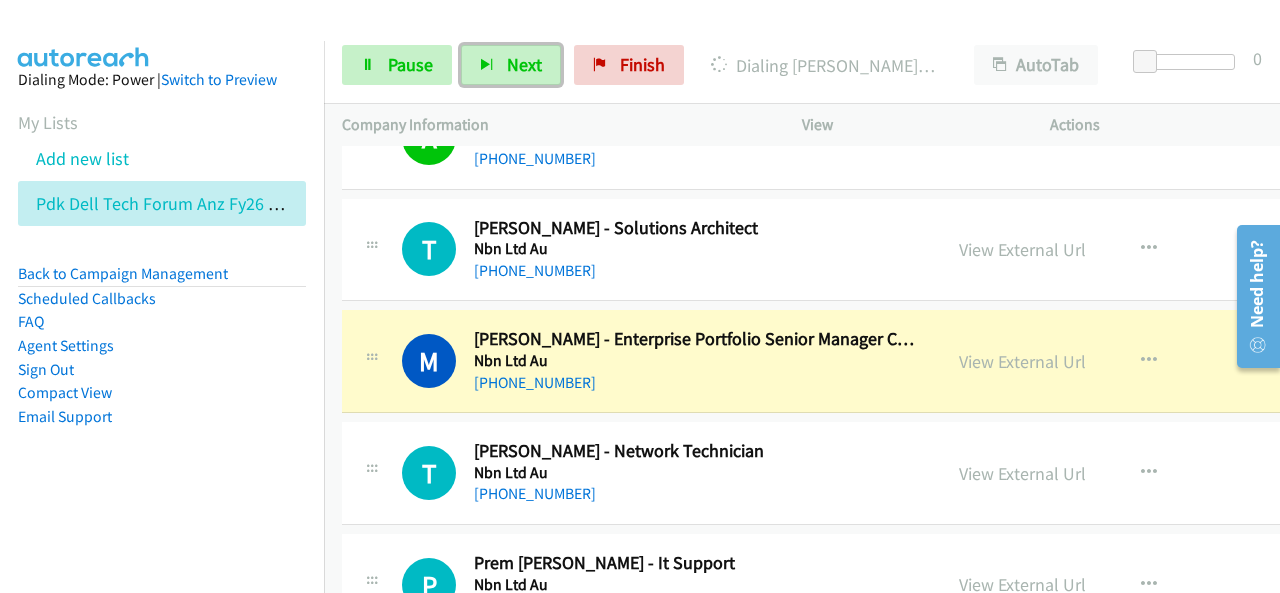 scroll, scrollTop: 13100, scrollLeft: 0, axis: vertical 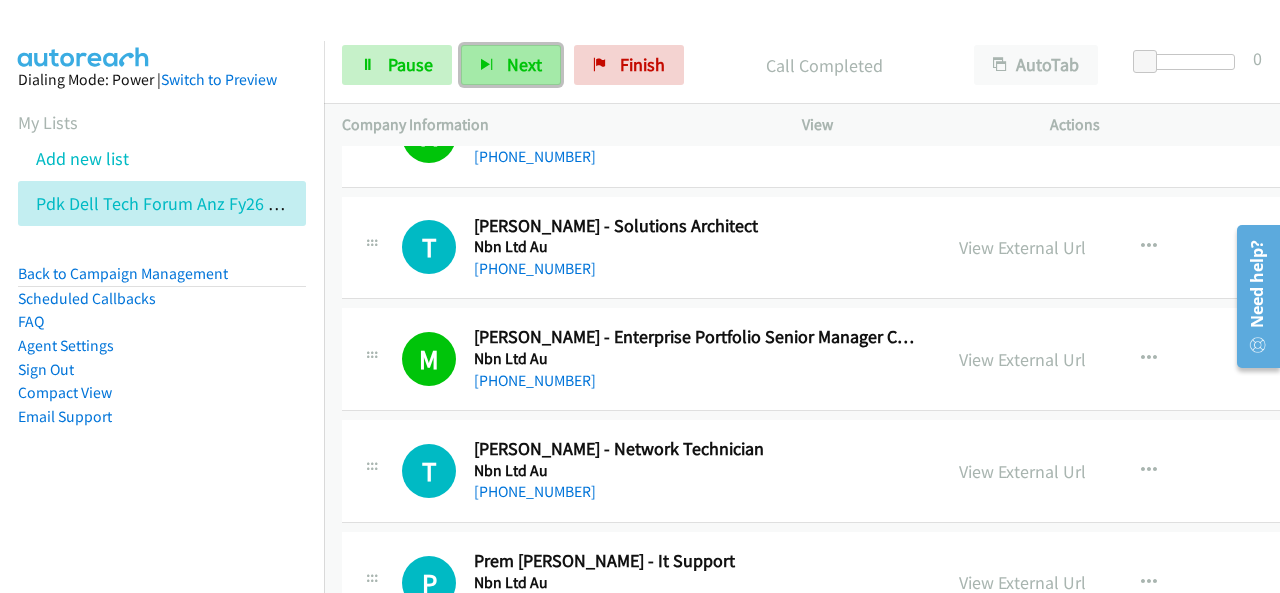 click on "Next" at bounding box center [511, 65] 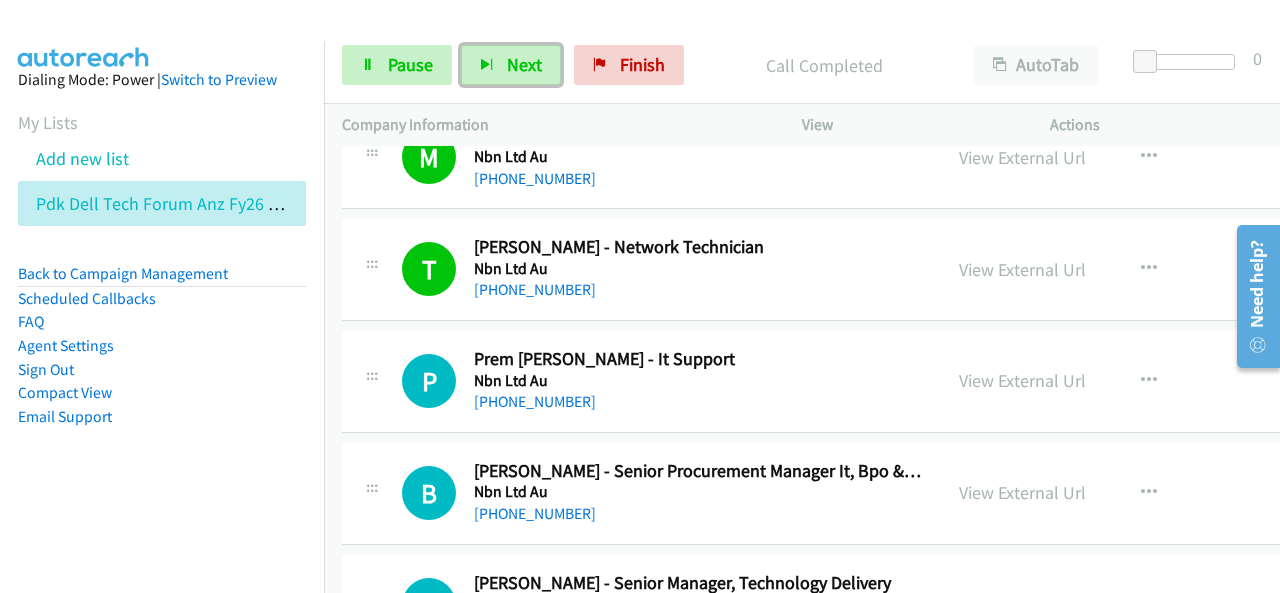 scroll, scrollTop: 13400, scrollLeft: 0, axis: vertical 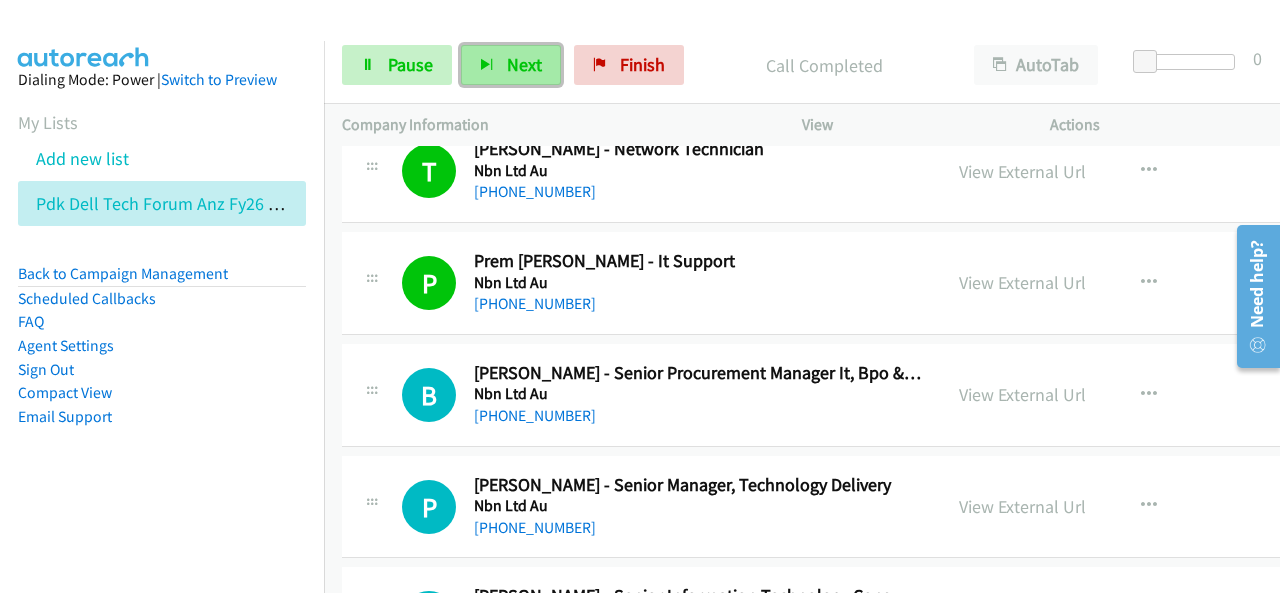 click on "Next" at bounding box center [511, 65] 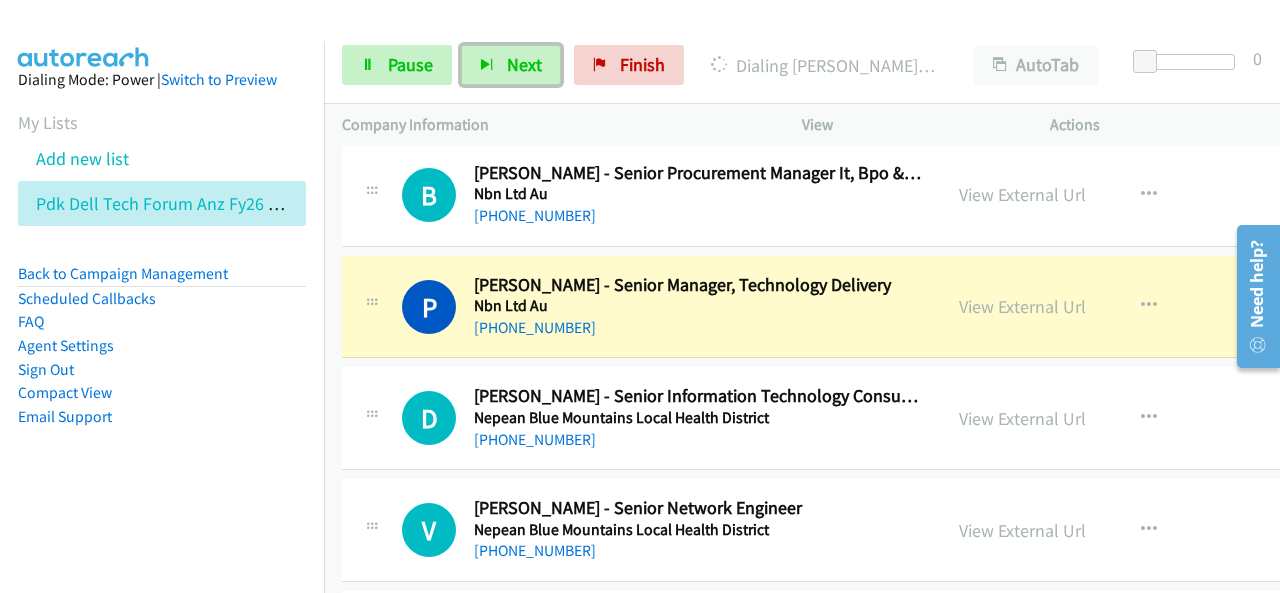 scroll, scrollTop: 13700, scrollLeft: 0, axis: vertical 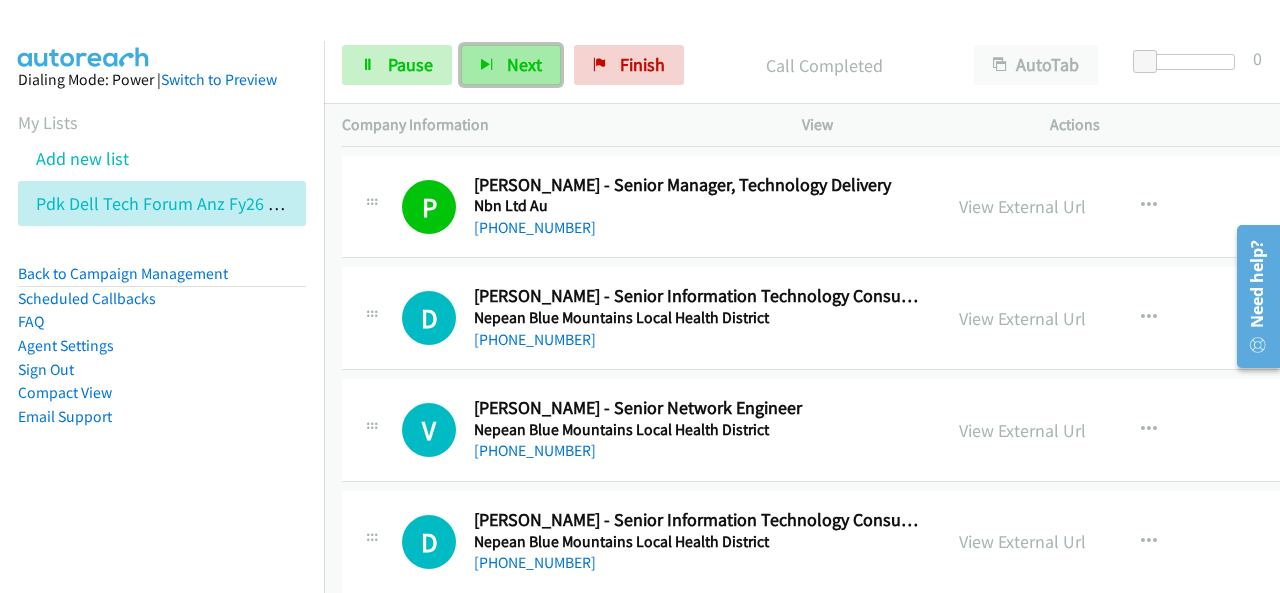 click on "Next" at bounding box center (524, 64) 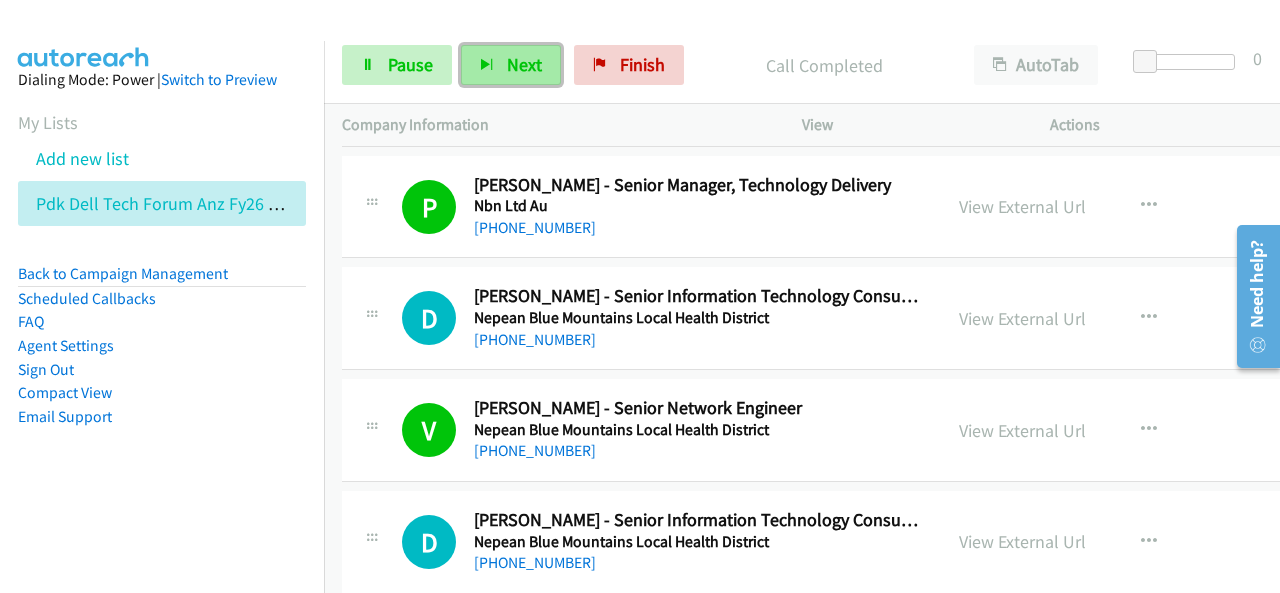 click on "Next" at bounding box center [524, 64] 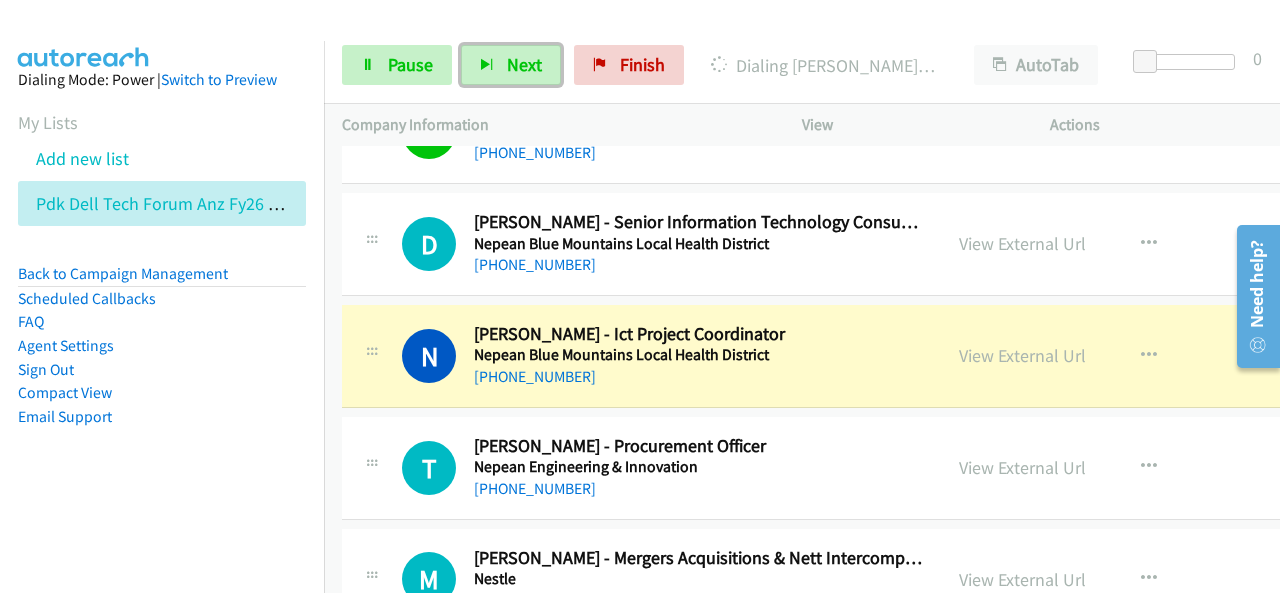 scroll, scrollTop: 14000, scrollLeft: 0, axis: vertical 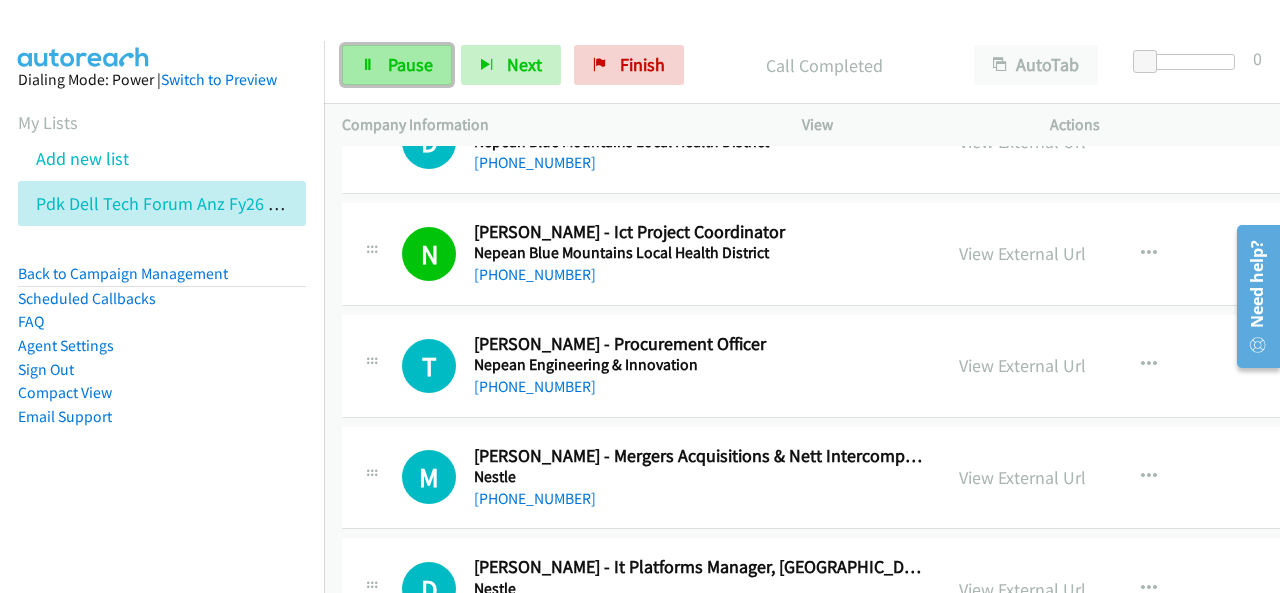 click on "Pause" at bounding box center [397, 65] 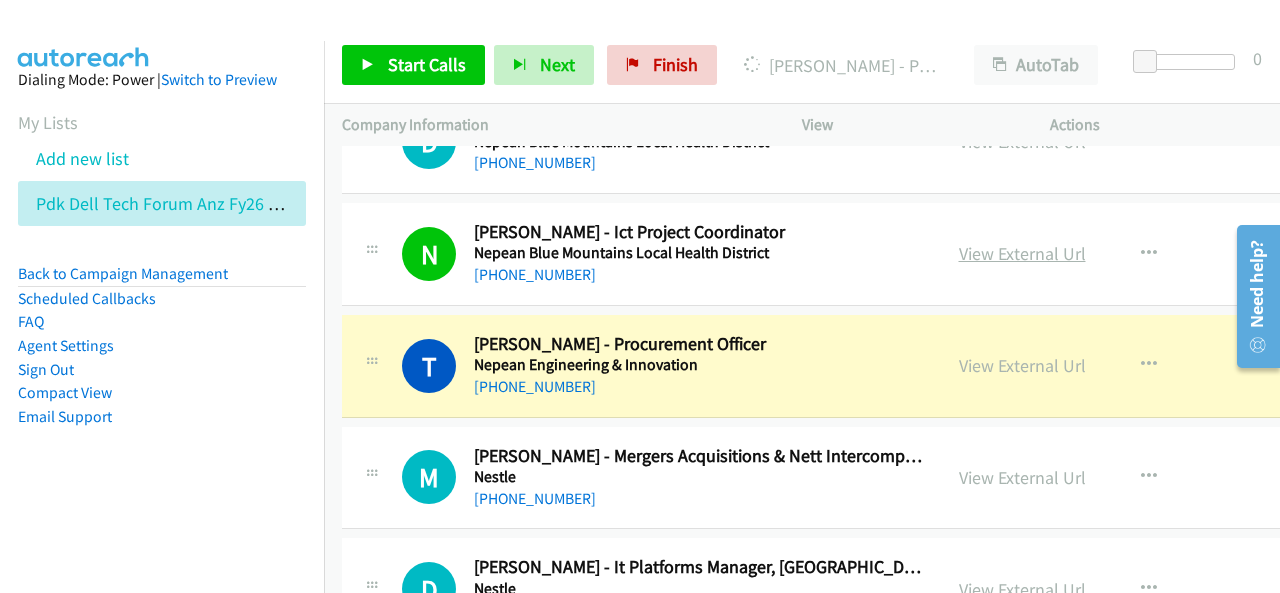 click on "View External Url" at bounding box center (1022, 253) 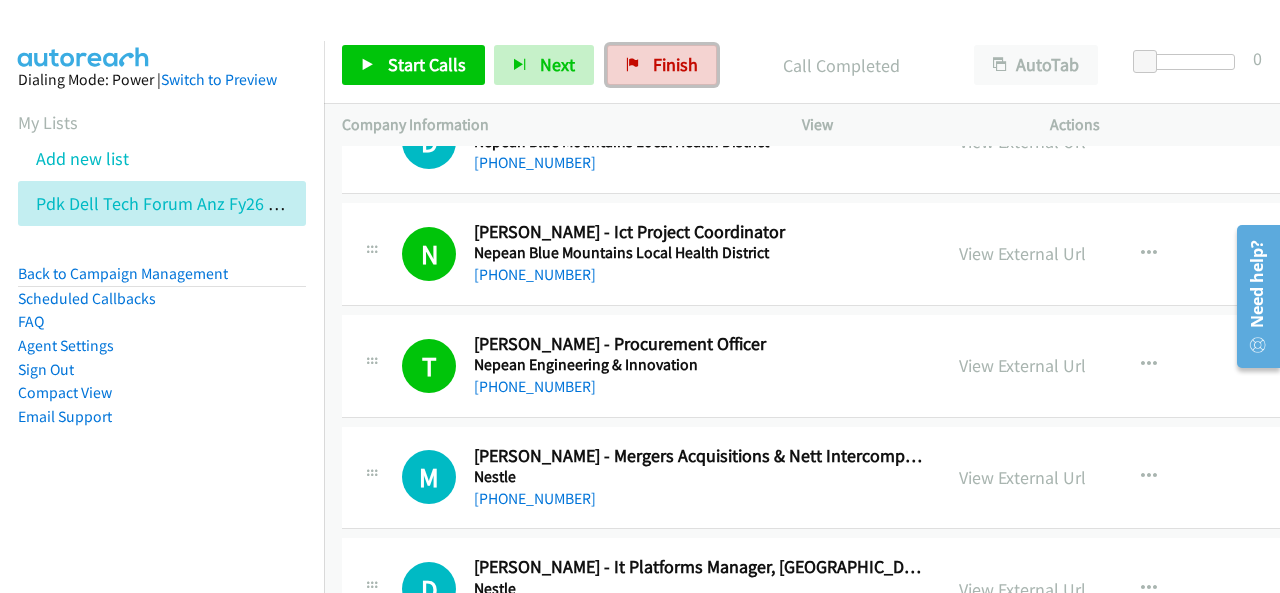 click on "Finish" at bounding box center [662, 65] 